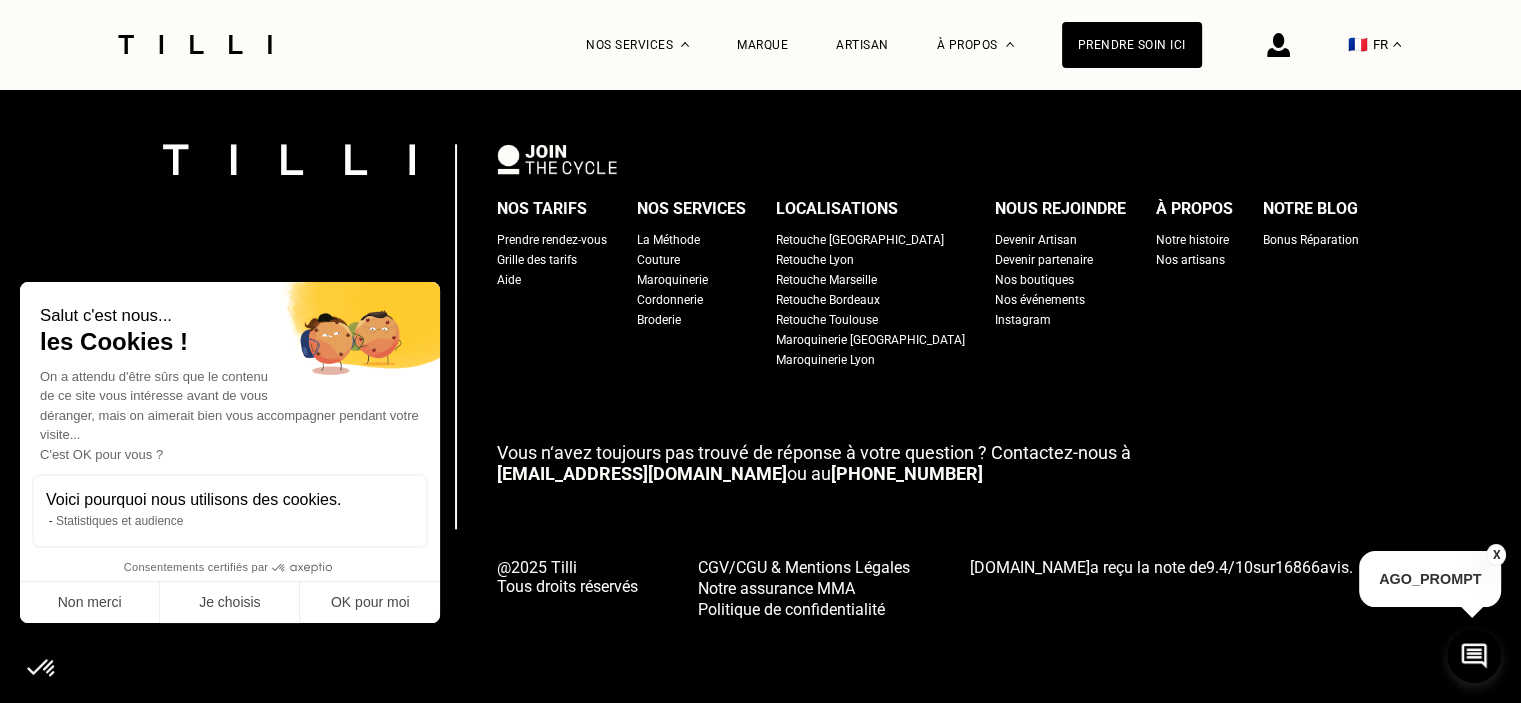 scroll, scrollTop: 1941, scrollLeft: 0, axis: vertical 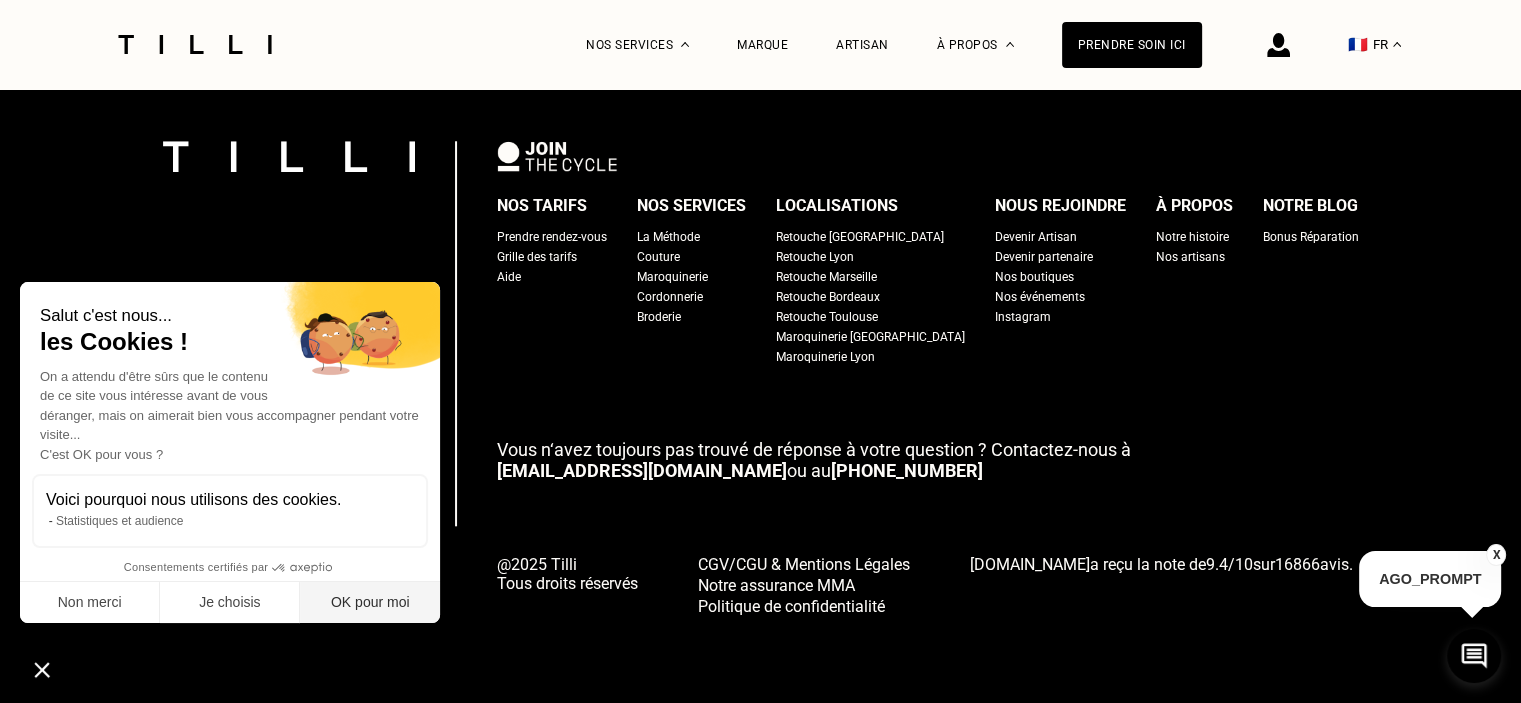 click on "OK pour moi" at bounding box center (370, 603) 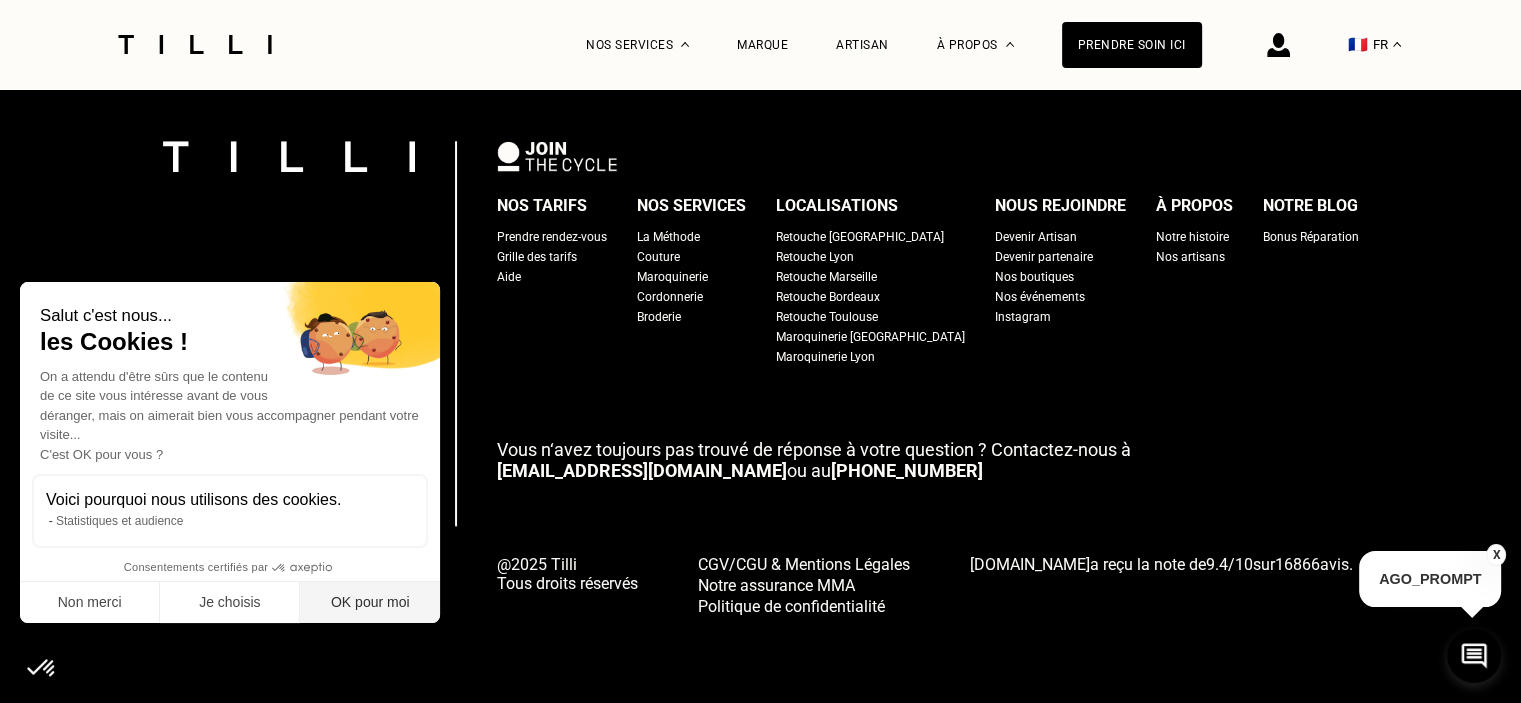 scroll, scrollTop: 0, scrollLeft: 0, axis: both 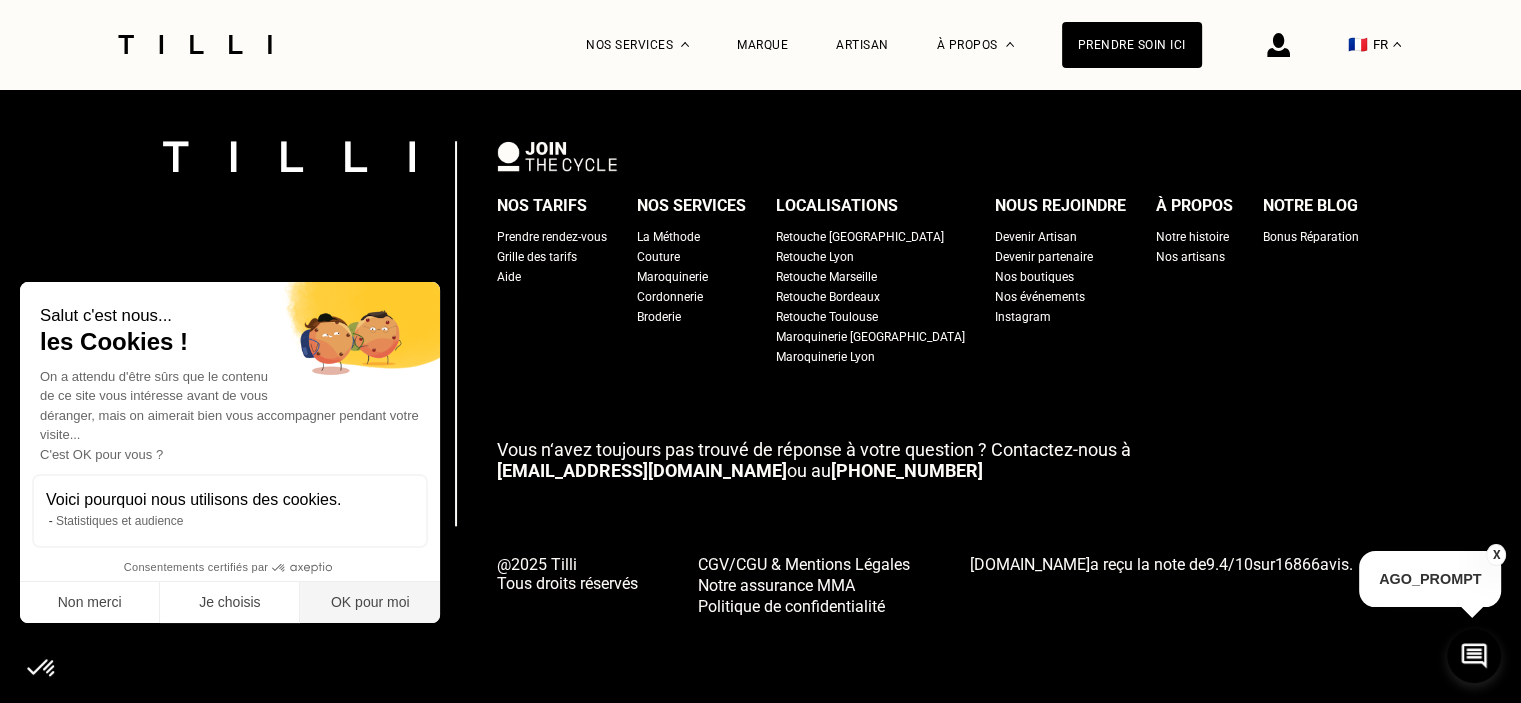checkbox on "true" 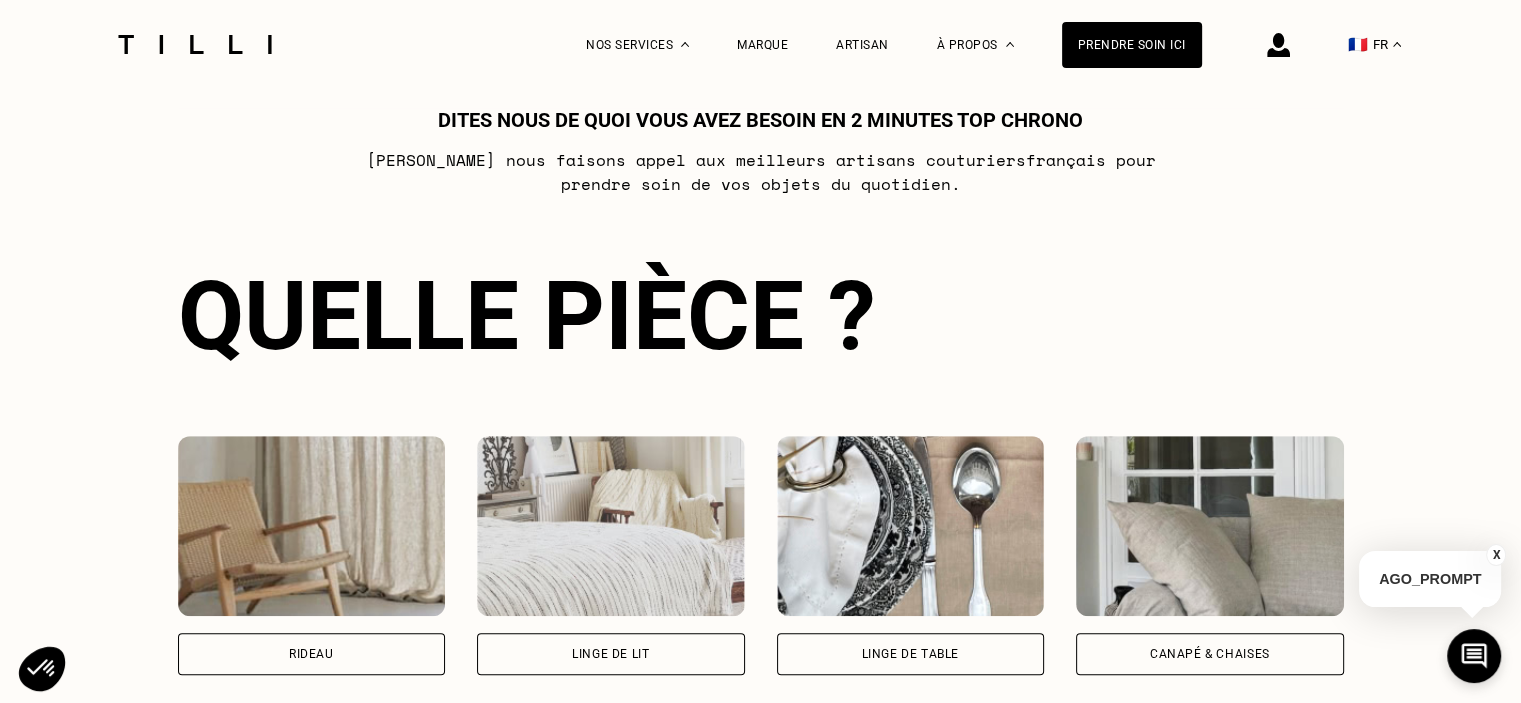 scroll, scrollTop: 1341, scrollLeft: 0, axis: vertical 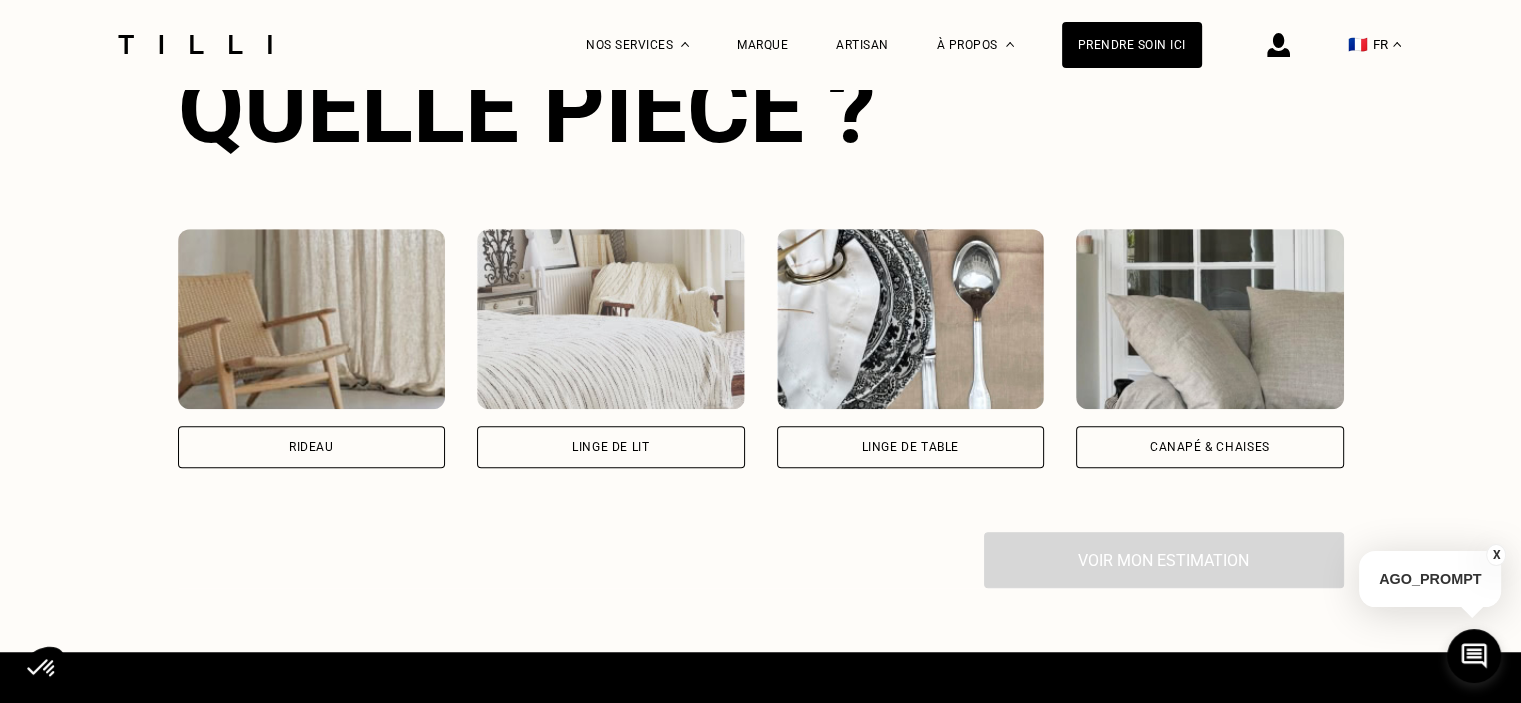 click on "Rideau" at bounding box center [311, 447] 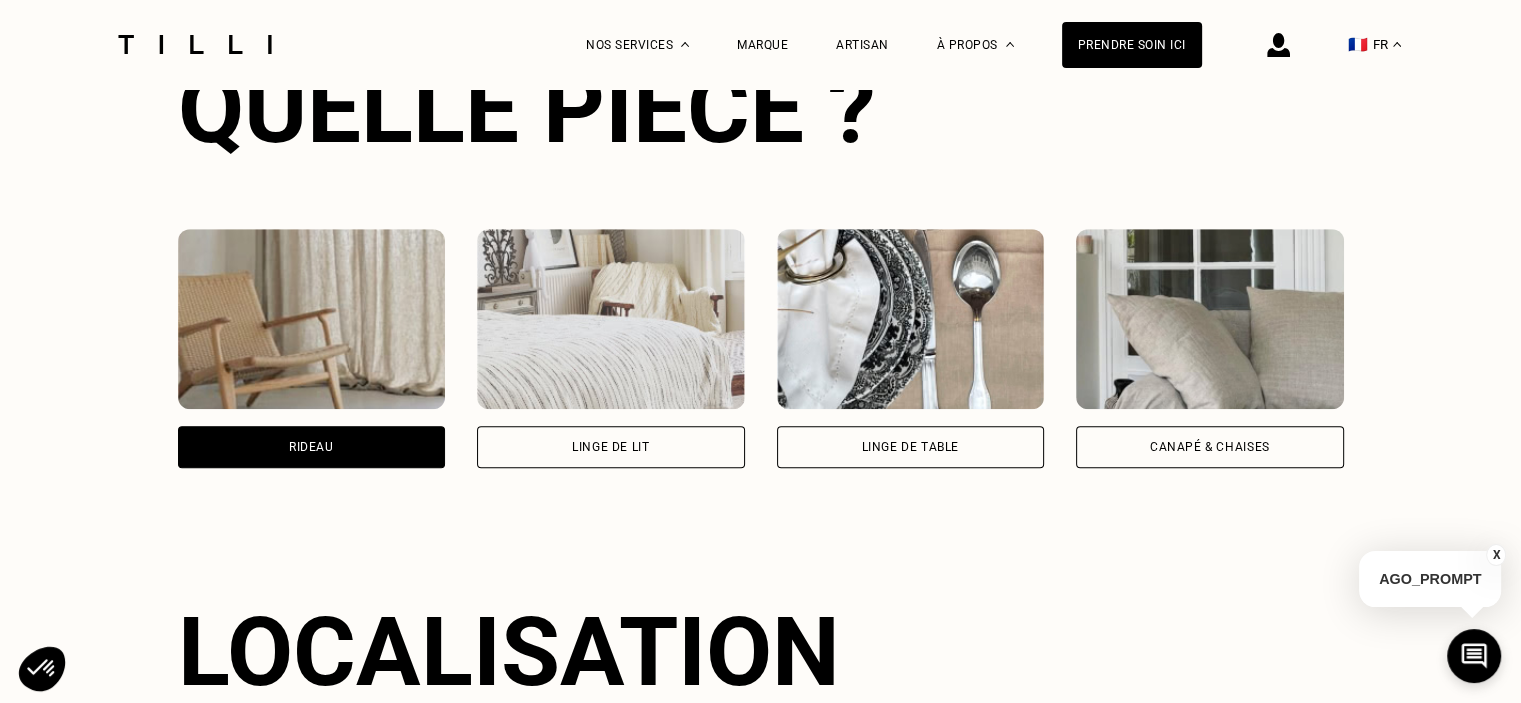 scroll, scrollTop: 1423, scrollLeft: 0, axis: vertical 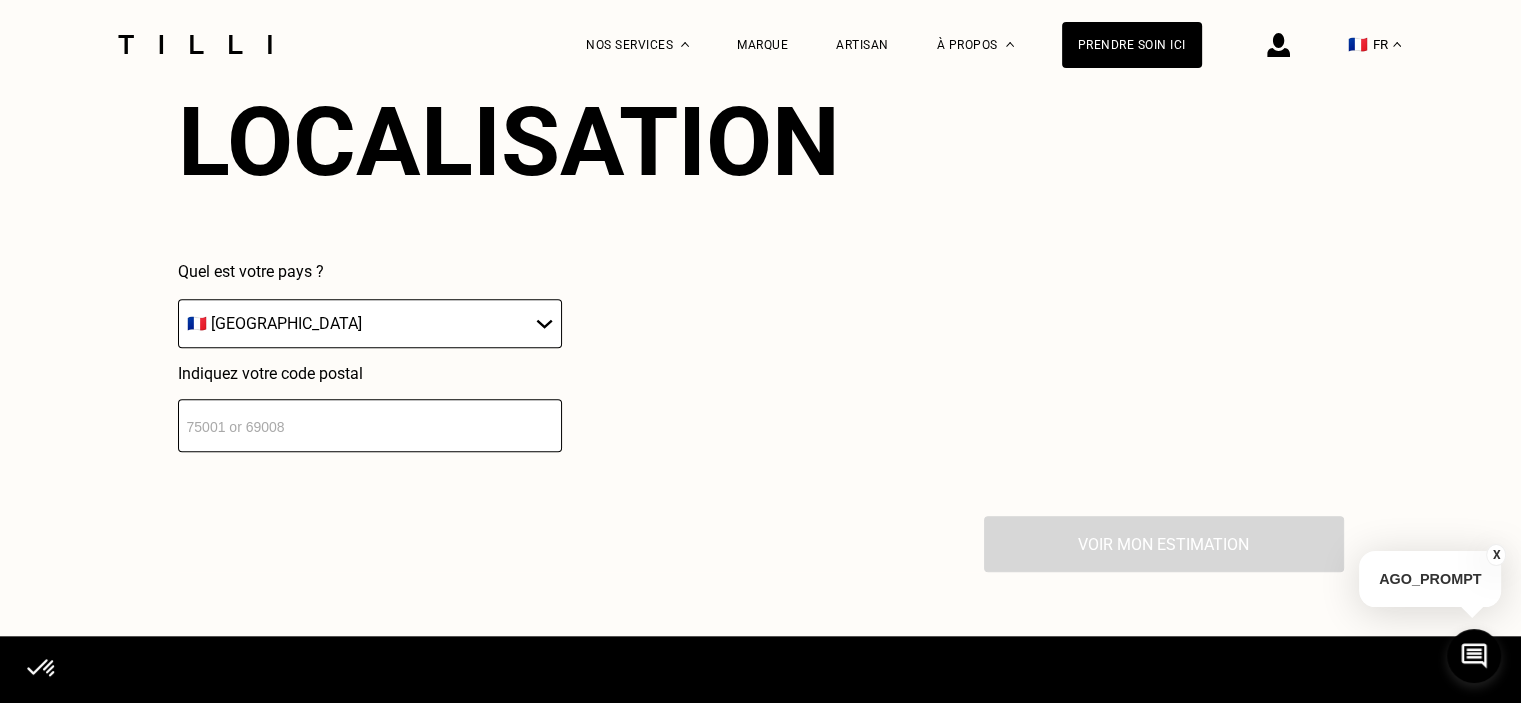click on "🇦🇹   Austria 🇧🇪   Belgium 🇧🇬   Bulgaria 🇭🇷   Croatia 🇨🇾   Cyprus 🇨🇿   Czech Republic 🇩🇰   Denmark 🇪🇪   Estonia 🇫🇮   Finland 🇫🇷   France 🇩🇪   Germany 🇬🇷   Greece 🇭🇺   Hungary 🇮🇪   Ireland 🇮🇹   Italy 🇱🇻   Latvia 🇱🇮   Liechtenstein 🇱🇹   Lithuania 🇱🇺   Luxembourg 🇲🇹   Malta 🇳🇱   Netherlands 🇳🇴   Norway 🇵🇱   Poland 🇵🇹   Portugal 🇷🇴   Romania 🇸🇰   Slovakia 🇸🇮   Slovenia 🇪🇸   Spain 🇸🇪   Sweden 🇨🇭   Switzerland 🇬🇧   United Kingdom" at bounding box center (370, 323) 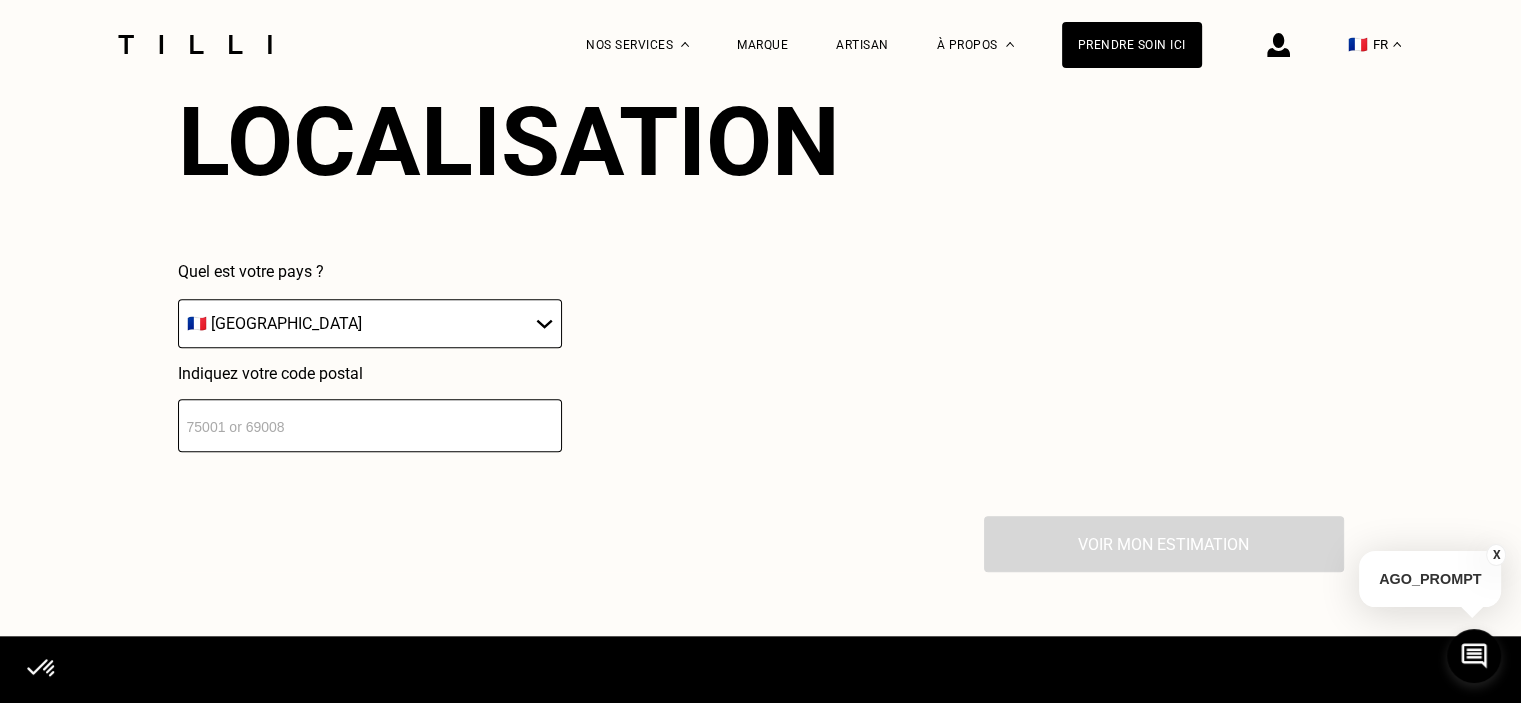 type on "69220" 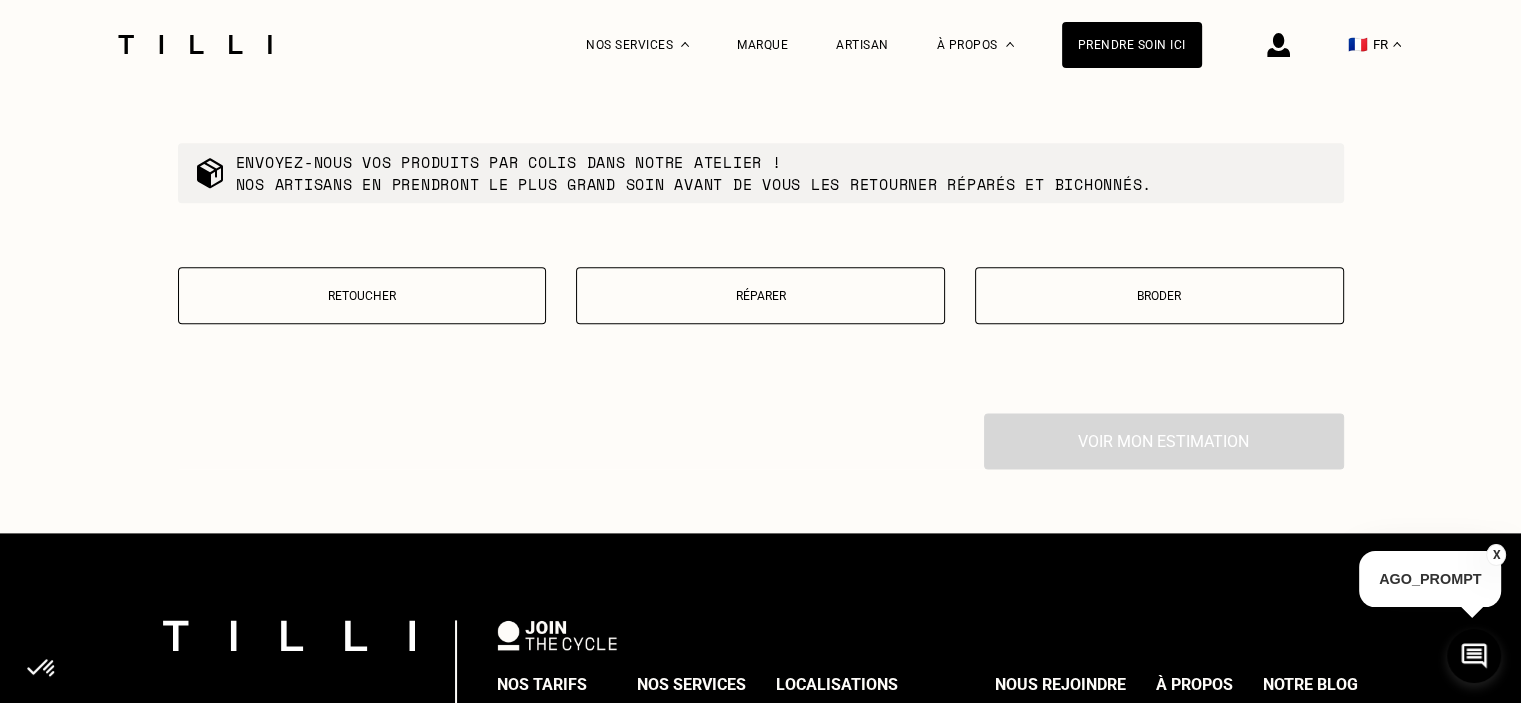 scroll, scrollTop: 2348, scrollLeft: 0, axis: vertical 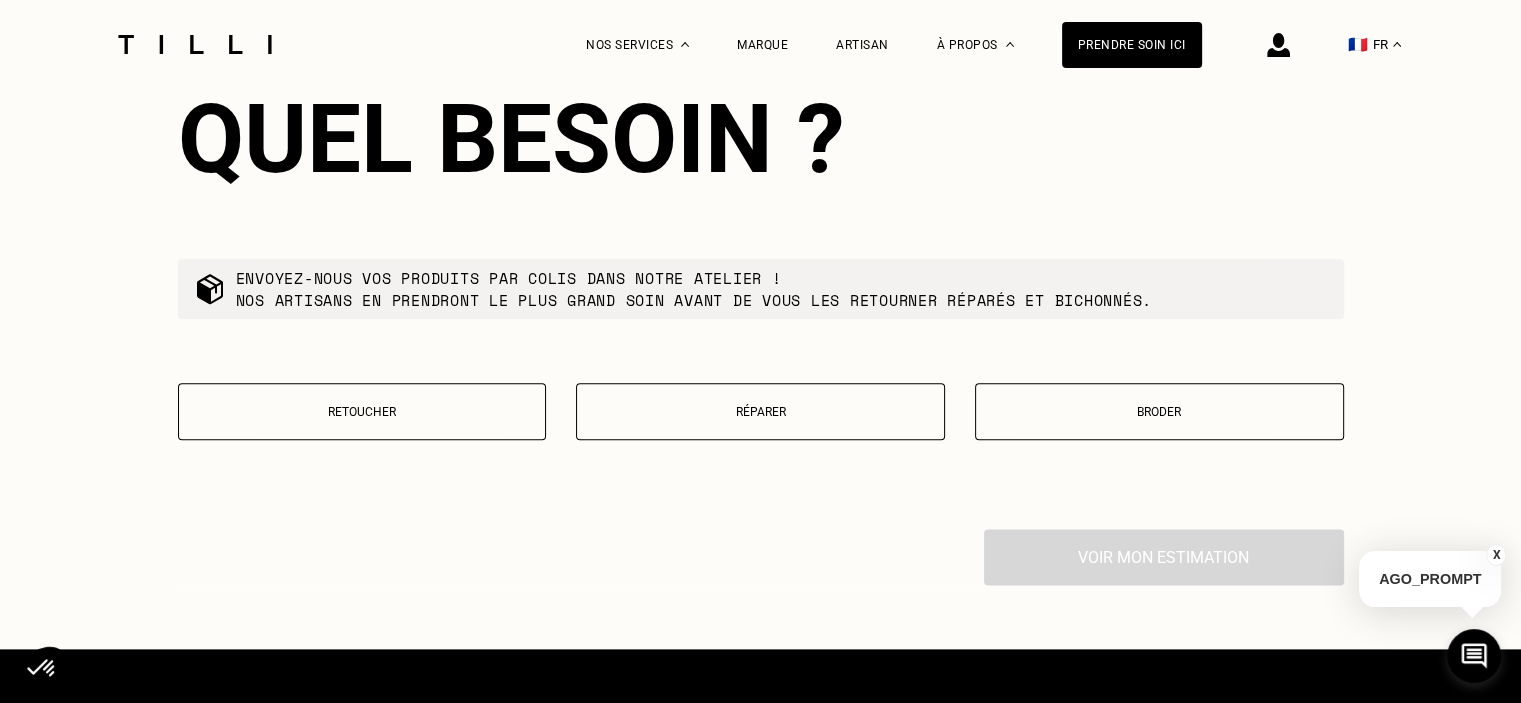 click on "Retoucher" at bounding box center (362, 412) 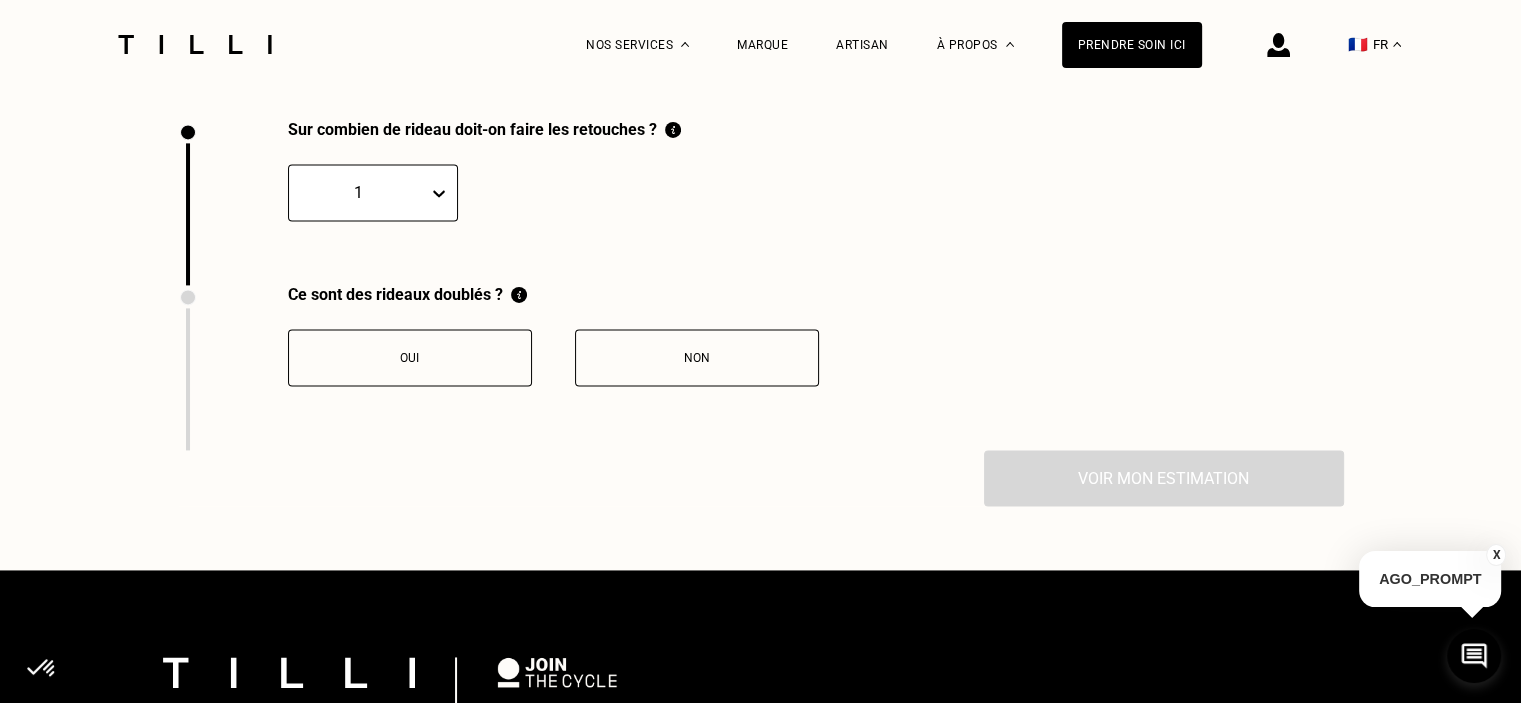 scroll, scrollTop: 2762, scrollLeft: 0, axis: vertical 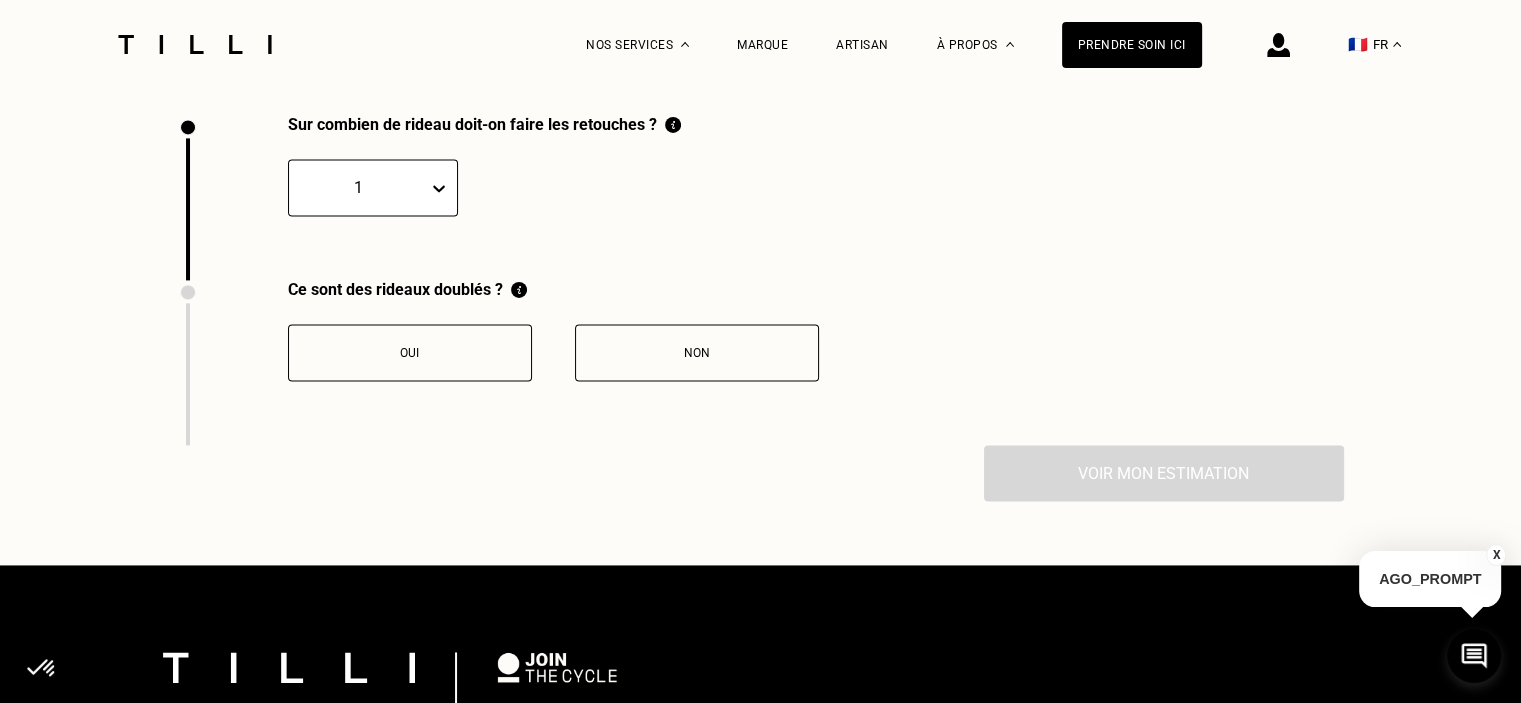 click 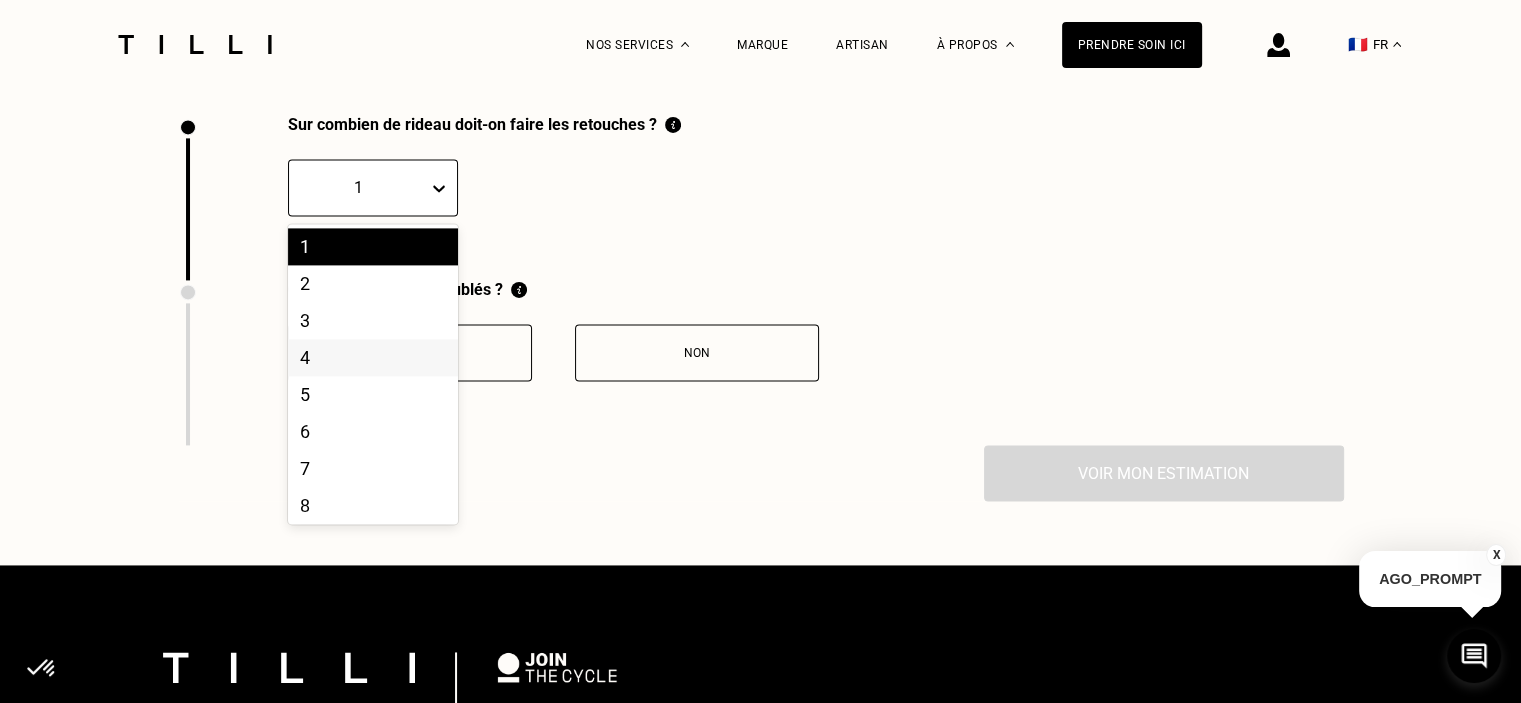 click on "4" at bounding box center [373, 357] 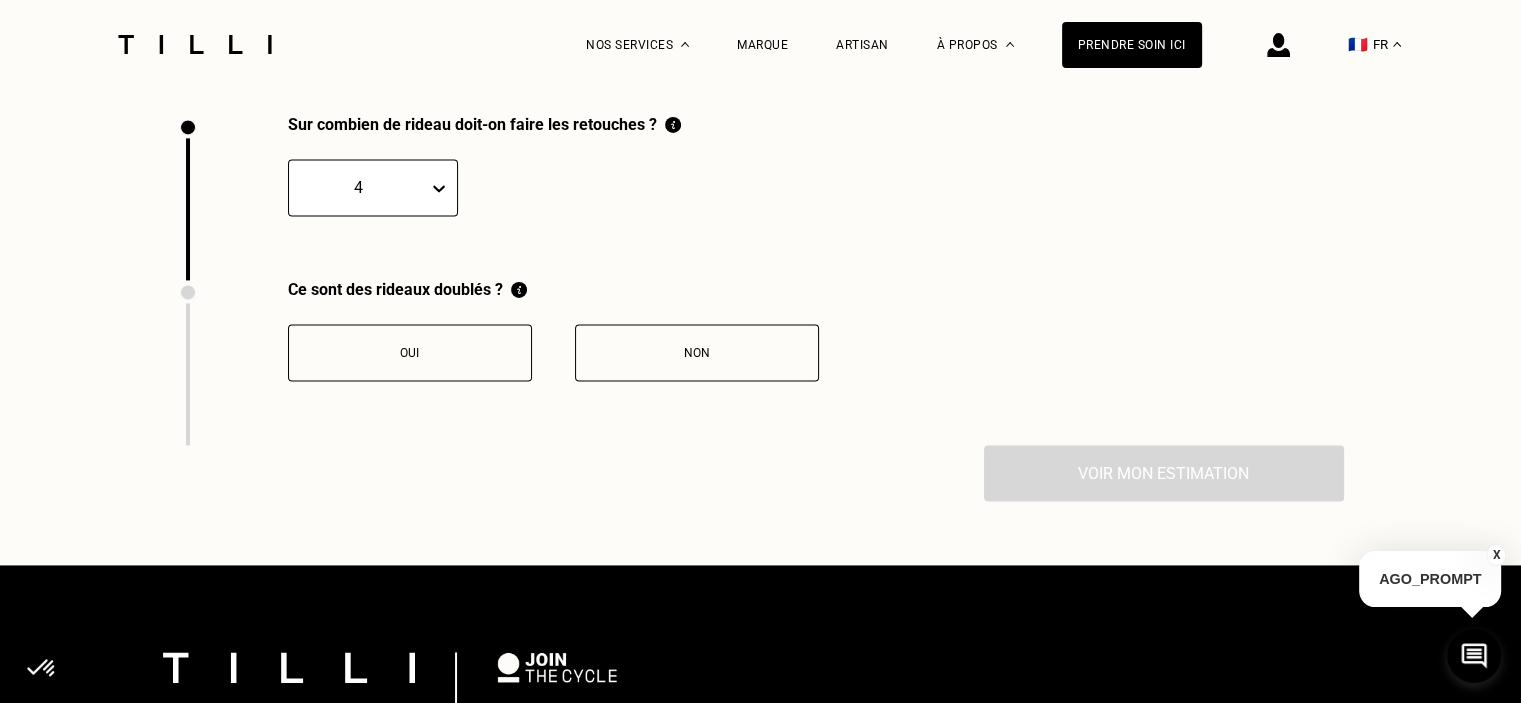 click on "Non" at bounding box center (697, 353) 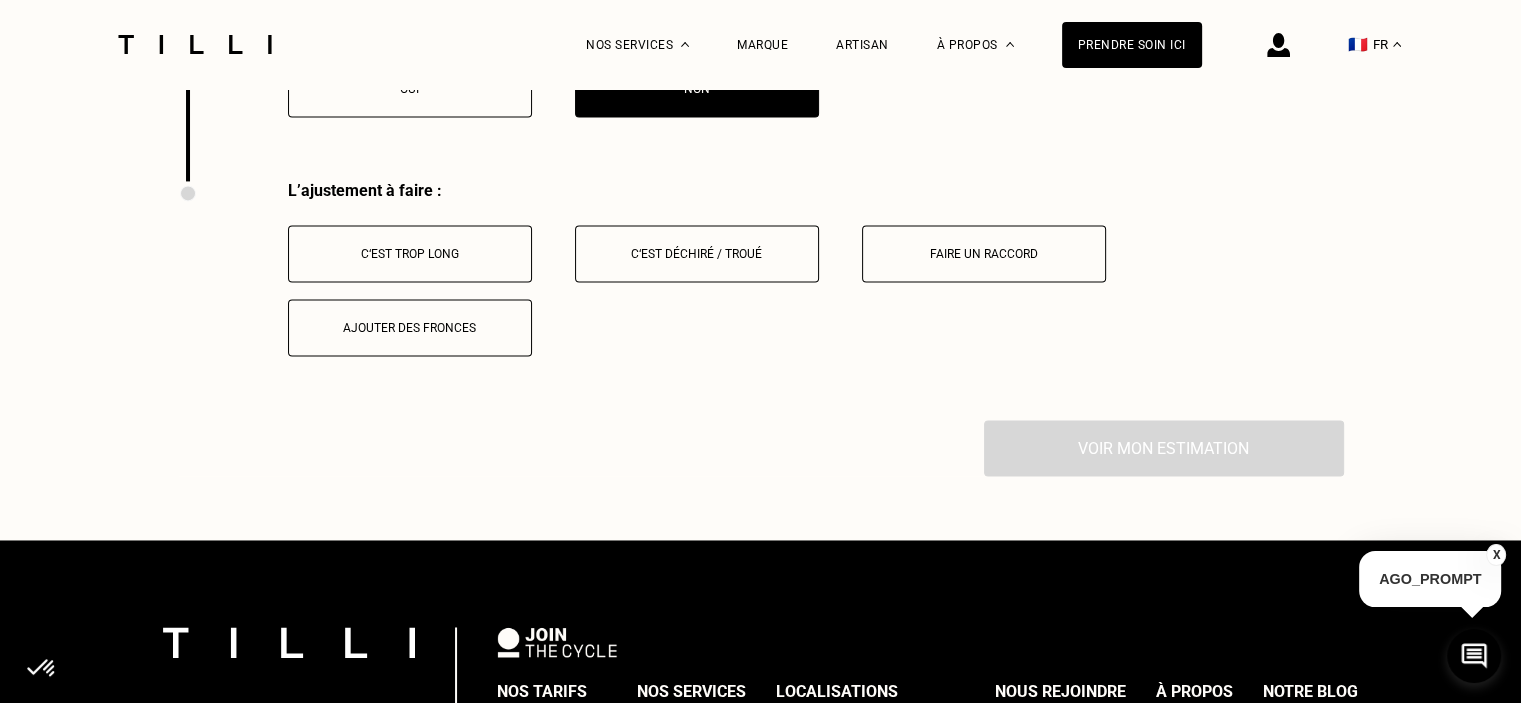 scroll, scrollTop: 3092, scrollLeft: 0, axis: vertical 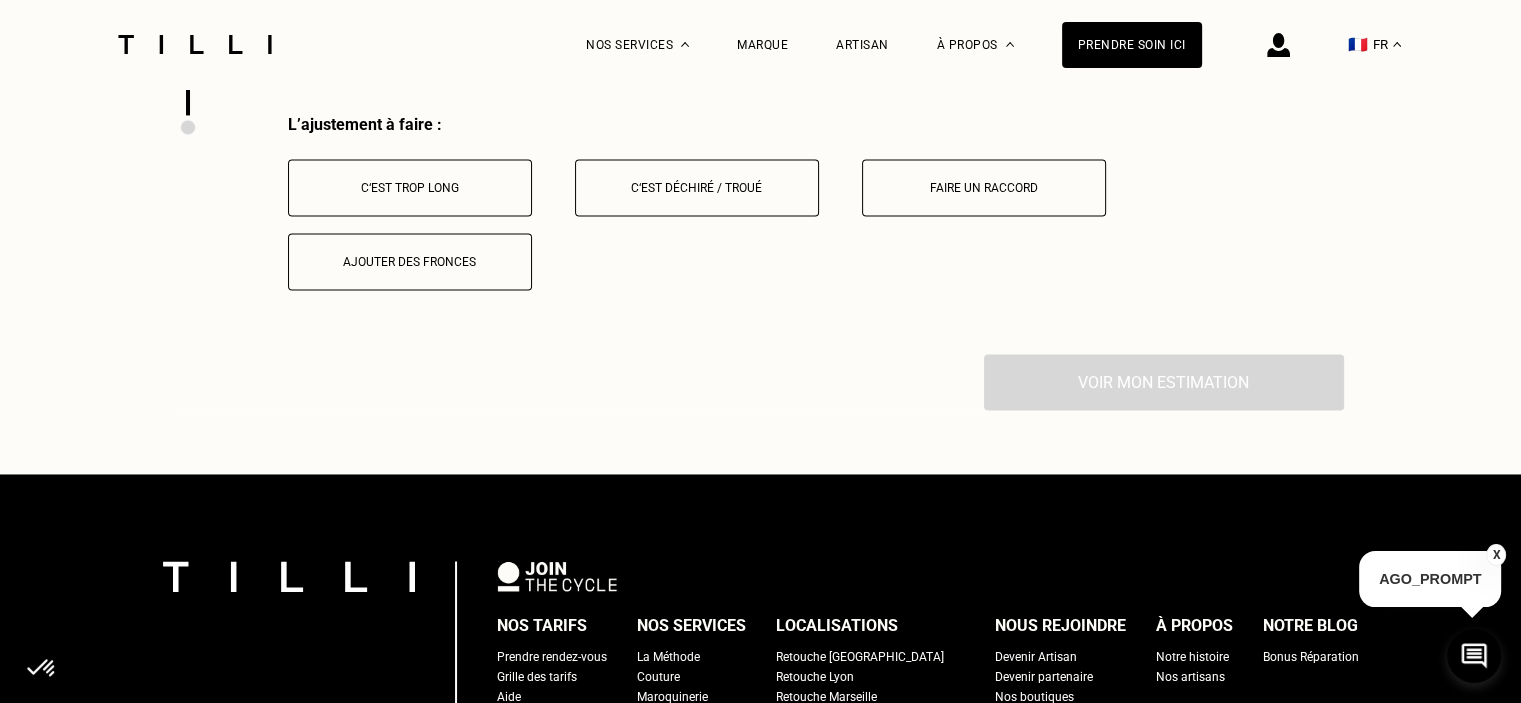 click on "C‘est trop long" at bounding box center (410, 188) 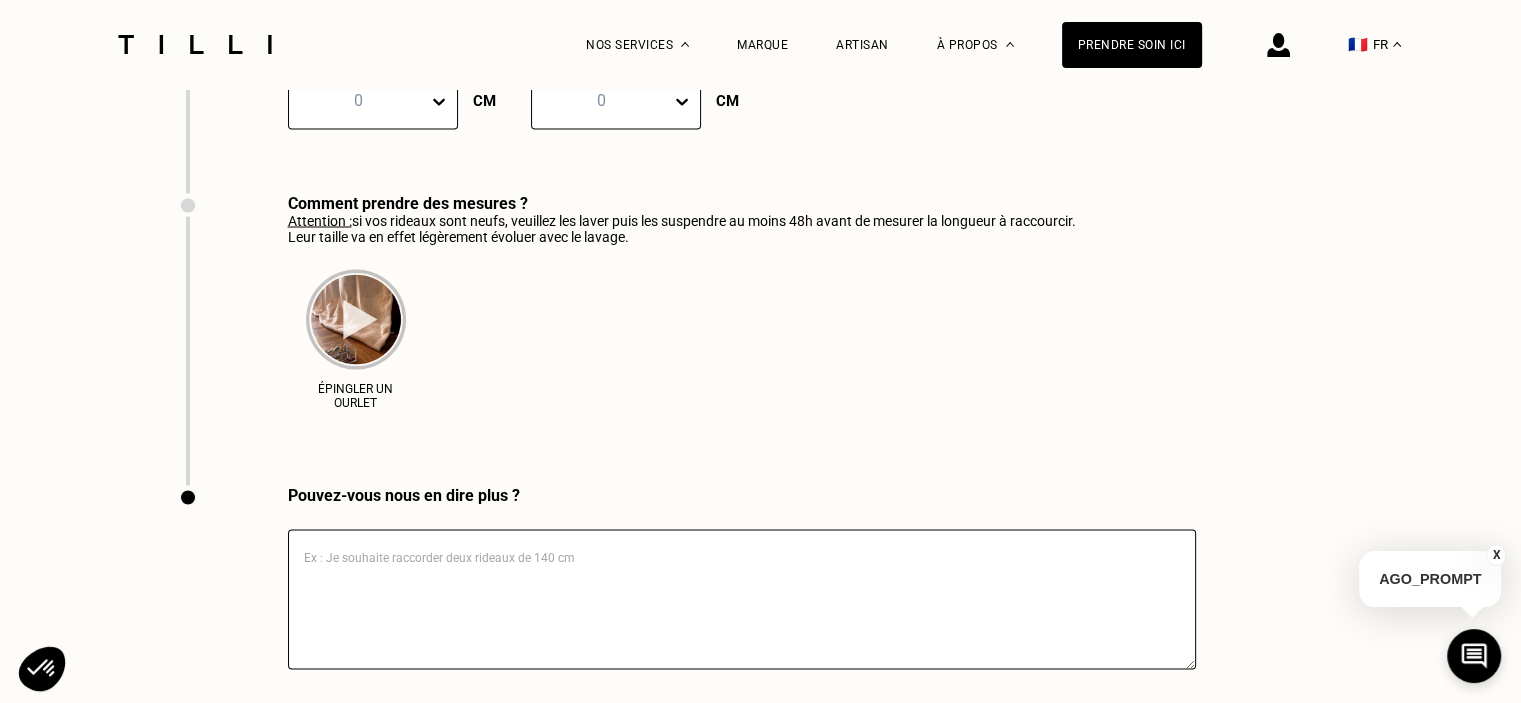 scroll, scrollTop: 3592, scrollLeft: 0, axis: vertical 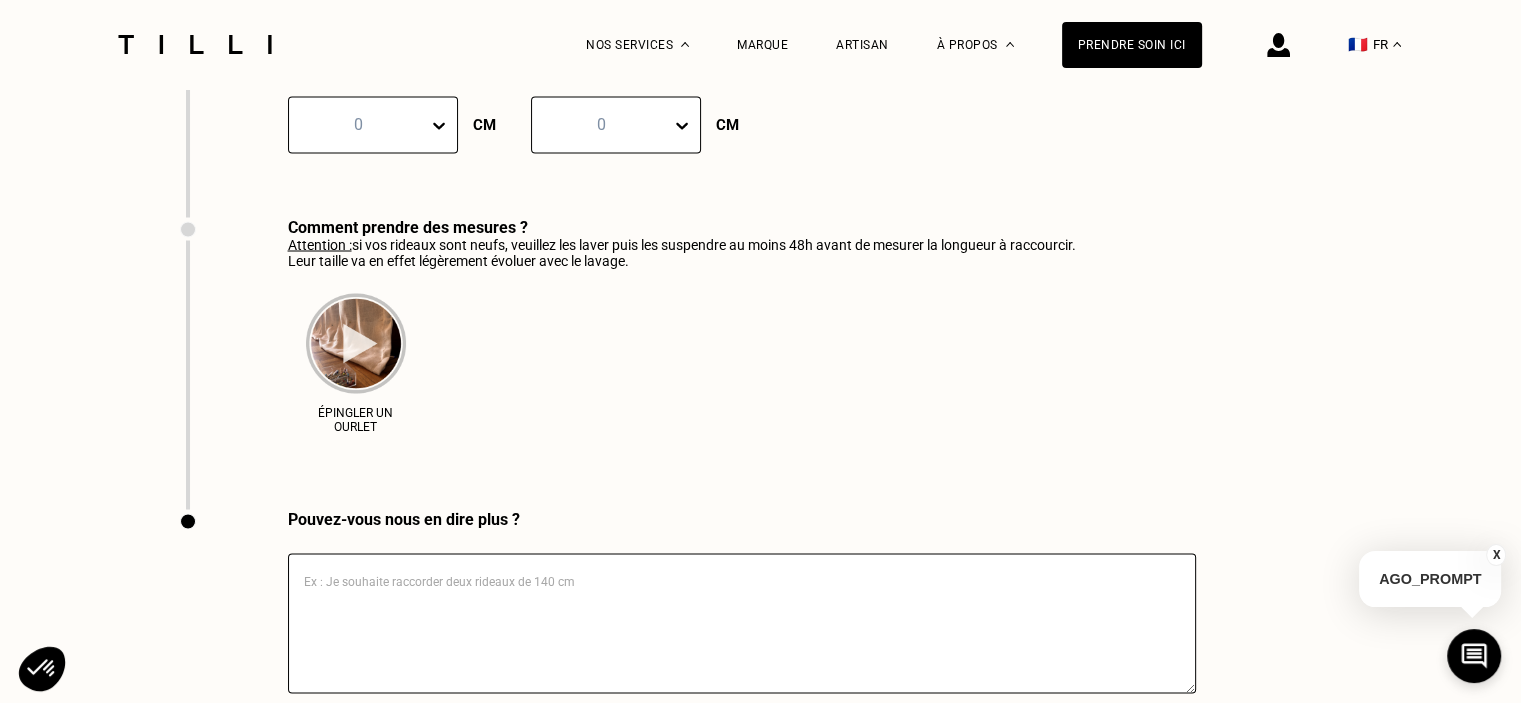 click at bounding box center [356, 343] 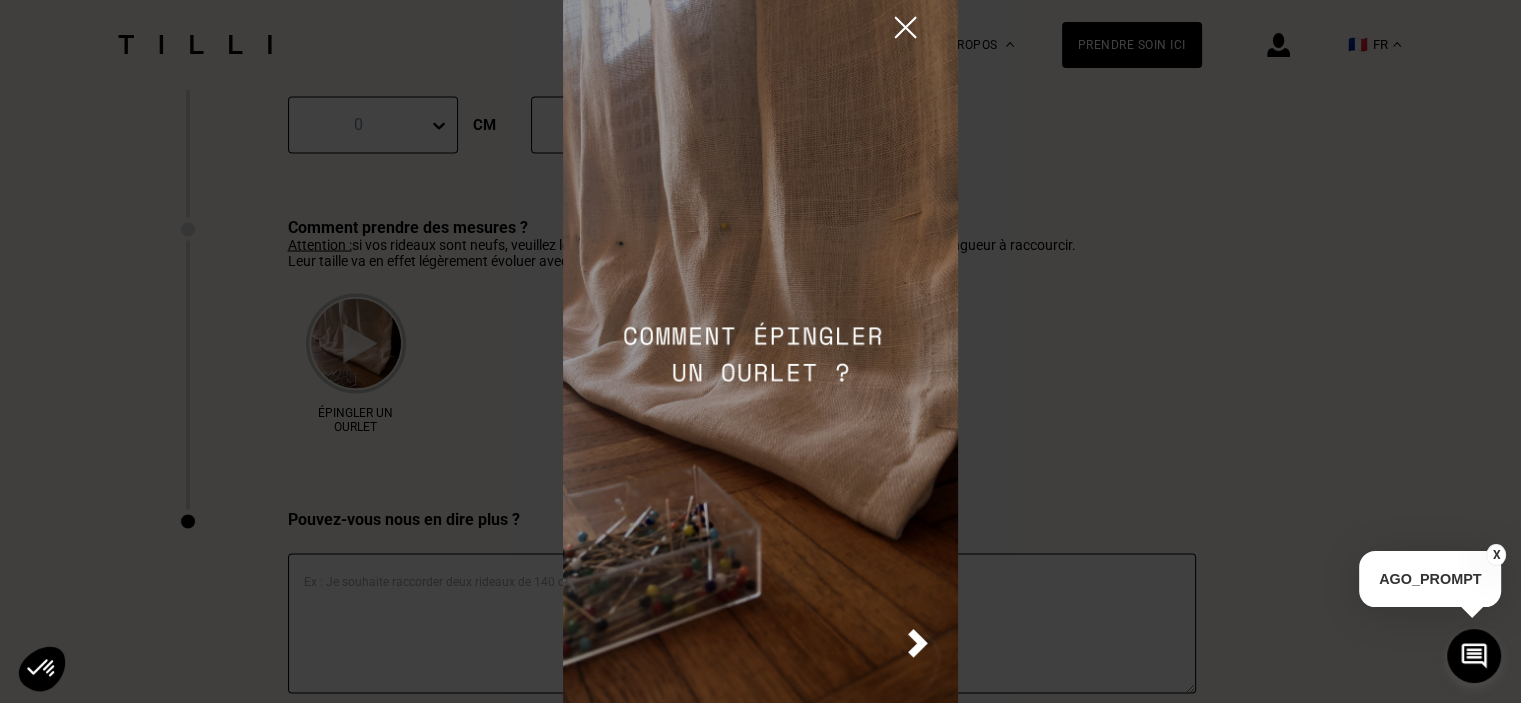 click at bounding box center (760, 351) 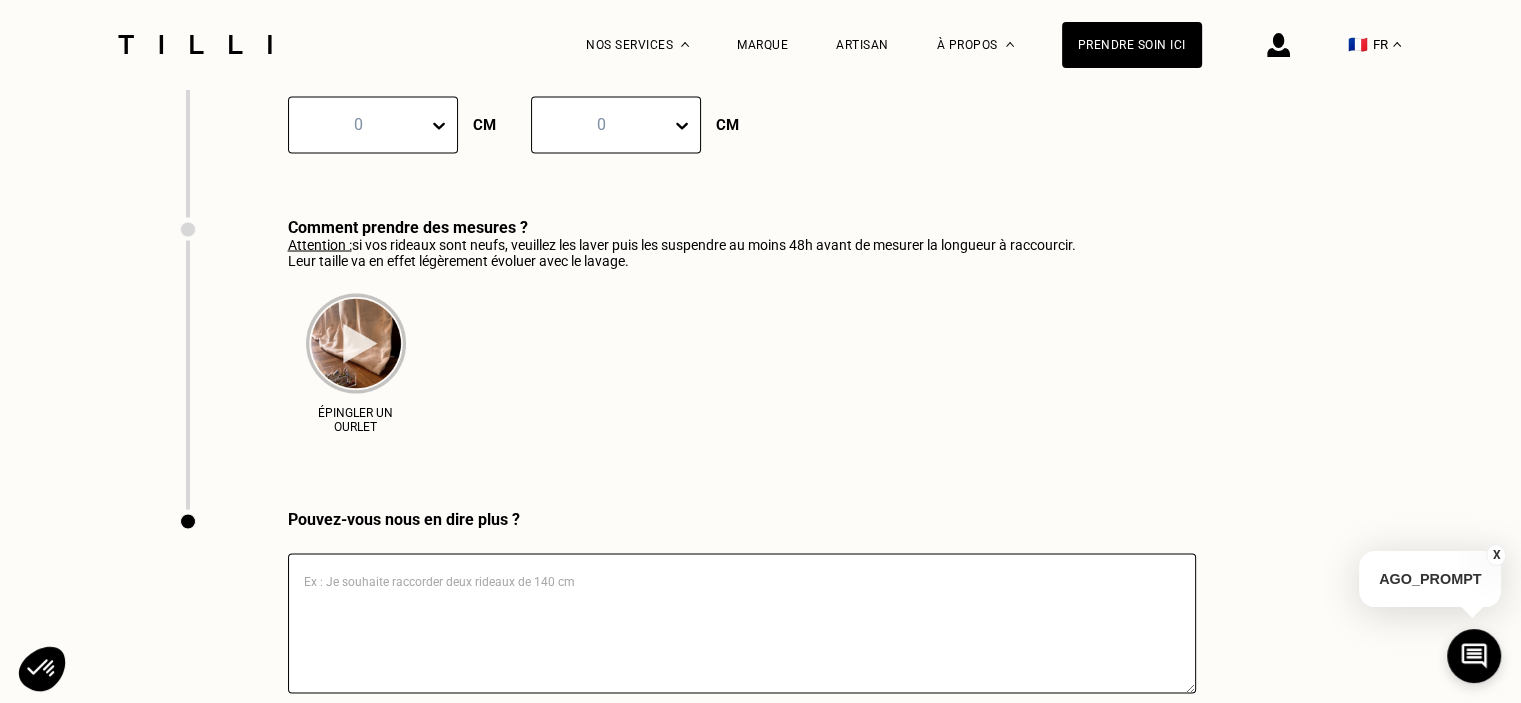 click at bounding box center (356, 343) 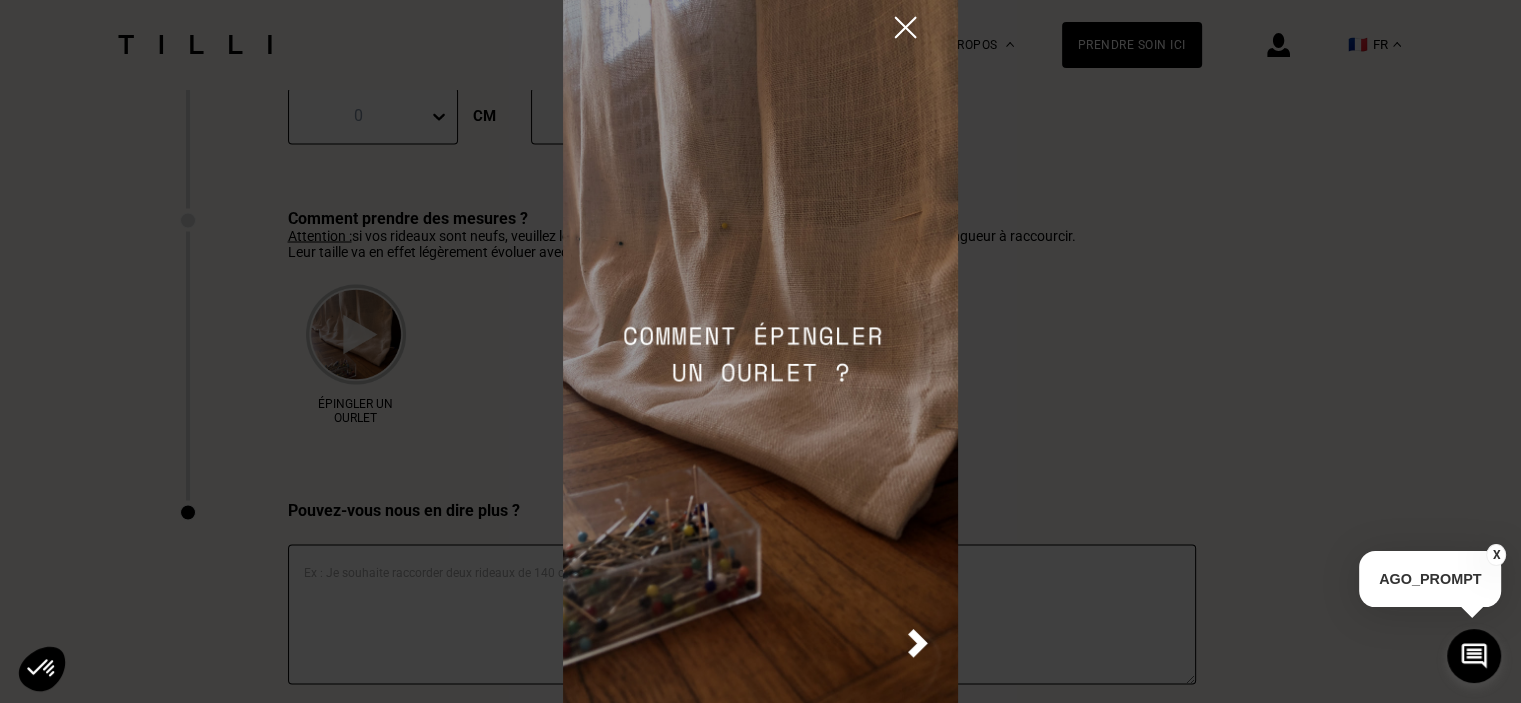 scroll, scrollTop: 3892, scrollLeft: 0, axis: vertical 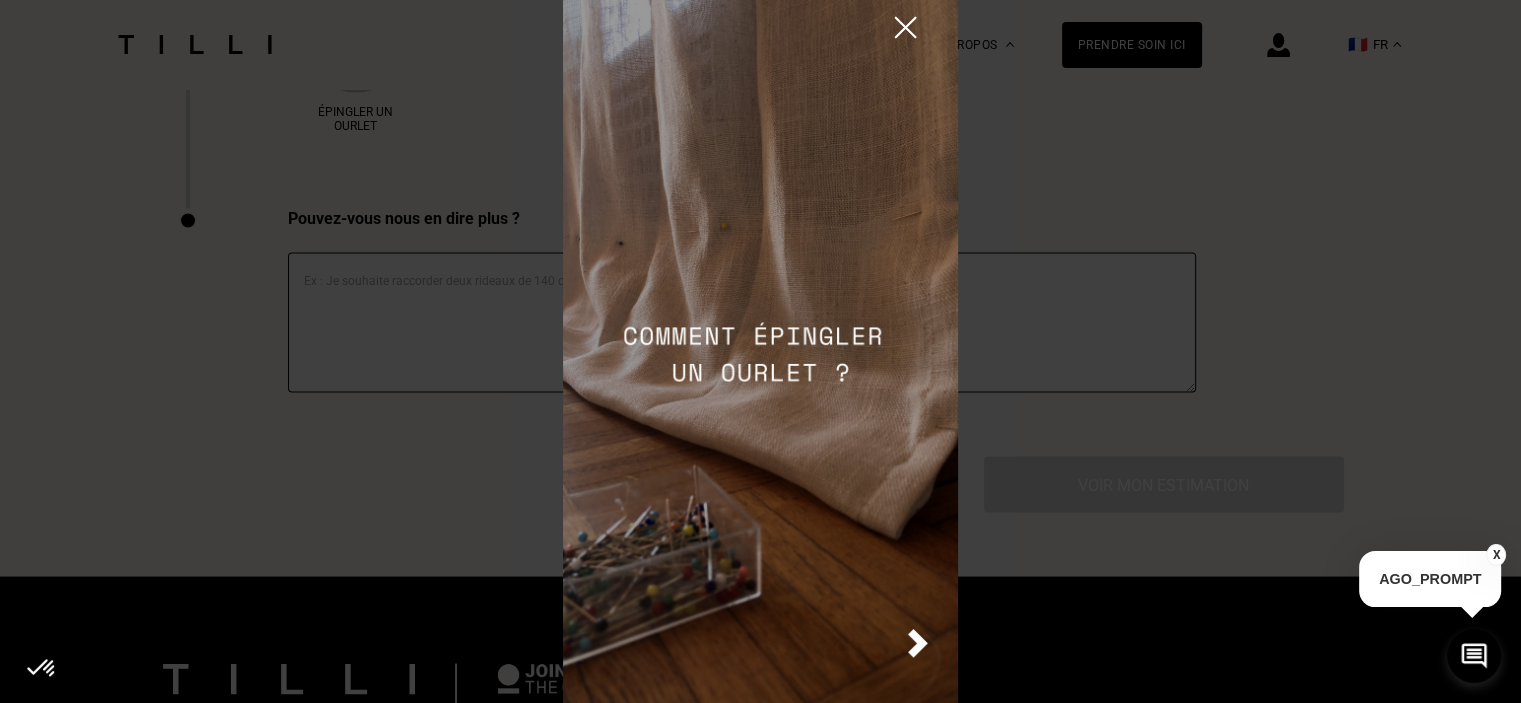 click at bounding box center (918, 643) 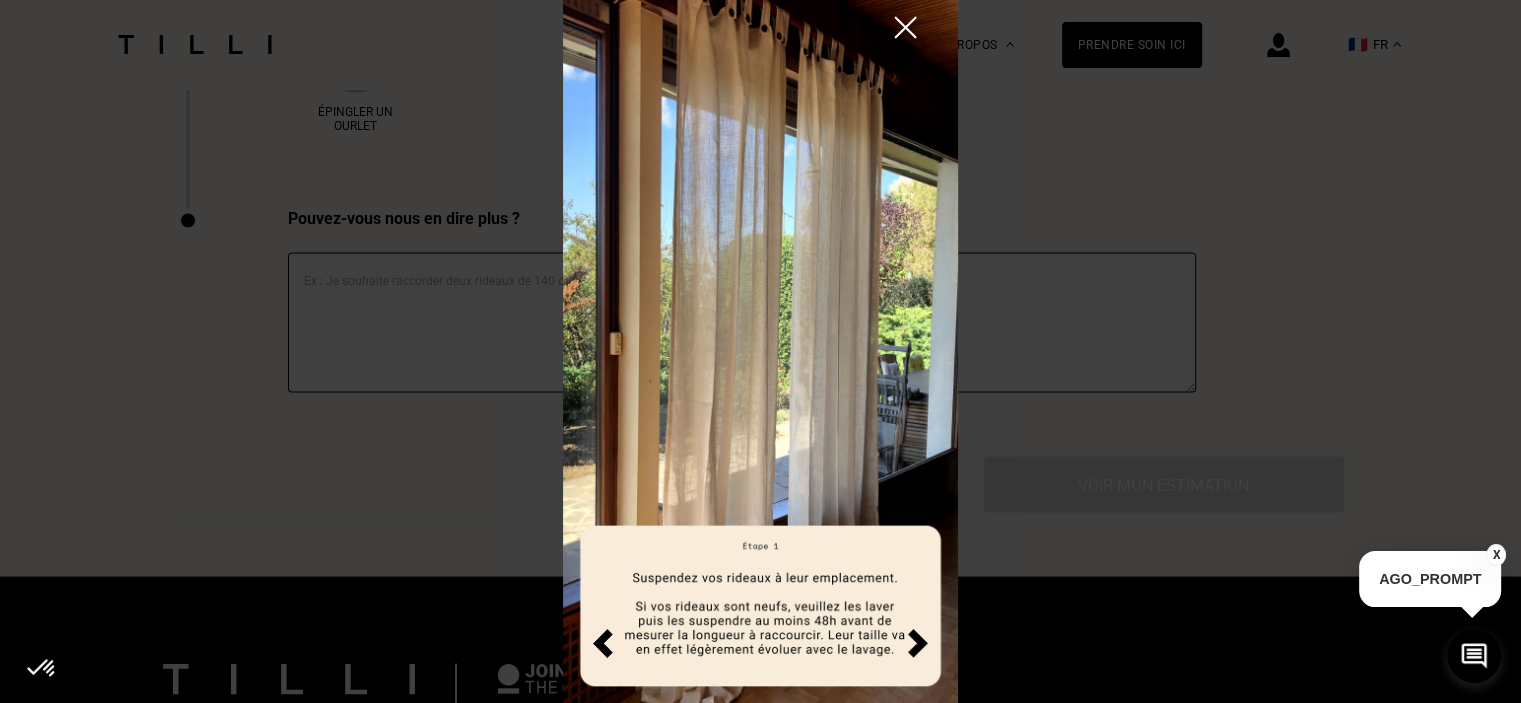 click at bounding box center [918, 643] 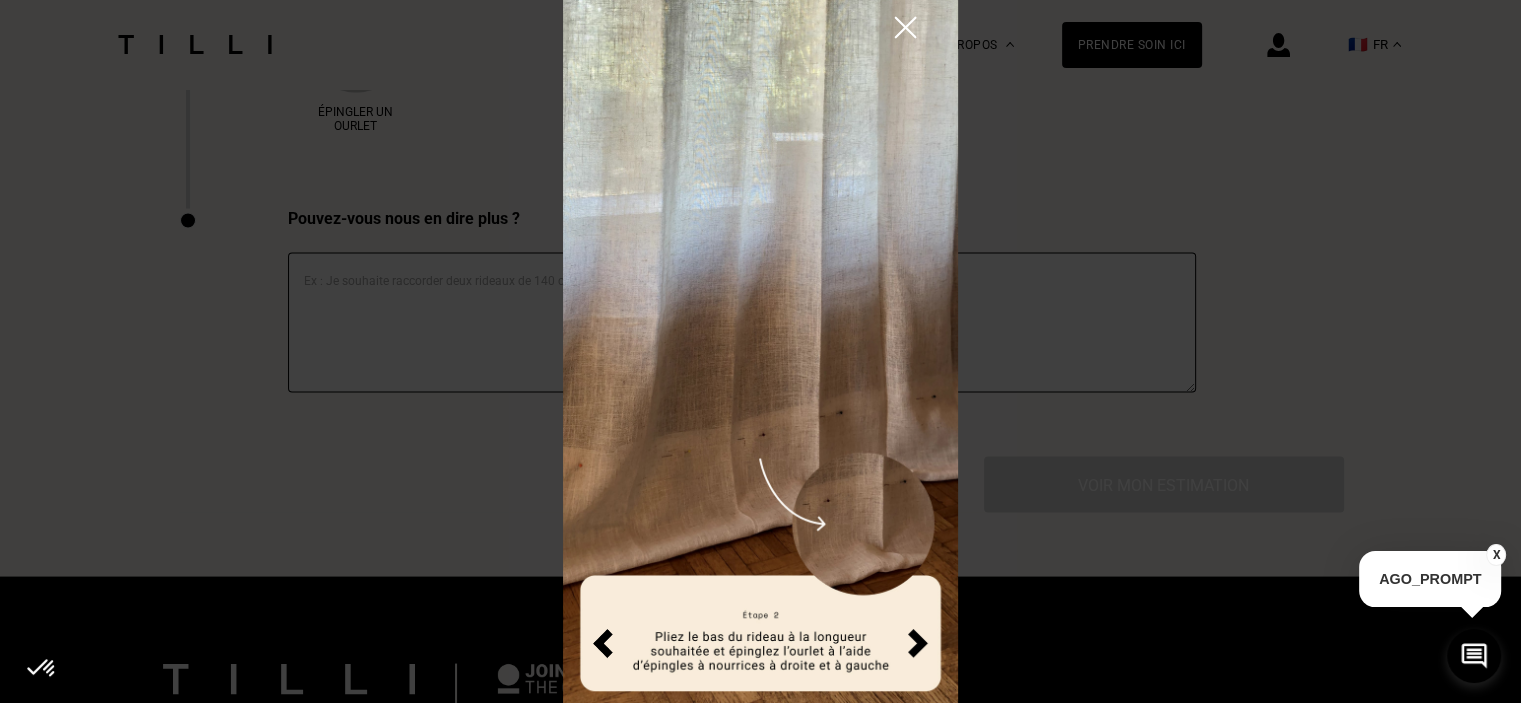 click at bounding box center (918, 643) 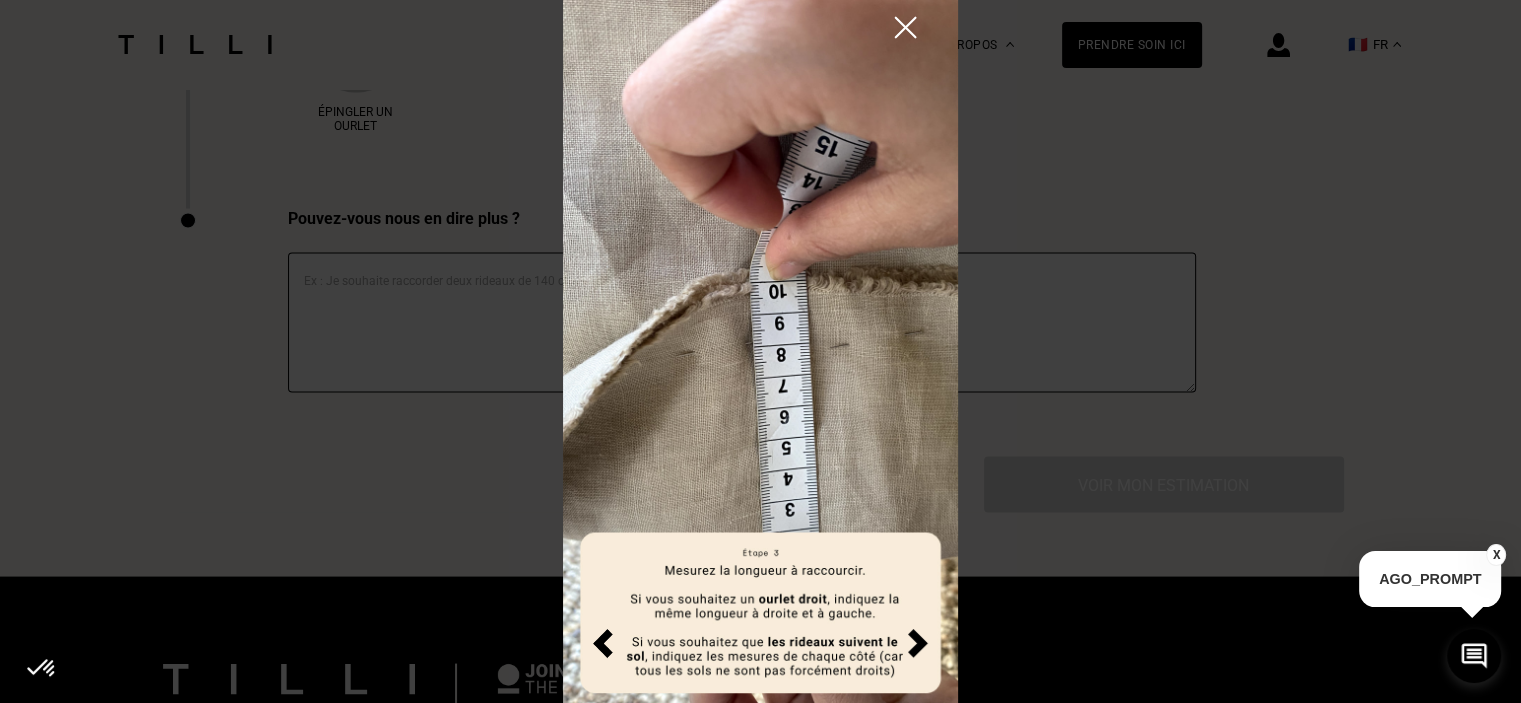 click at bounding box center [918, 643] 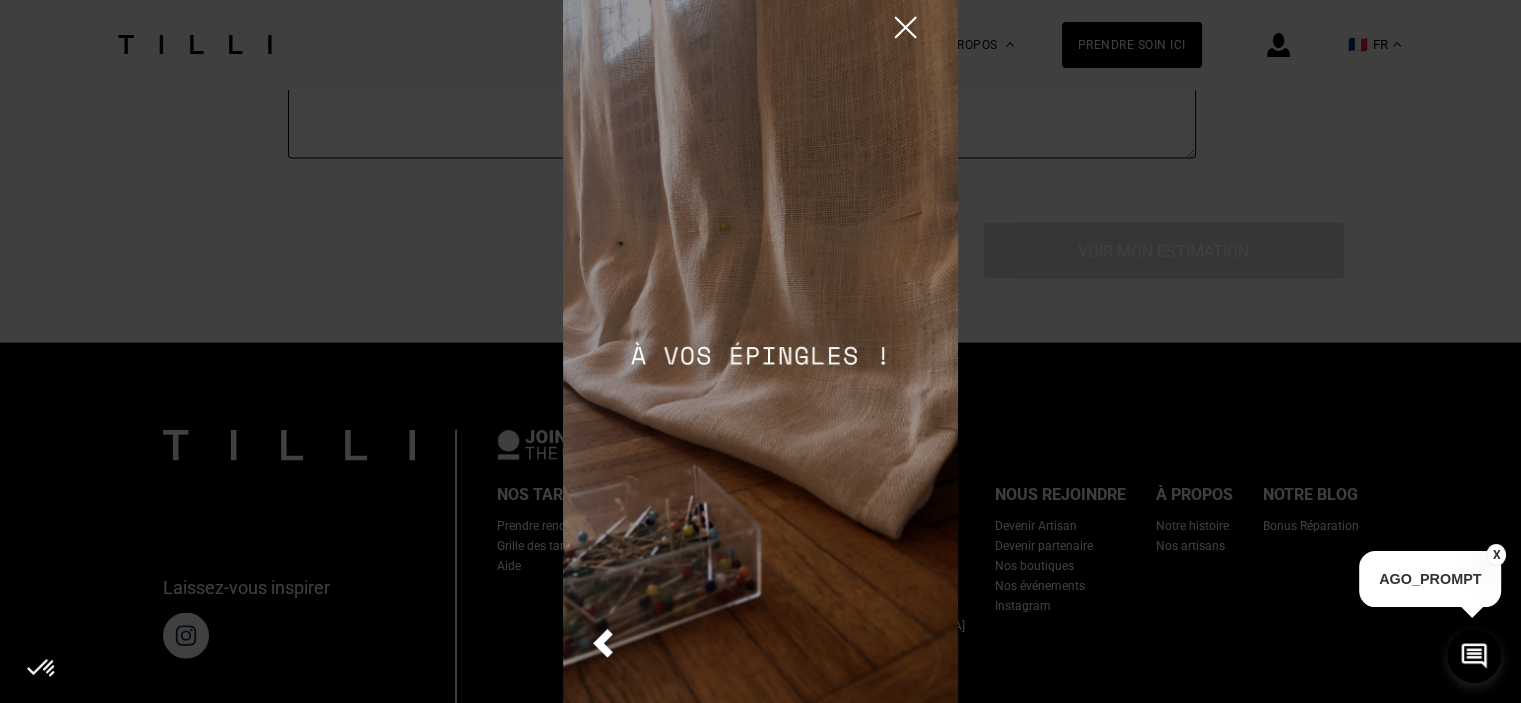 scroll, scrollTop: 4192, scrollLeft: 0, axis: vertical 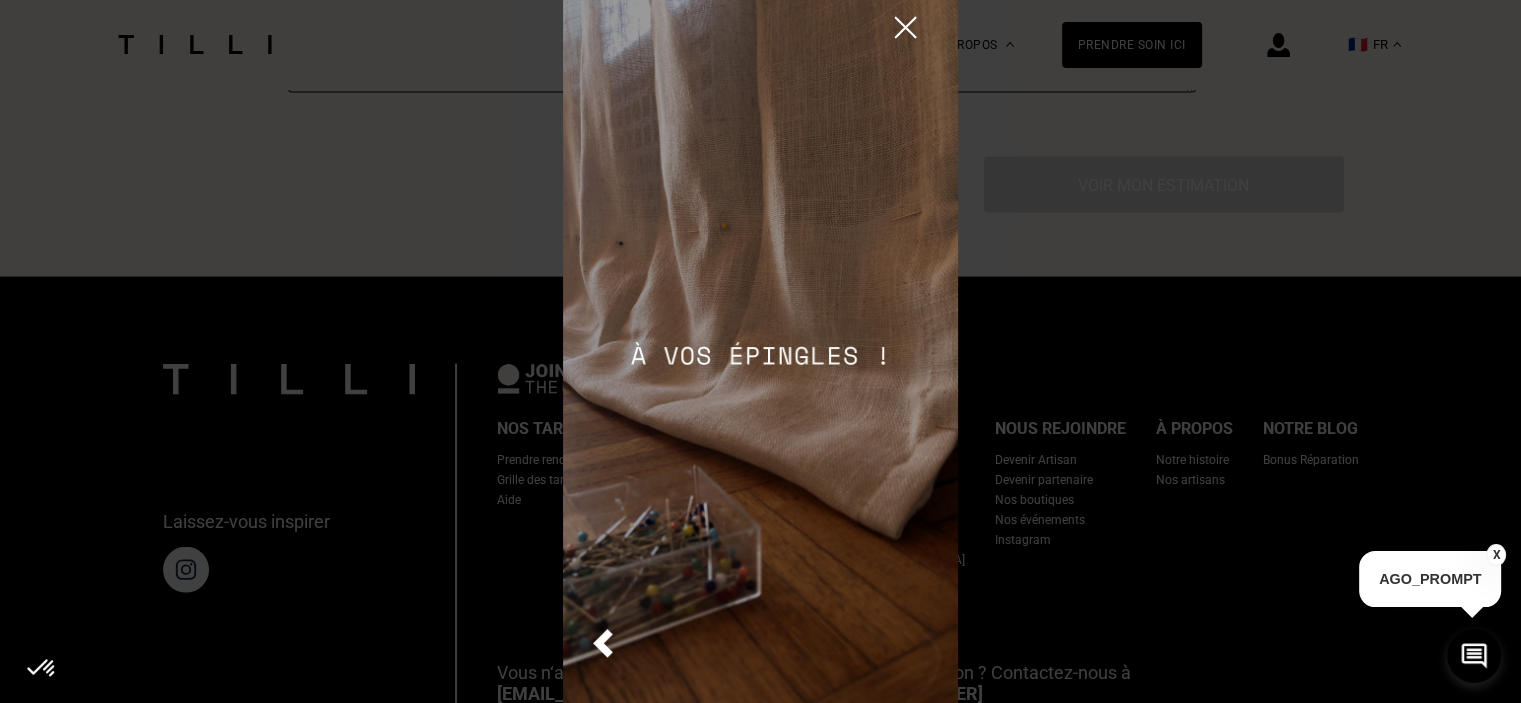 click at bounding box center [760, 351] 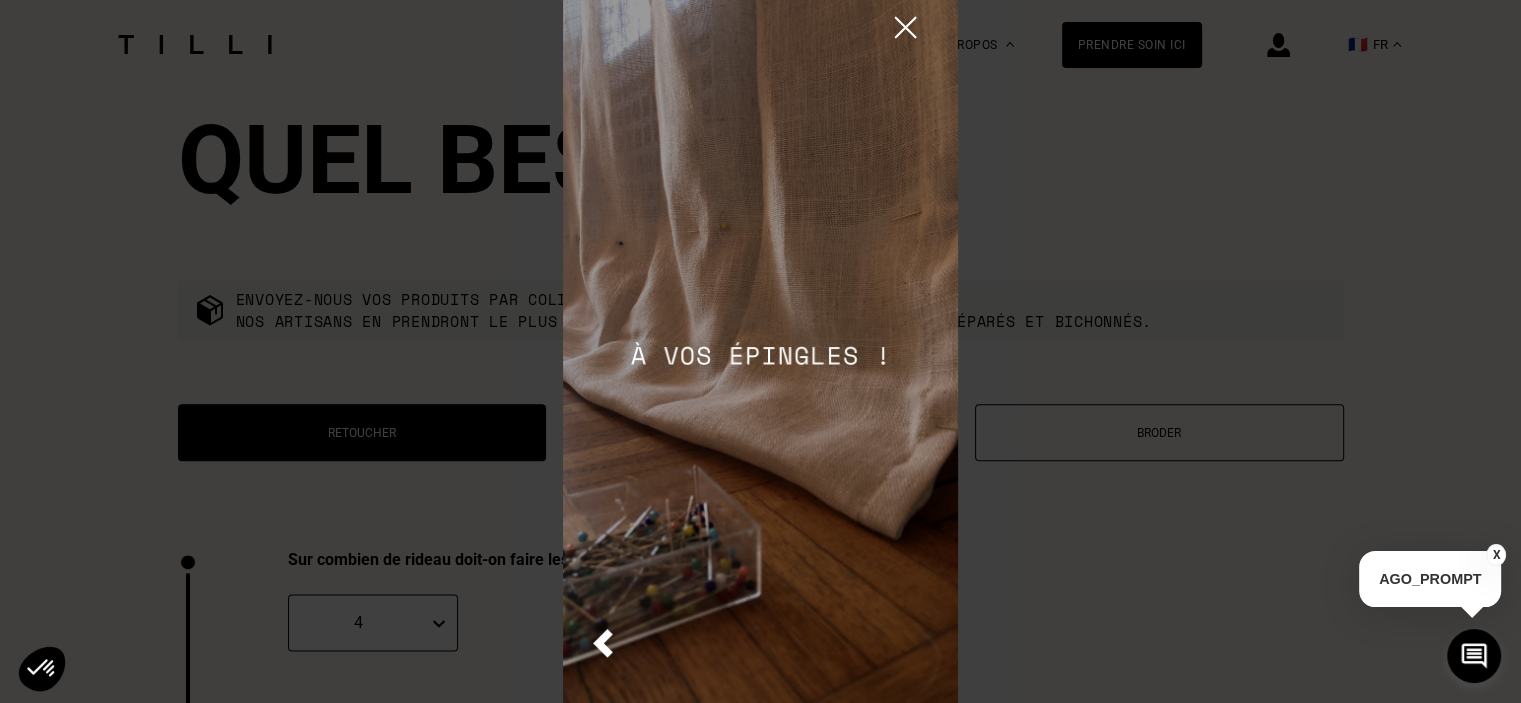scroll, scrollTop: 2292, scrollLeft: 0, axis: vertical 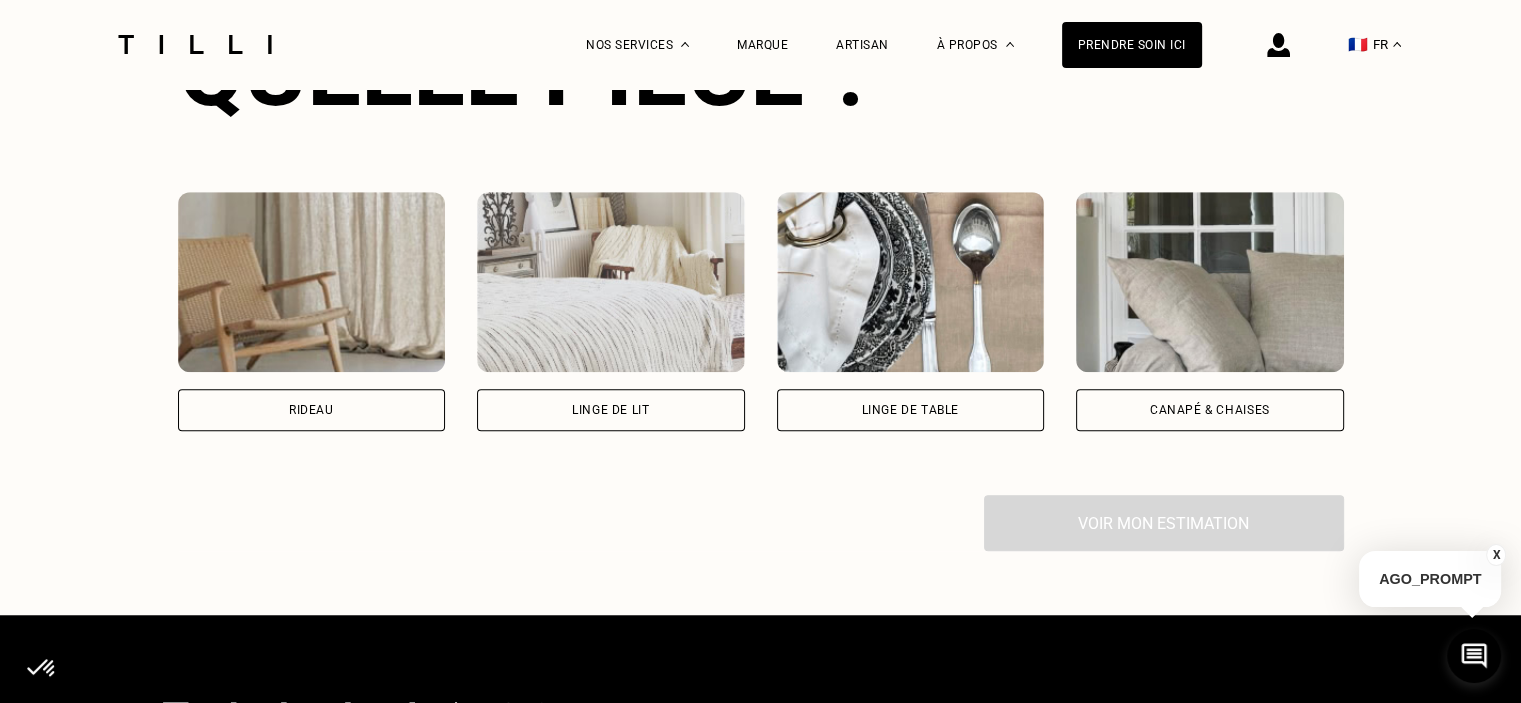 click on "Rideau" at bounding box center (311, 410) 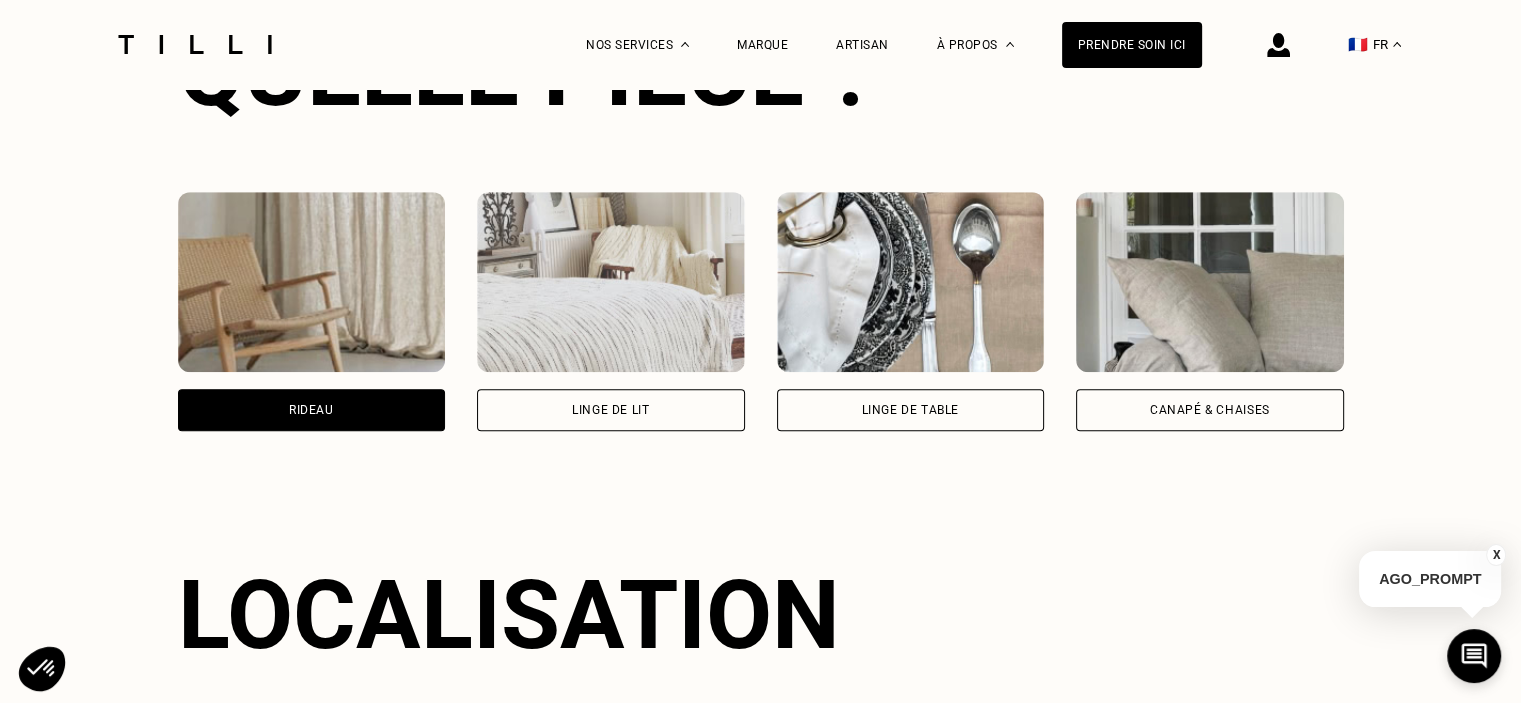 scroll, scrollTop: 1481, scrollLeft: 0, axis: vertical 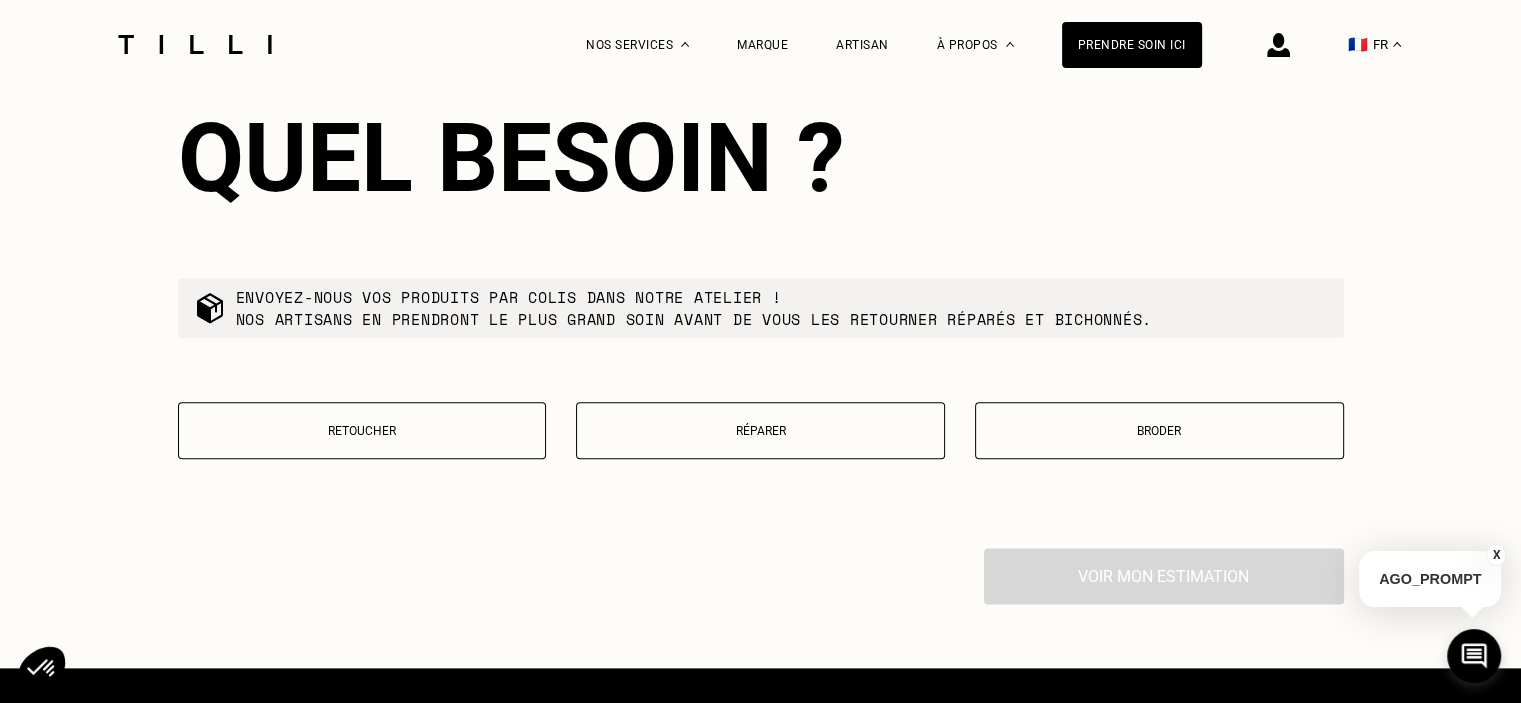 click on "Retoucher" at bounding box center (362, 431) 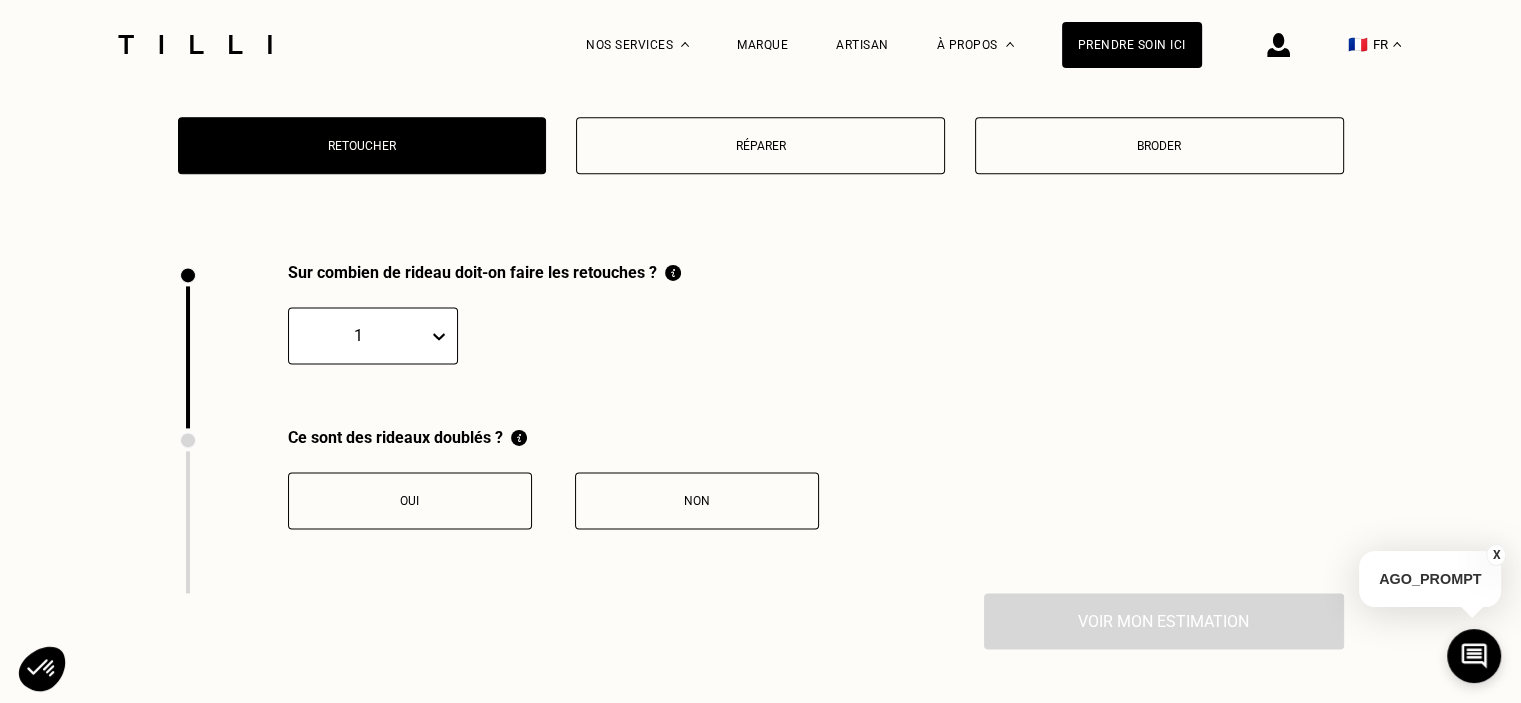 scroll, scrollTop: 2762, scrollLeft: 0, axis: vertical 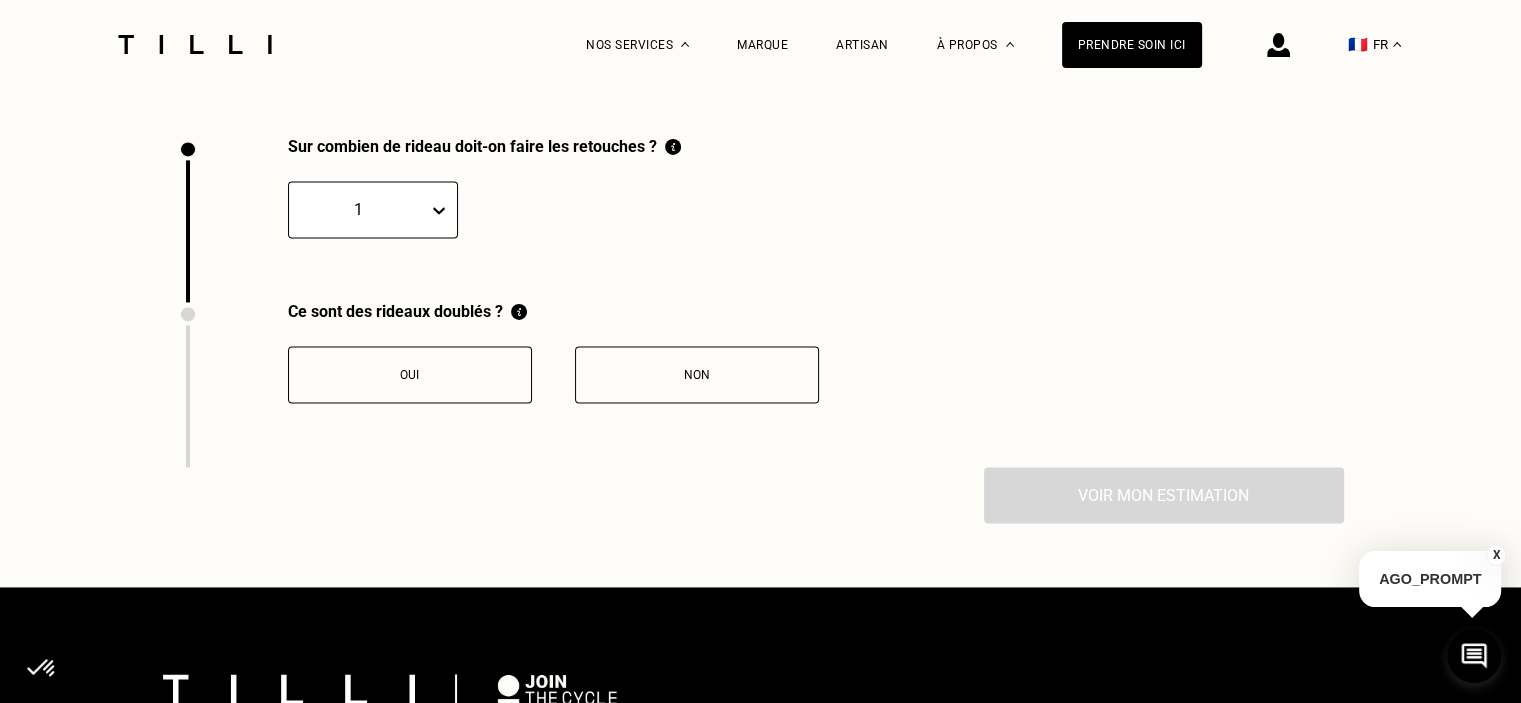 click 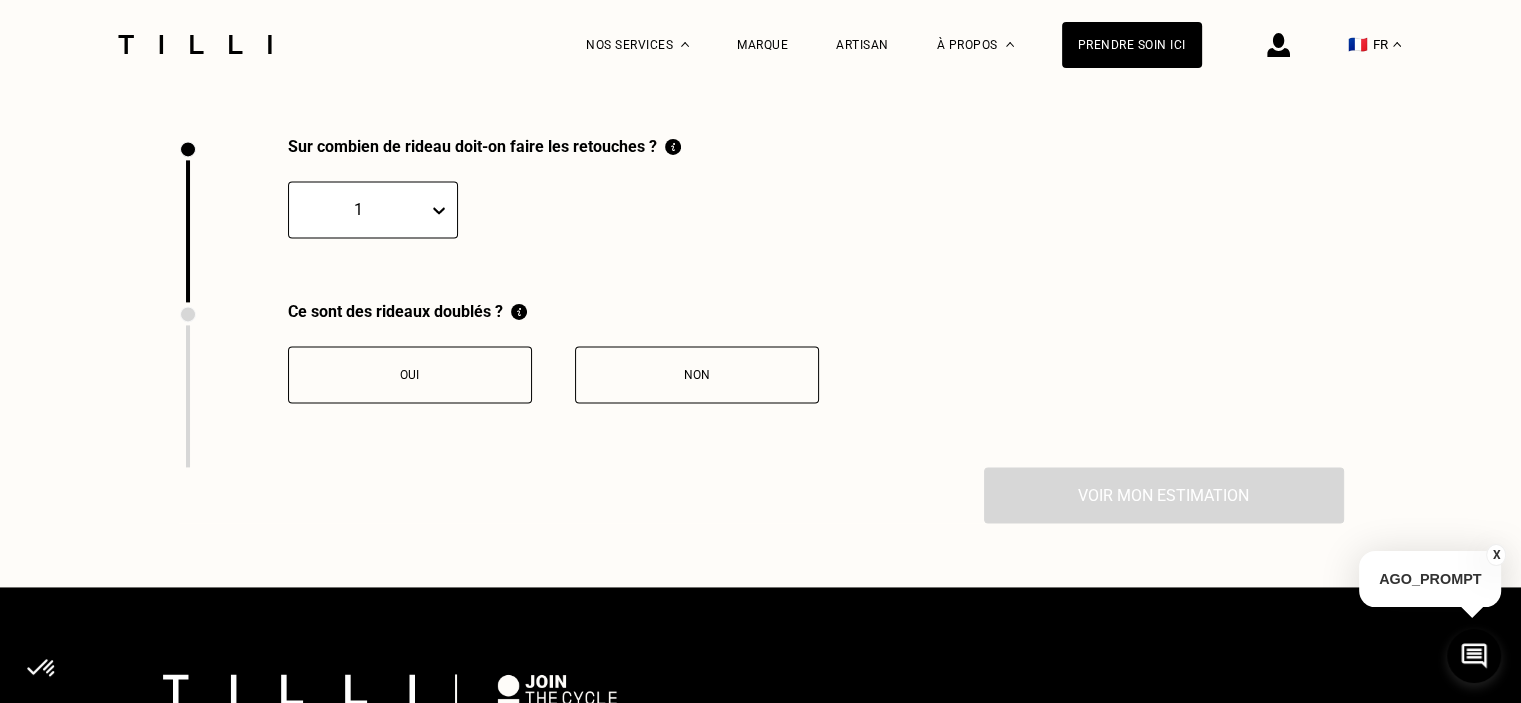 click 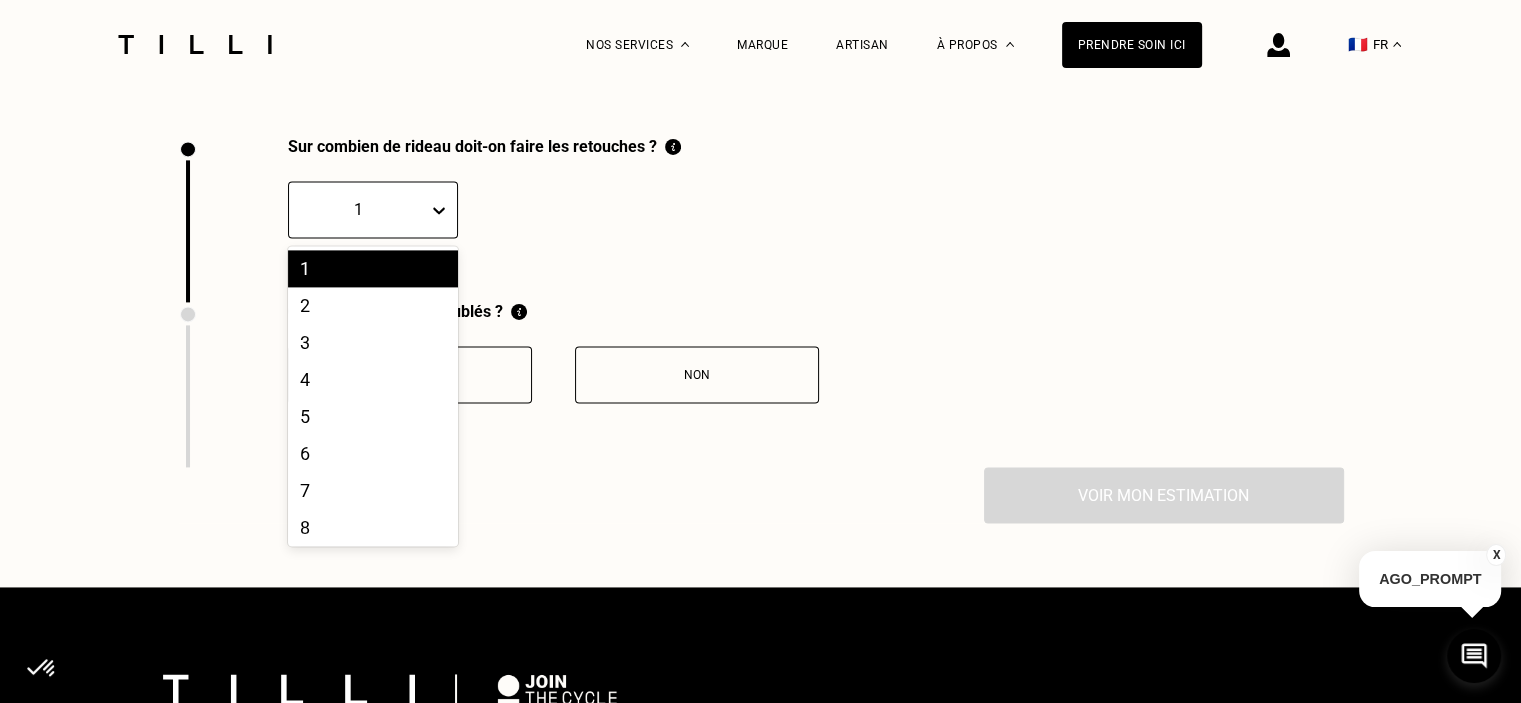 click 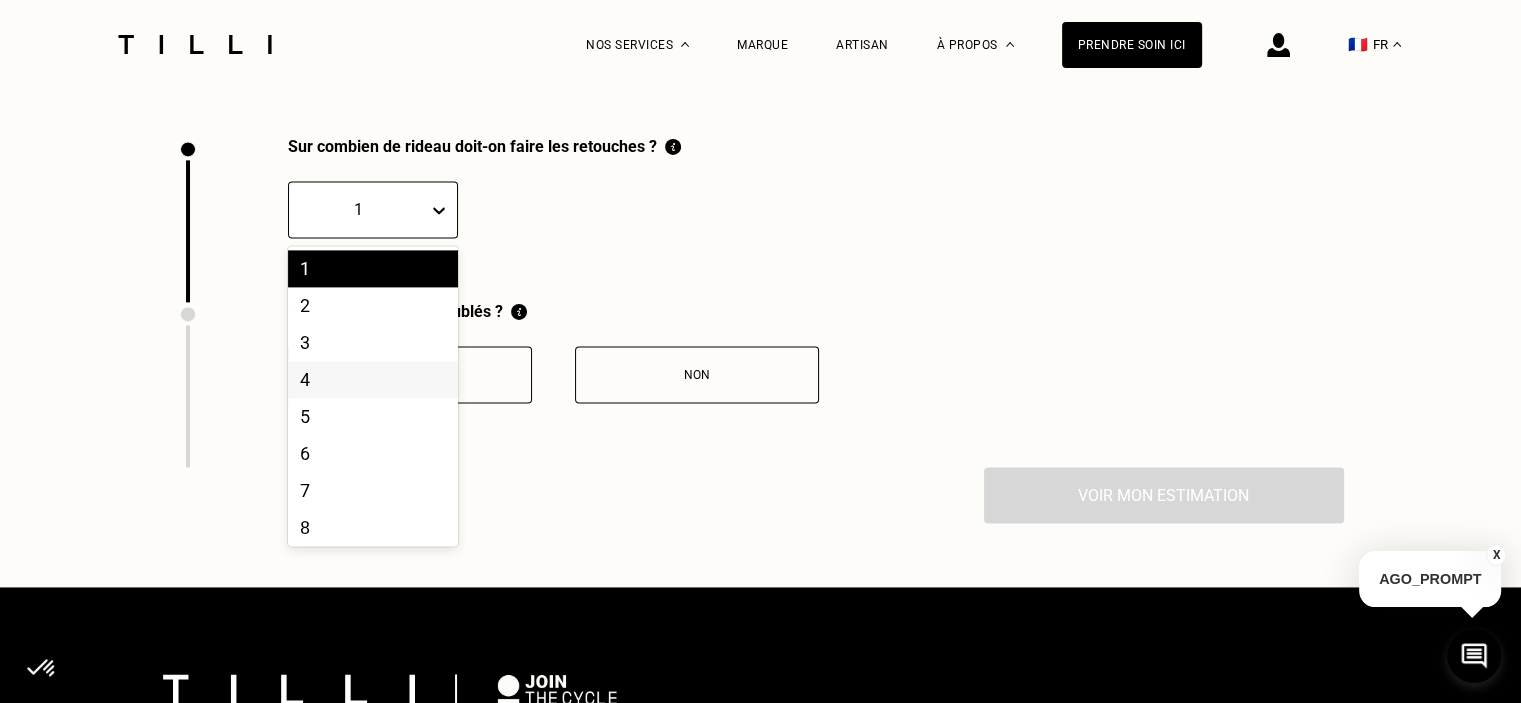 click on "4" at bounding box center (373, 379) 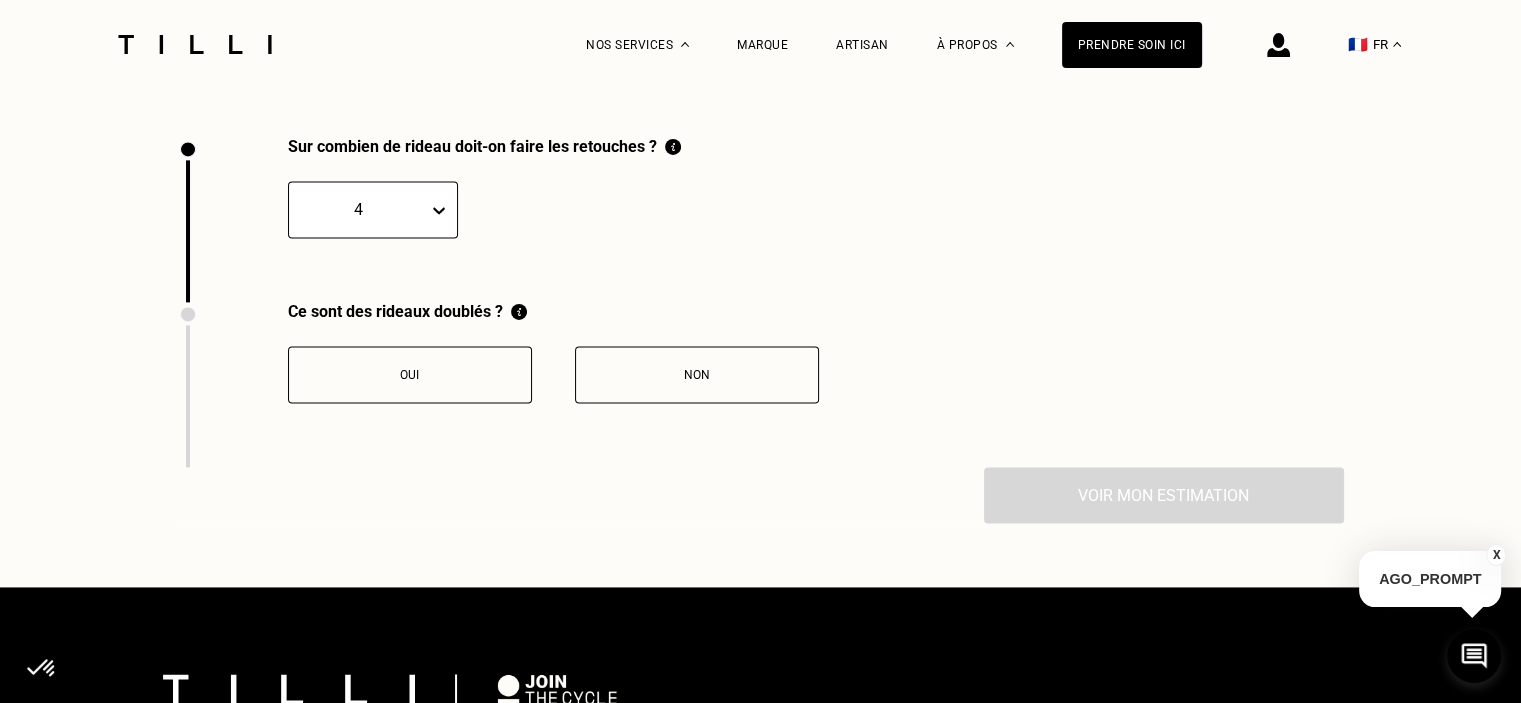click on "Non" at bounding box center [697, 375] 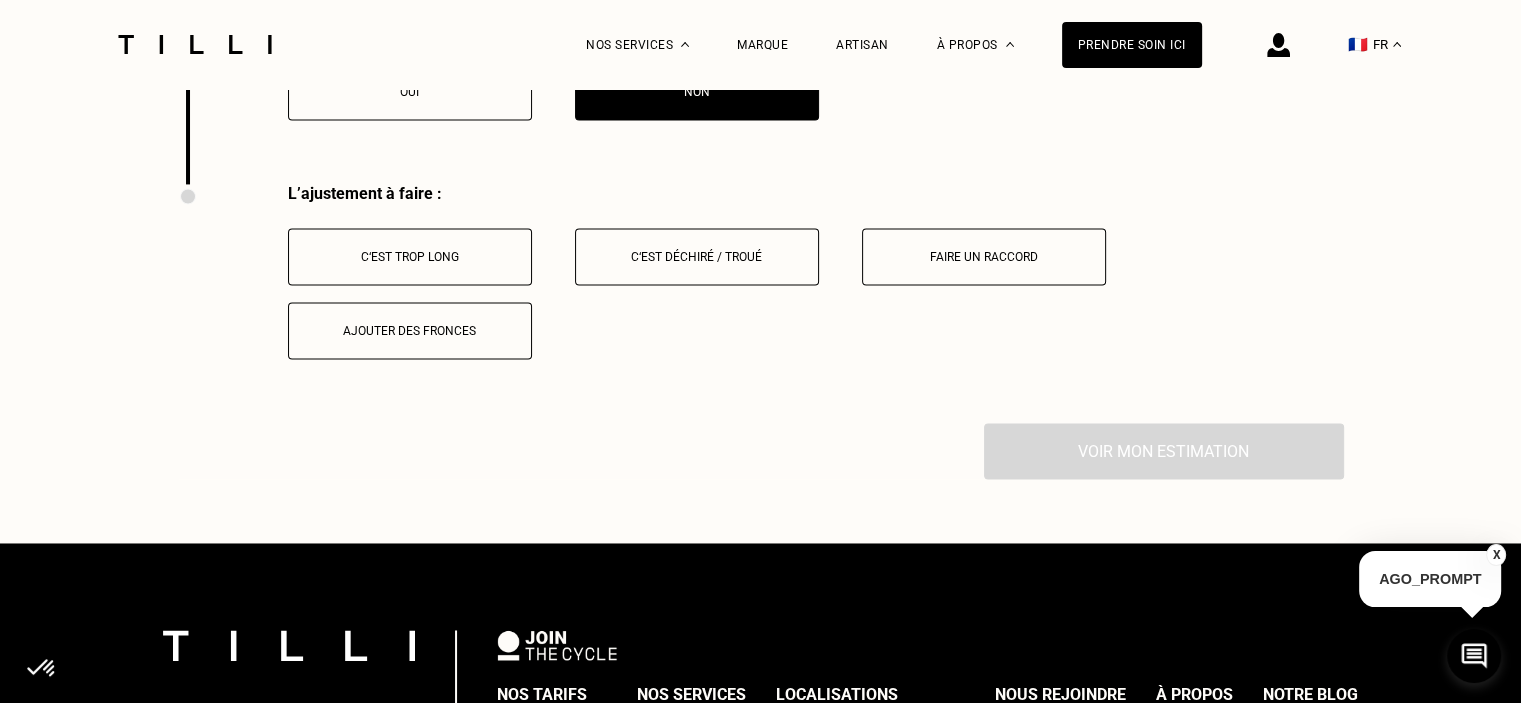 scroll, scrollTop: 3092, scrollLeft: 0, axis: vertical 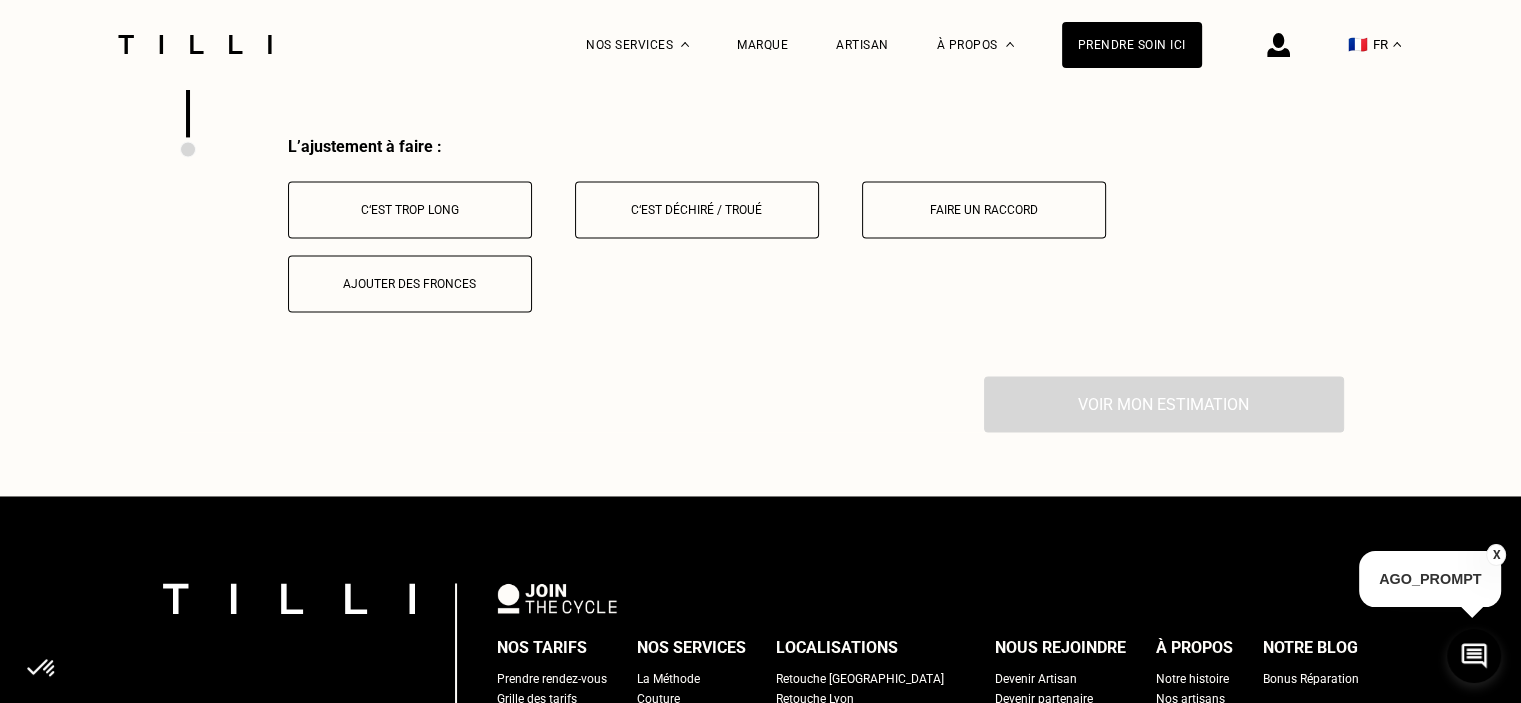 click on "C‘est trop long" at bounding box center (410, 210) 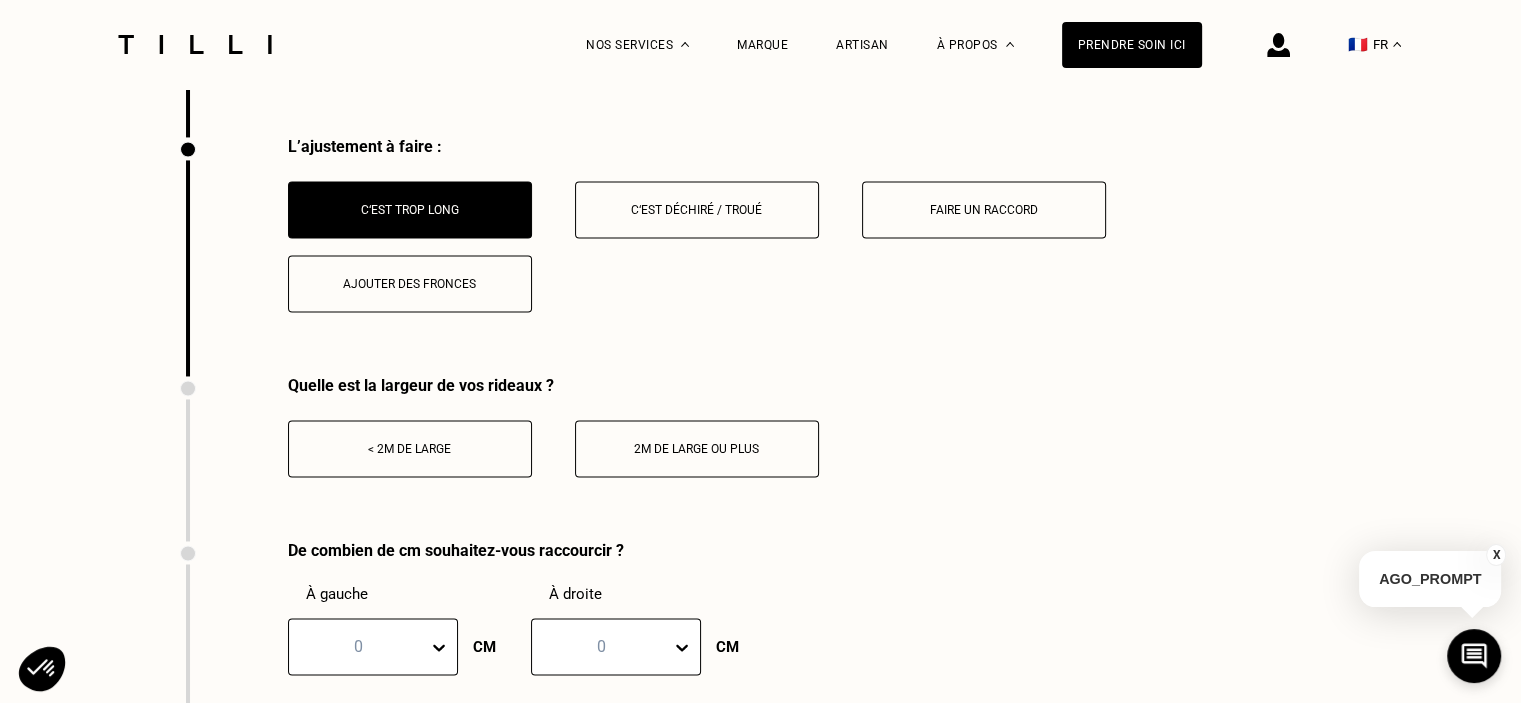 click on "< 2m de large" at bounding box center (410, 448) 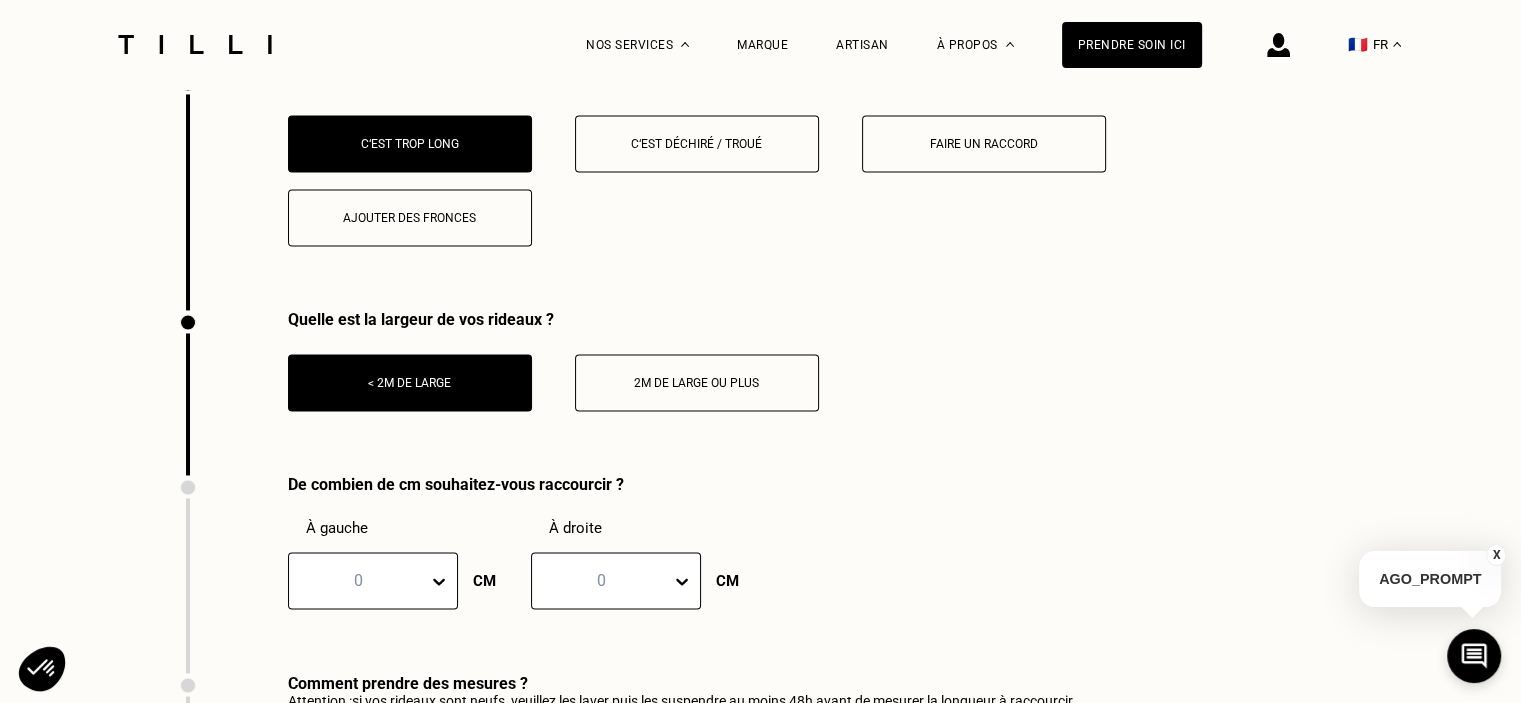 scroll, scrollTop: 3192, scrollLeft: 0, axis: vertical 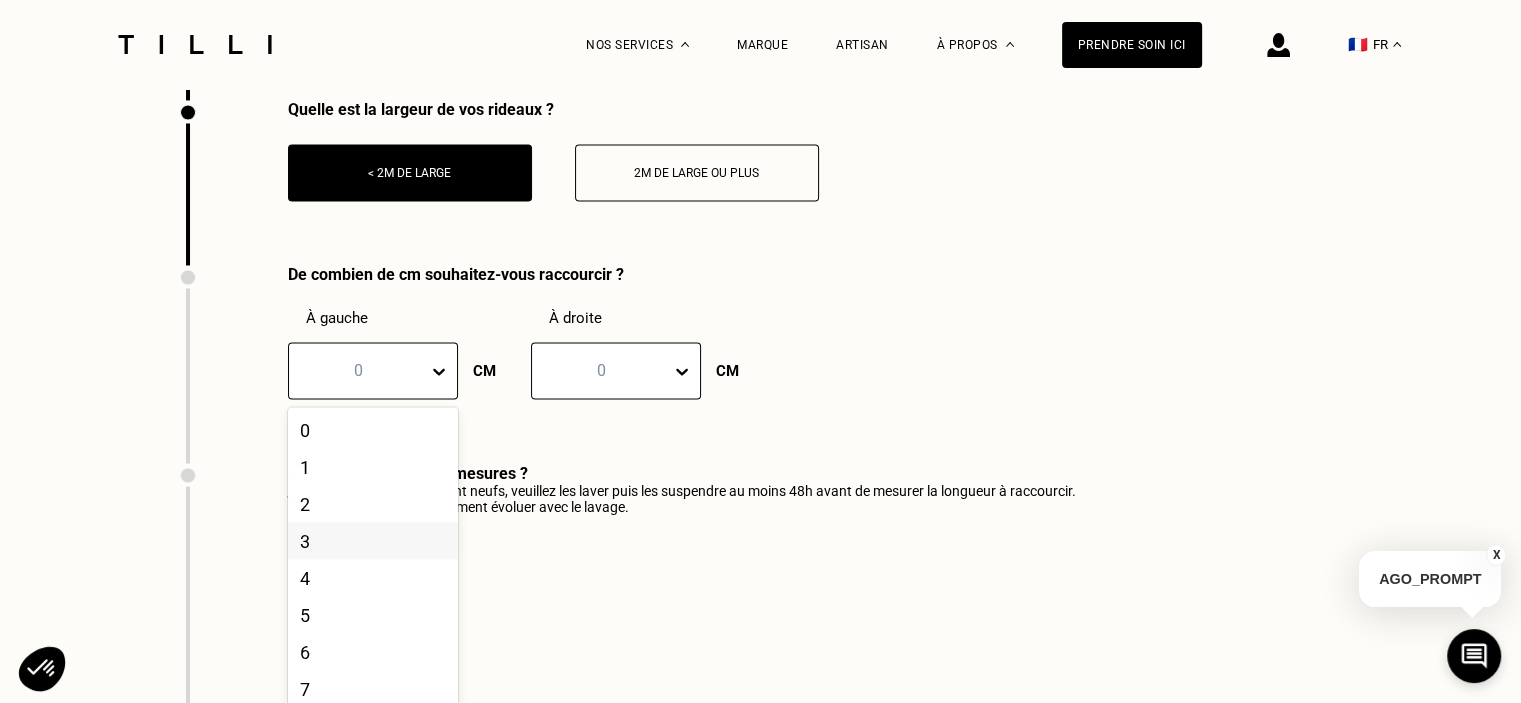 click on "21 results available. Use Up and Down to choose options, press Enter to select the currently focused option, press Escape to exit the menu, press Tab to select the option and exit the menu. 0 0 1 2 3 4 5 6 7 8 9 10 11 12 13 14 15 16 17 18 19 20" at bounding box center (373, 370) 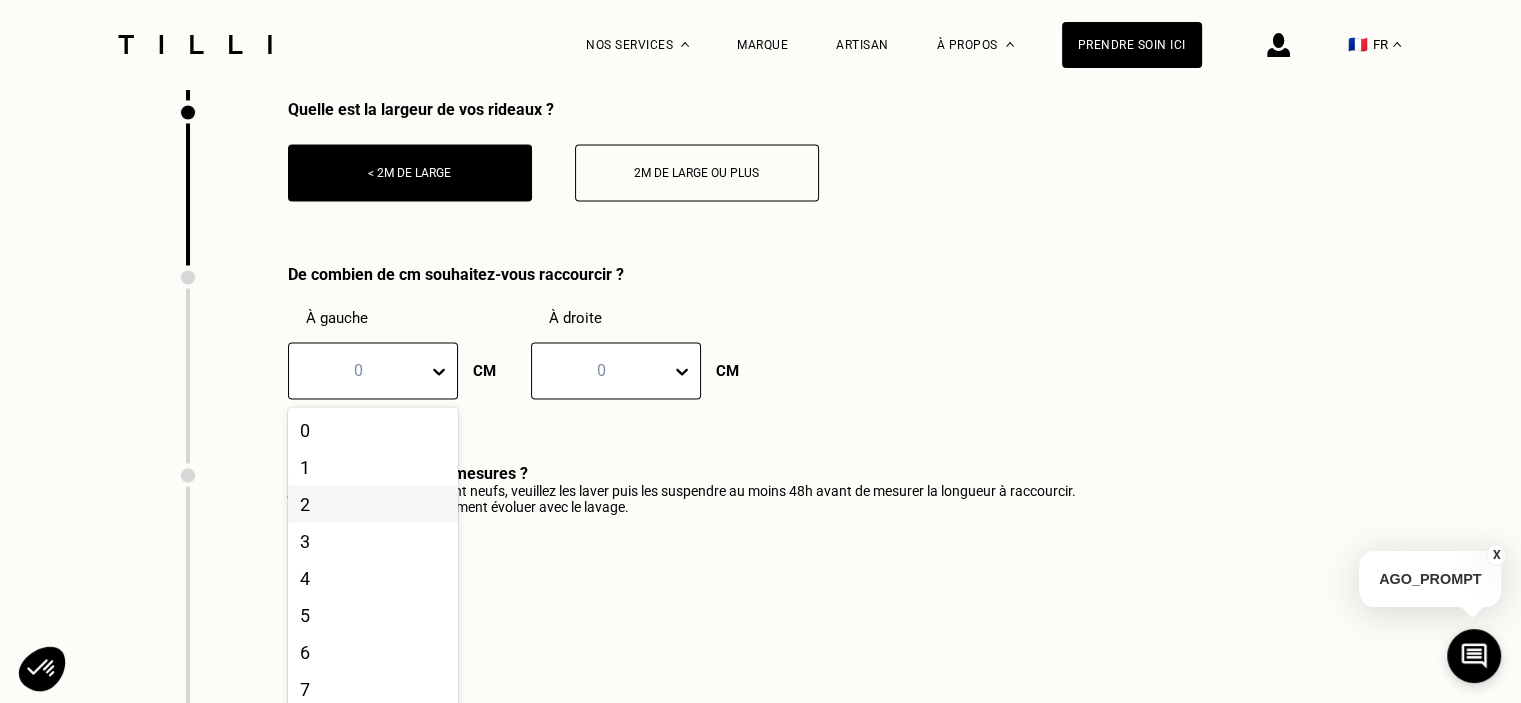 click on "2" at bounding box center (373, 503) 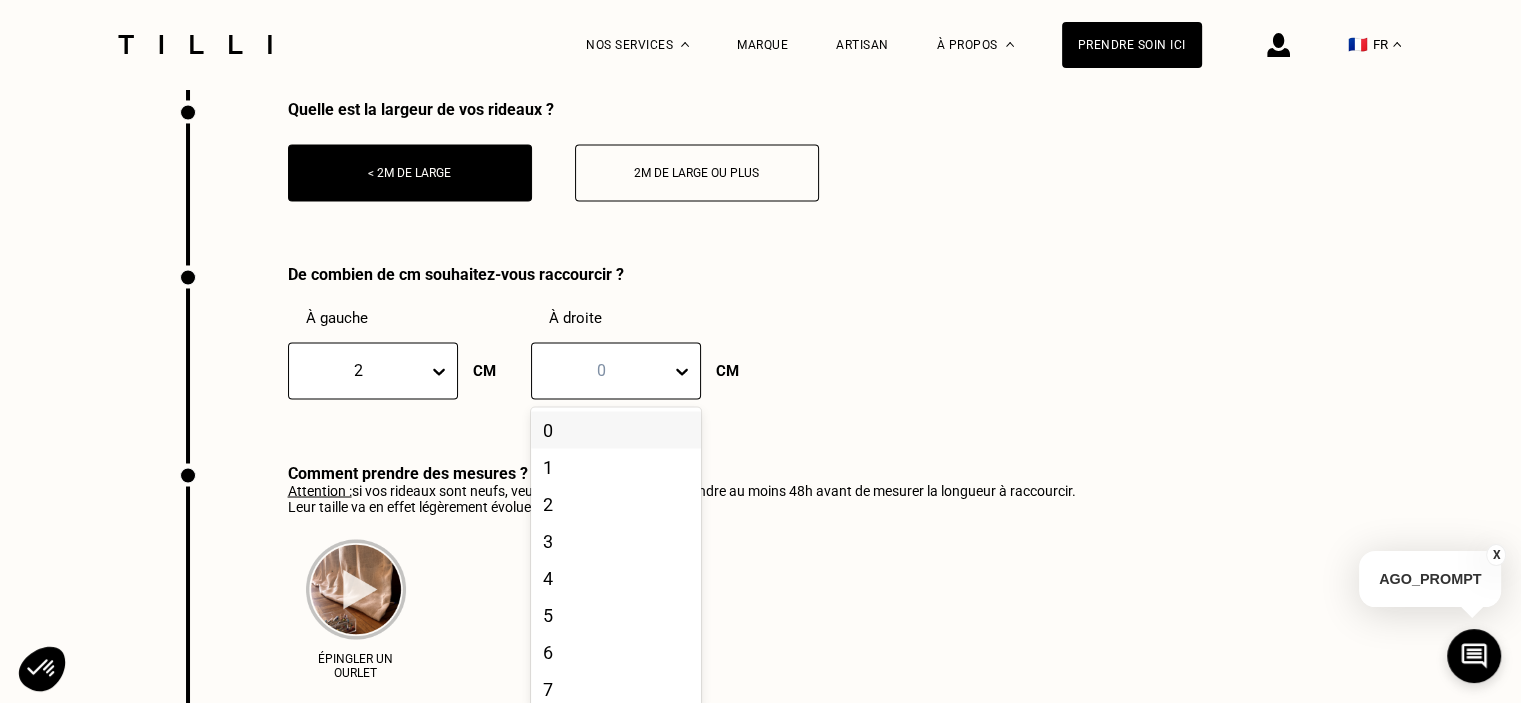 click 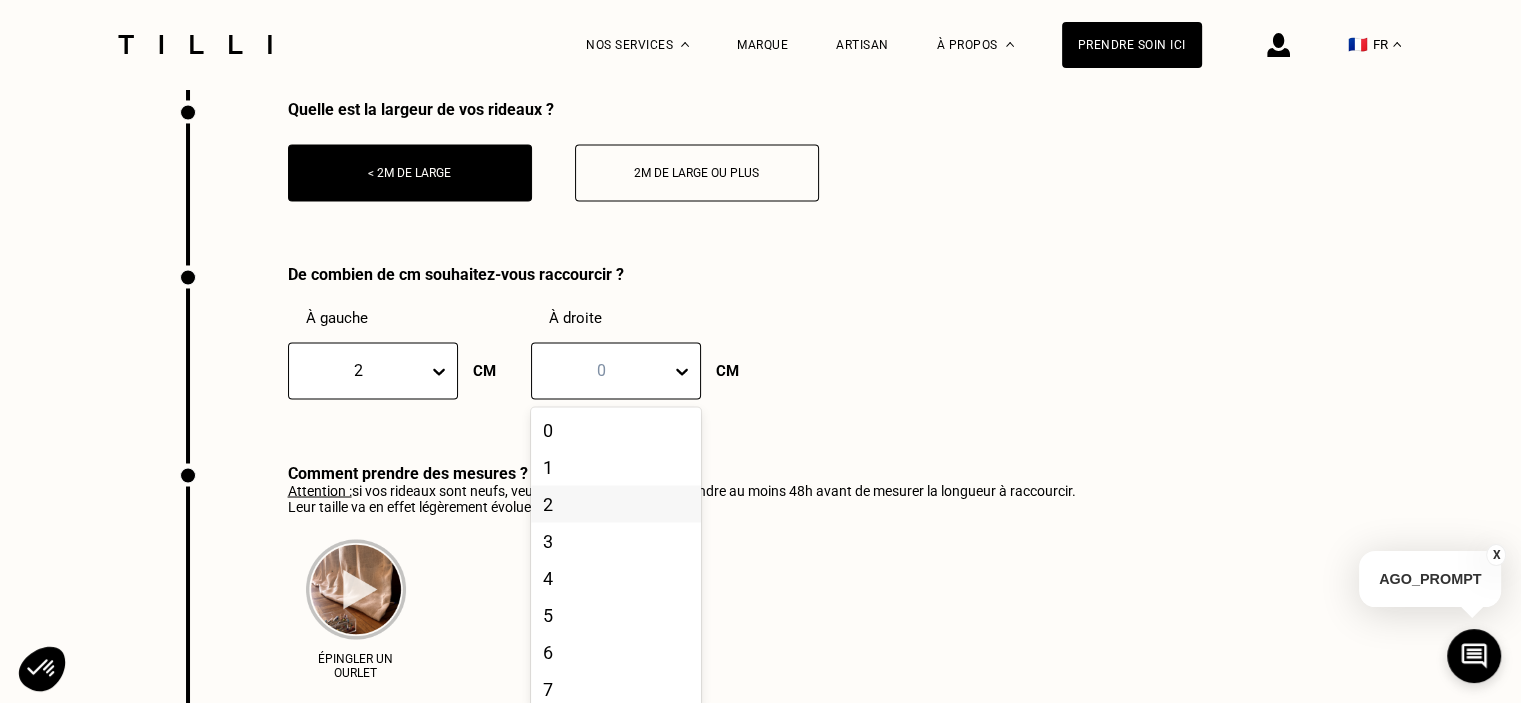 click on "2" at bounding box center [616, 503] 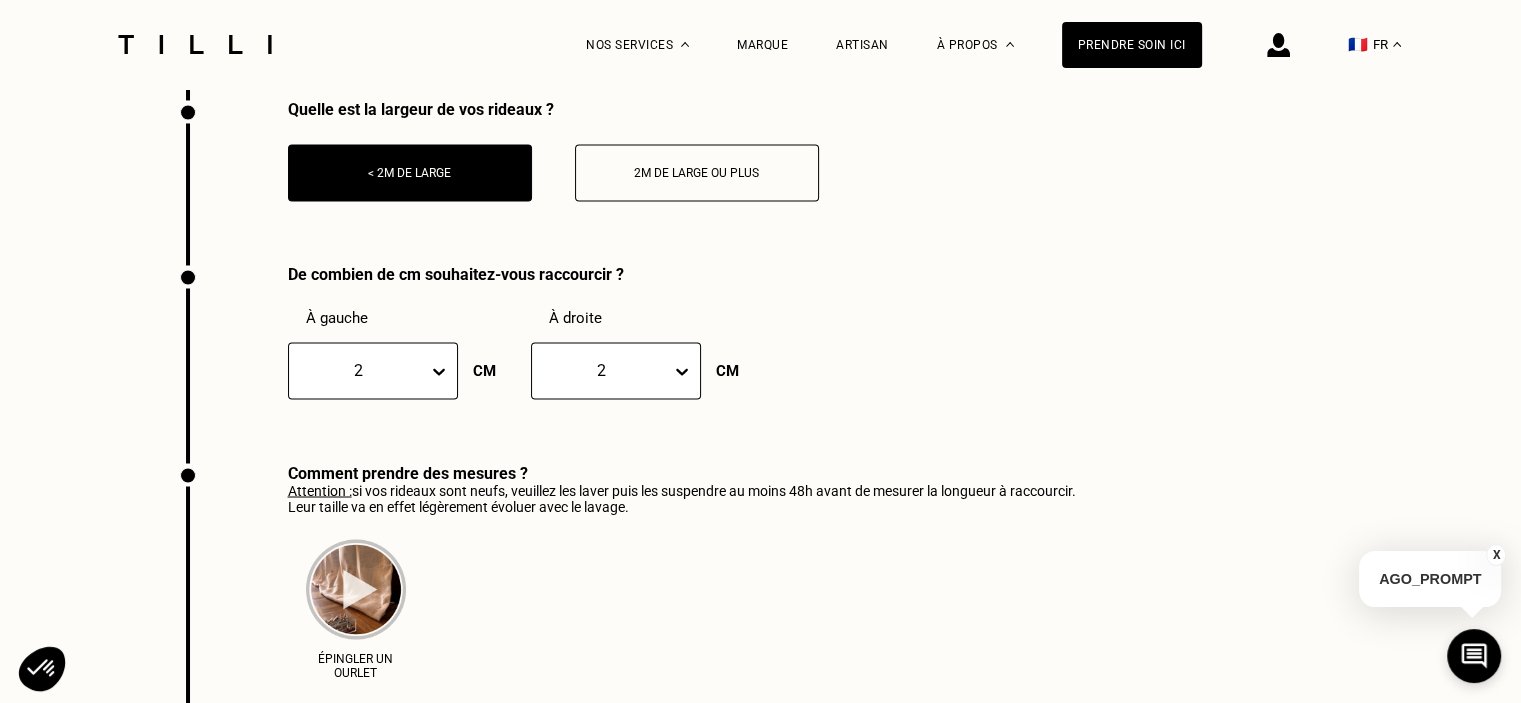 click on "Épingler un ourlet" at bounding box center (682, 602) 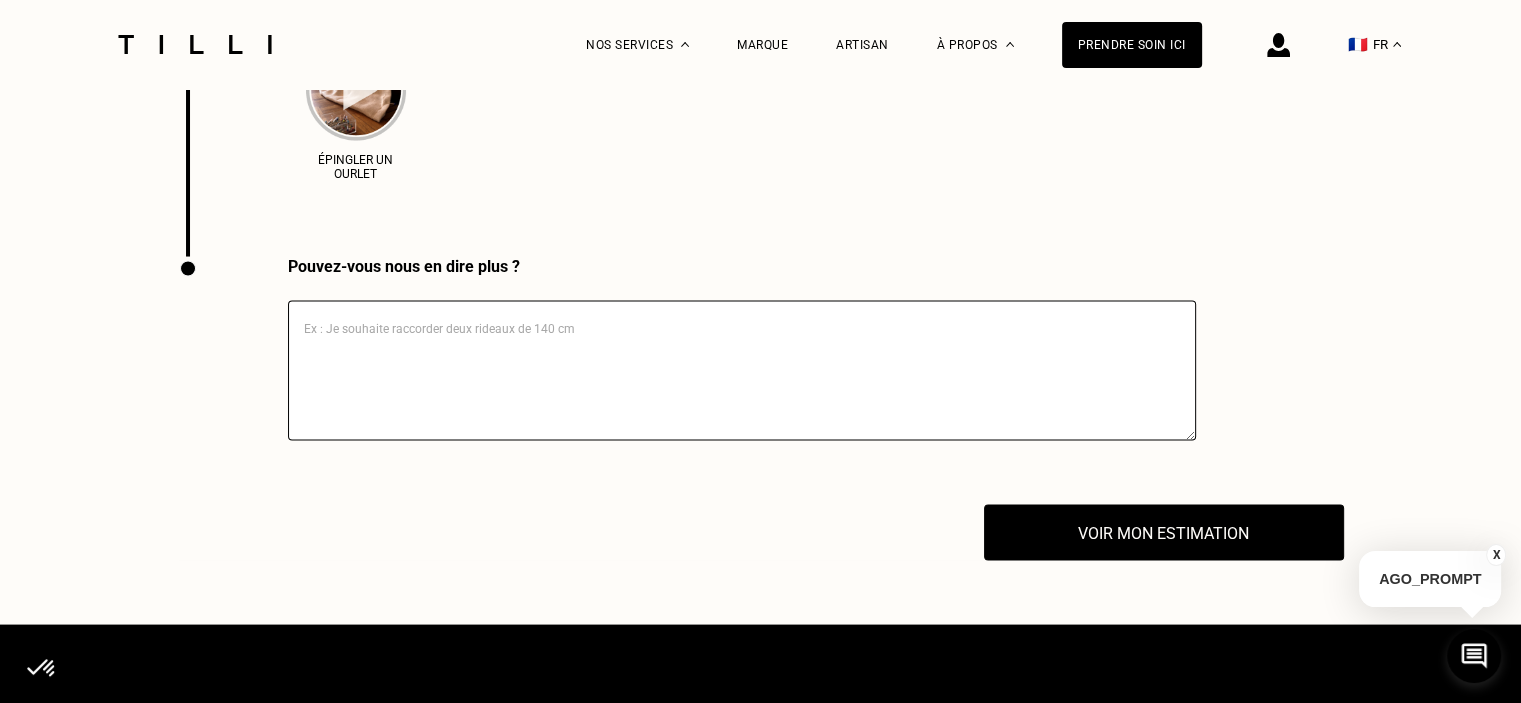 scroll, scrollTop: 4068, scrollLeft: 0, axis: vertical 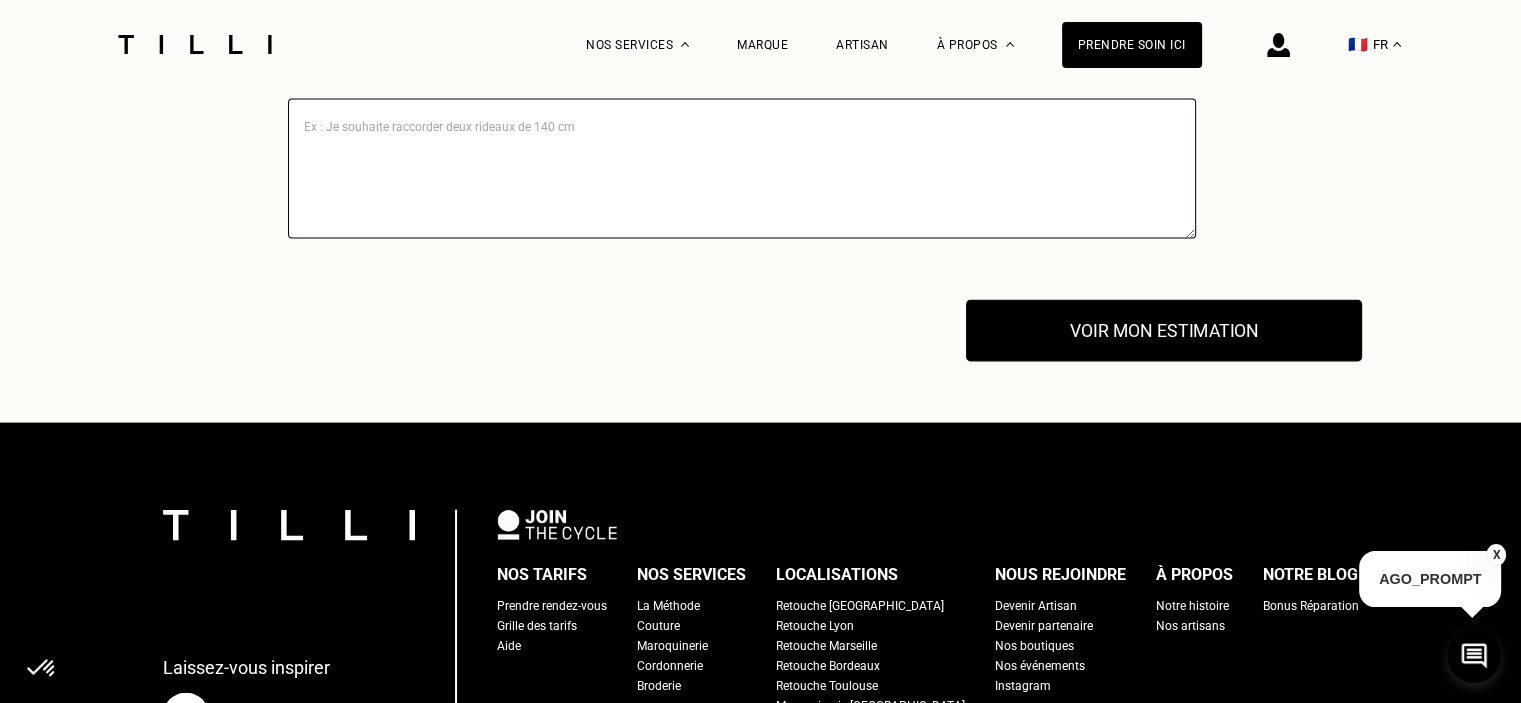 click on "Voir mon estimation" at bounding box center (1164, 331) 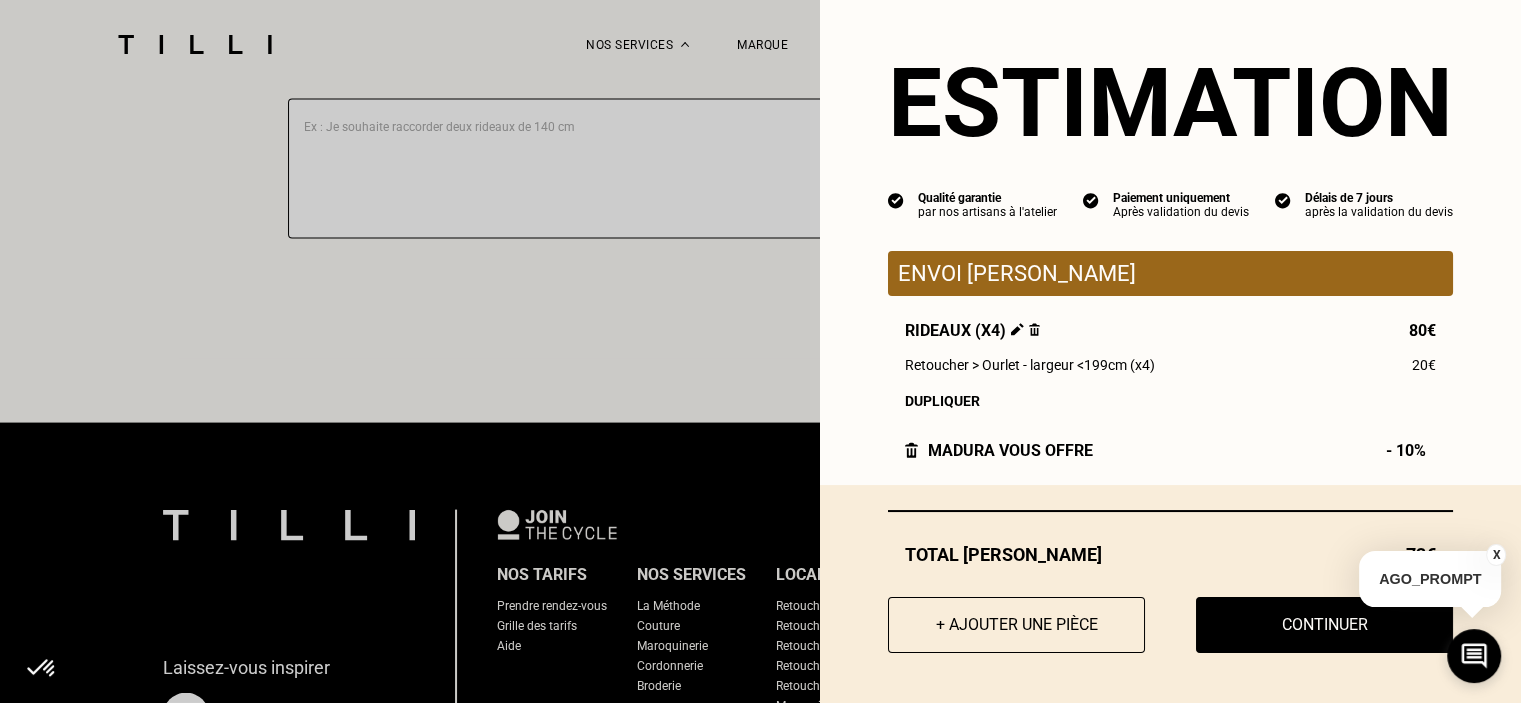 scroll, scrollTop: 24, scrollLeft: 0, axis: vertical 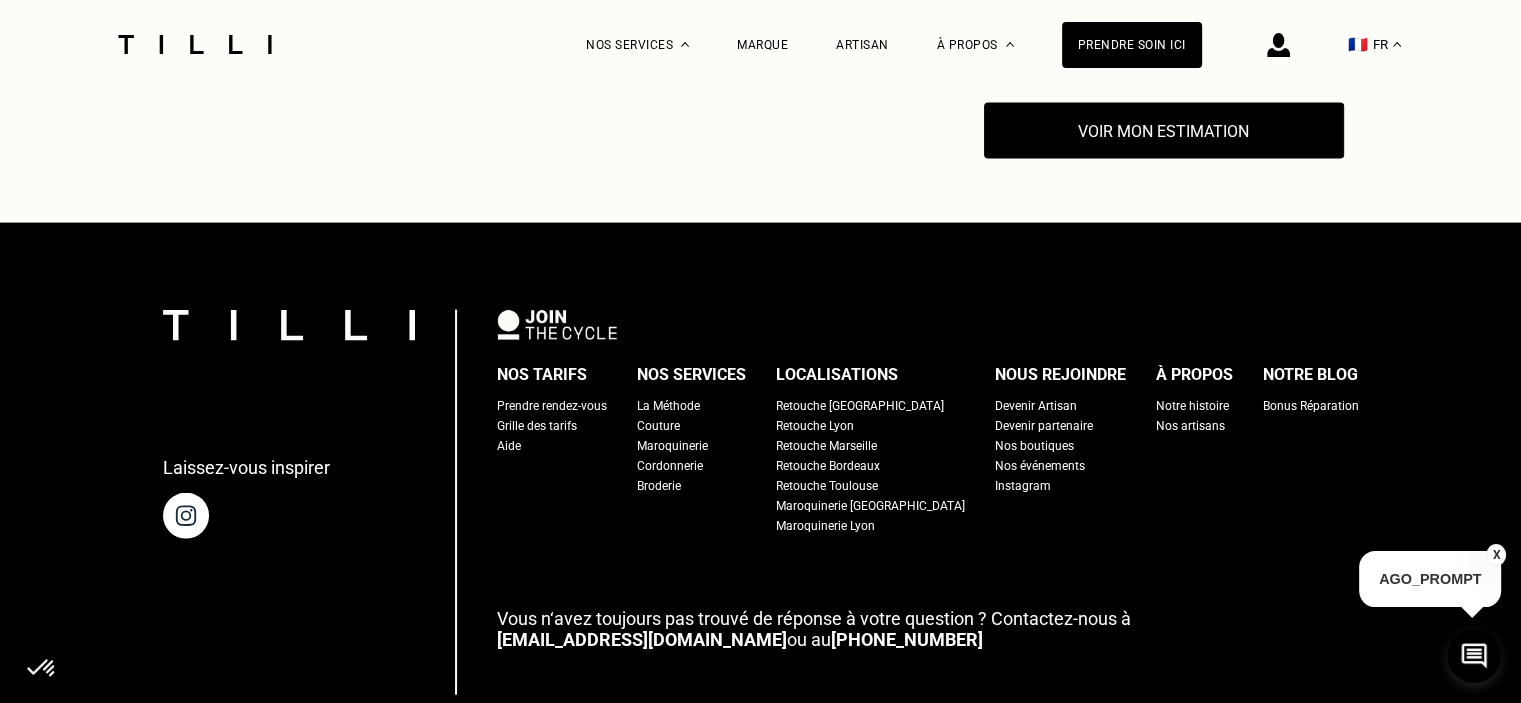 click on "X" at bounding box center (1496, 555) 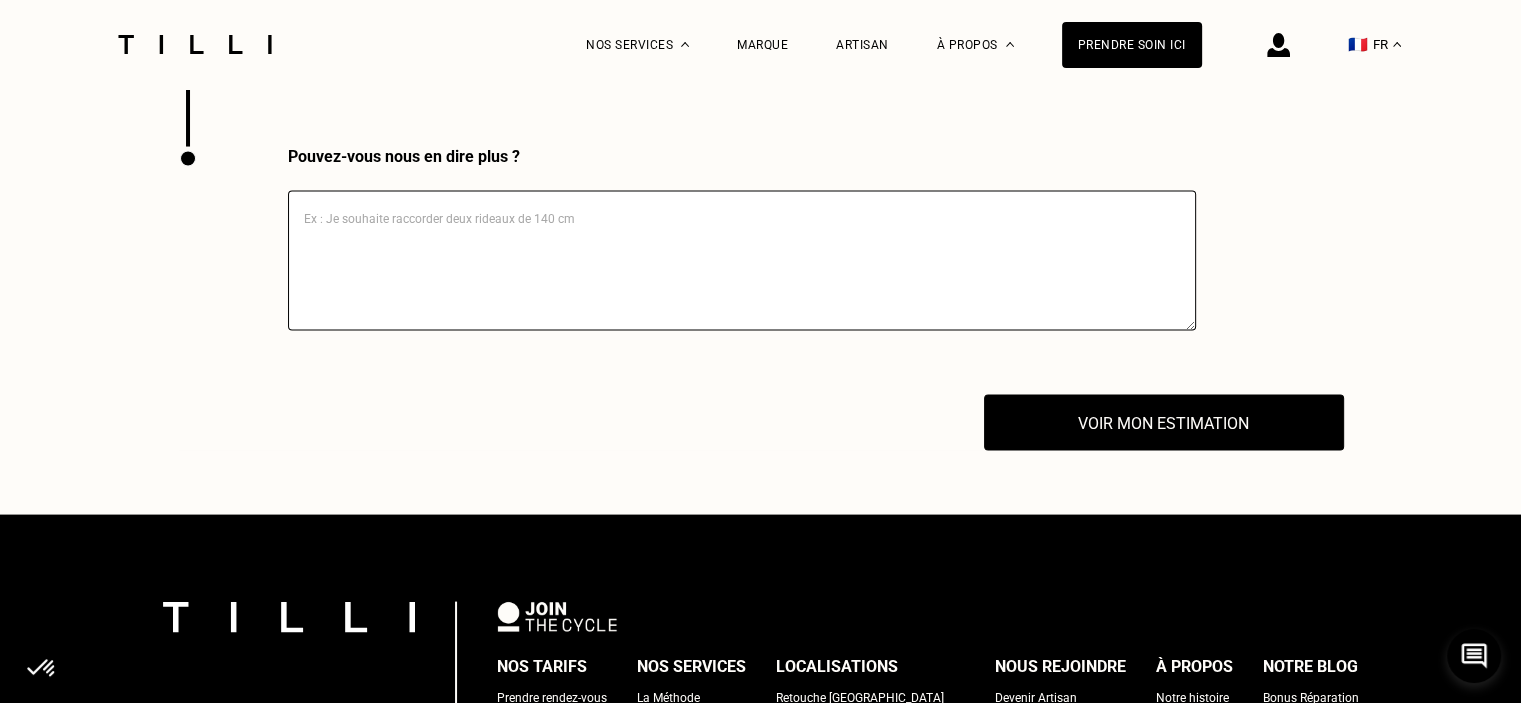 scroll, scrollTop: 3768, scrollLeft: 0, axis: vertical 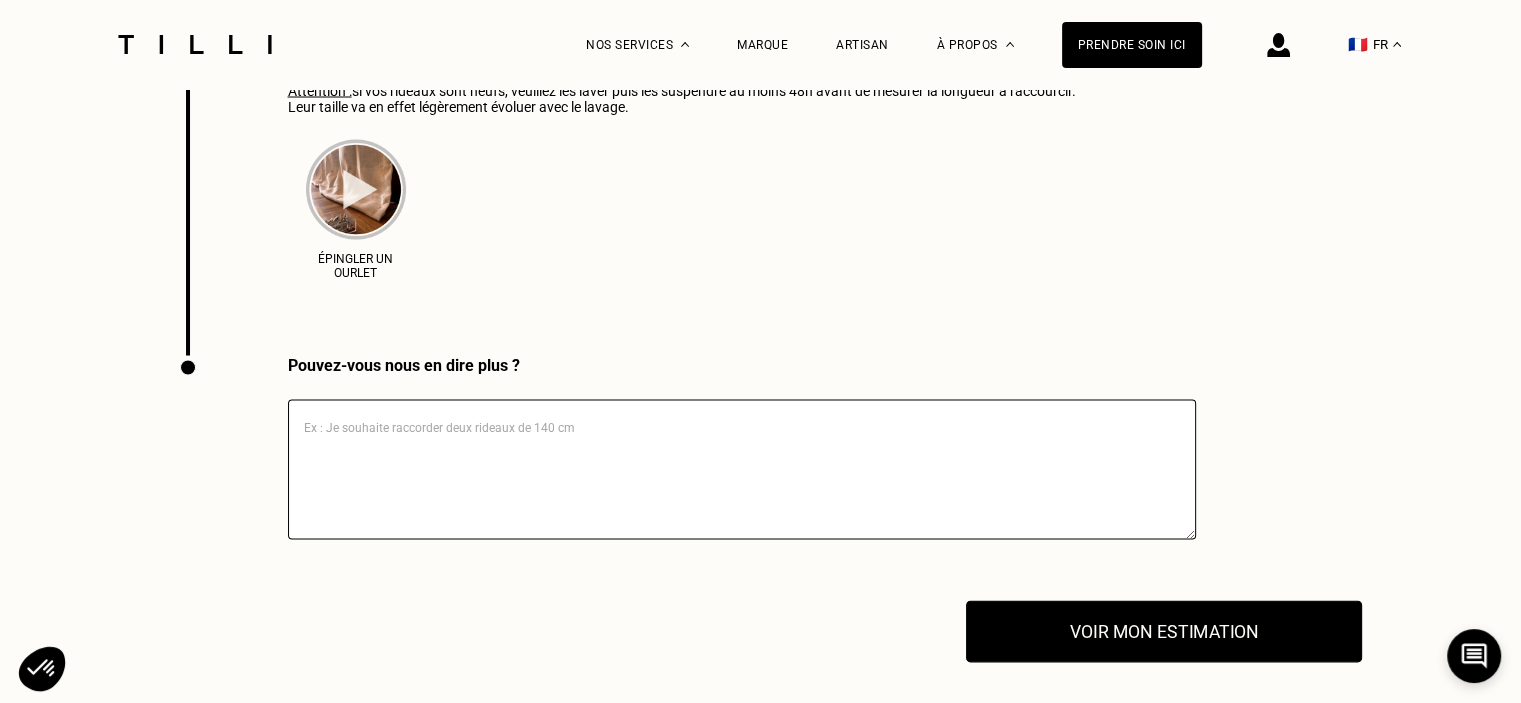 click on "Voir mon estimation" at bounding box center [1164, 631] 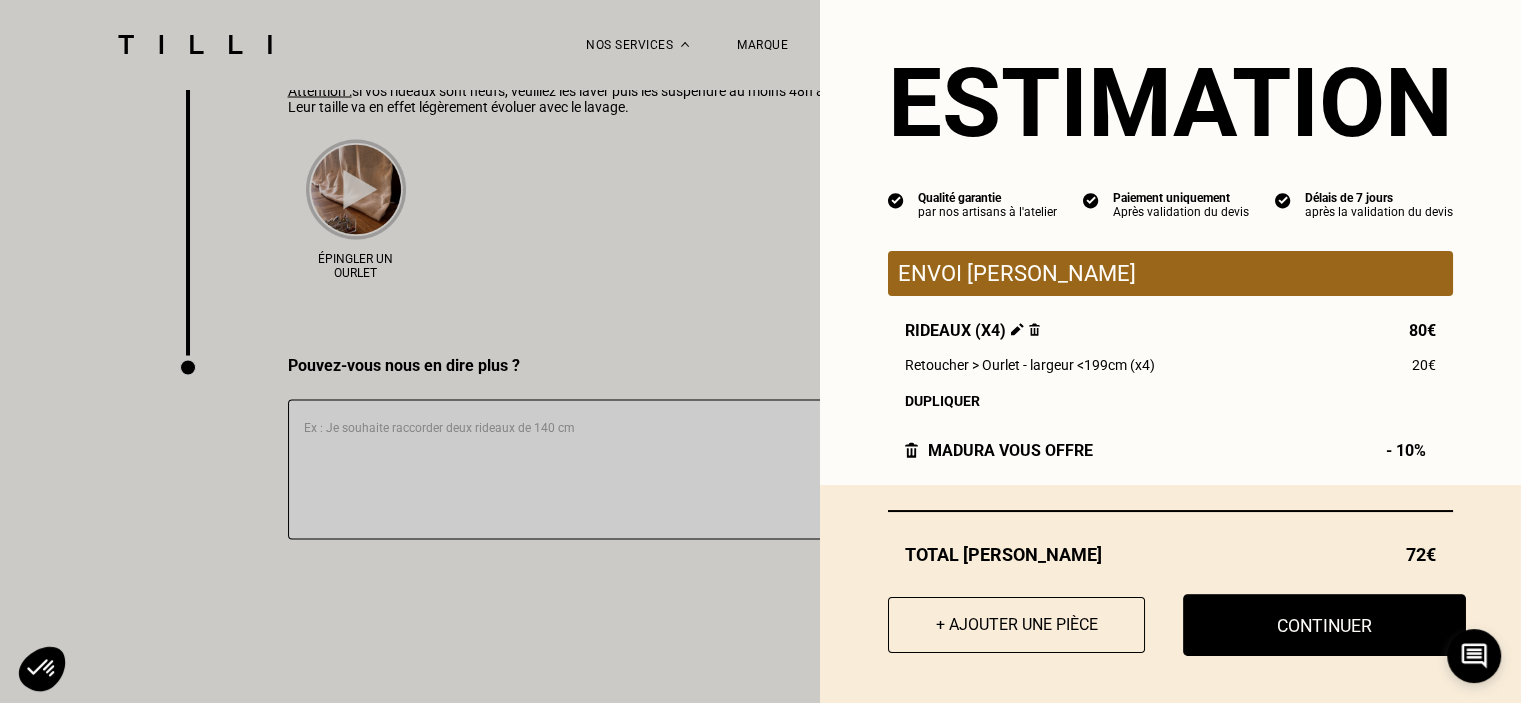 scroll, scrollTop: 24, scrollLeft: 0, axis: vertical 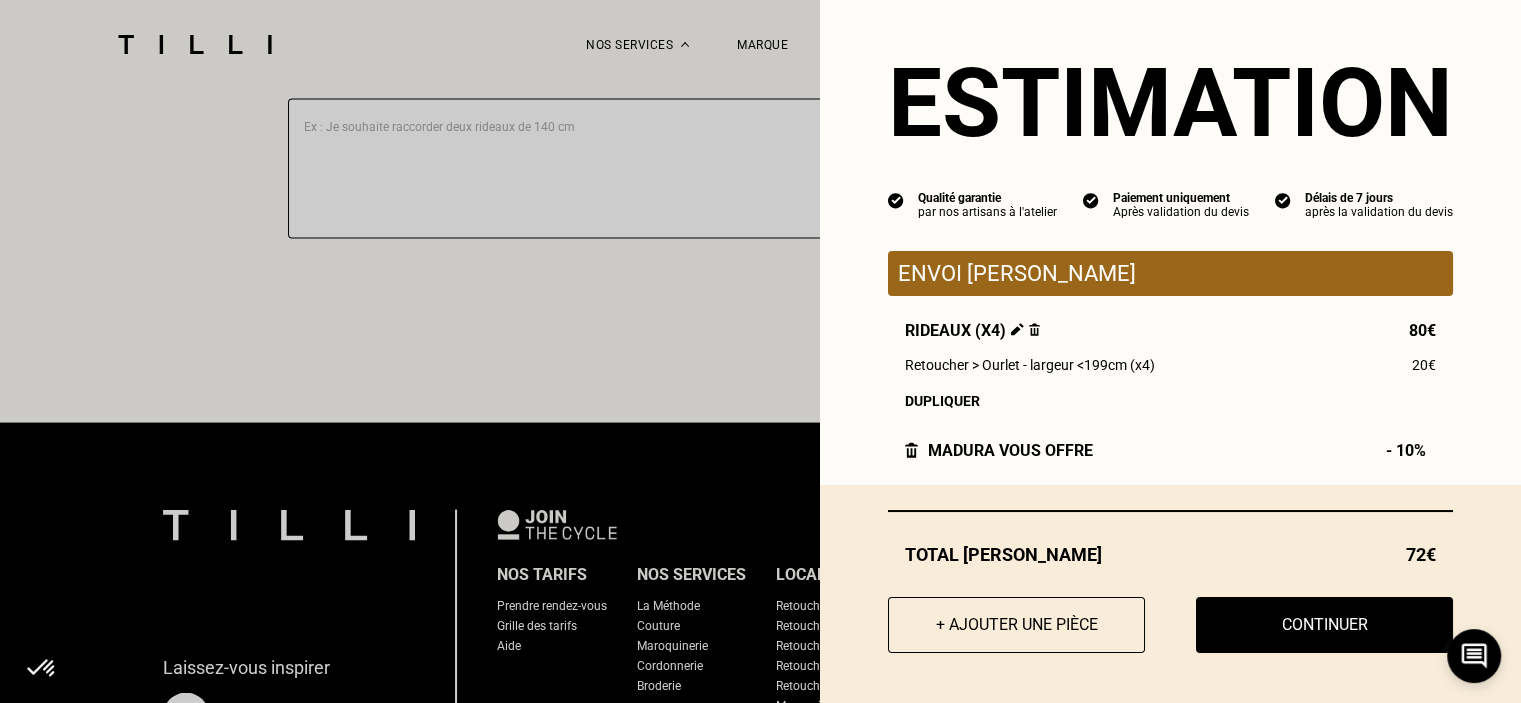 click on "Dupliquer" at bounding box center [1170, 401] 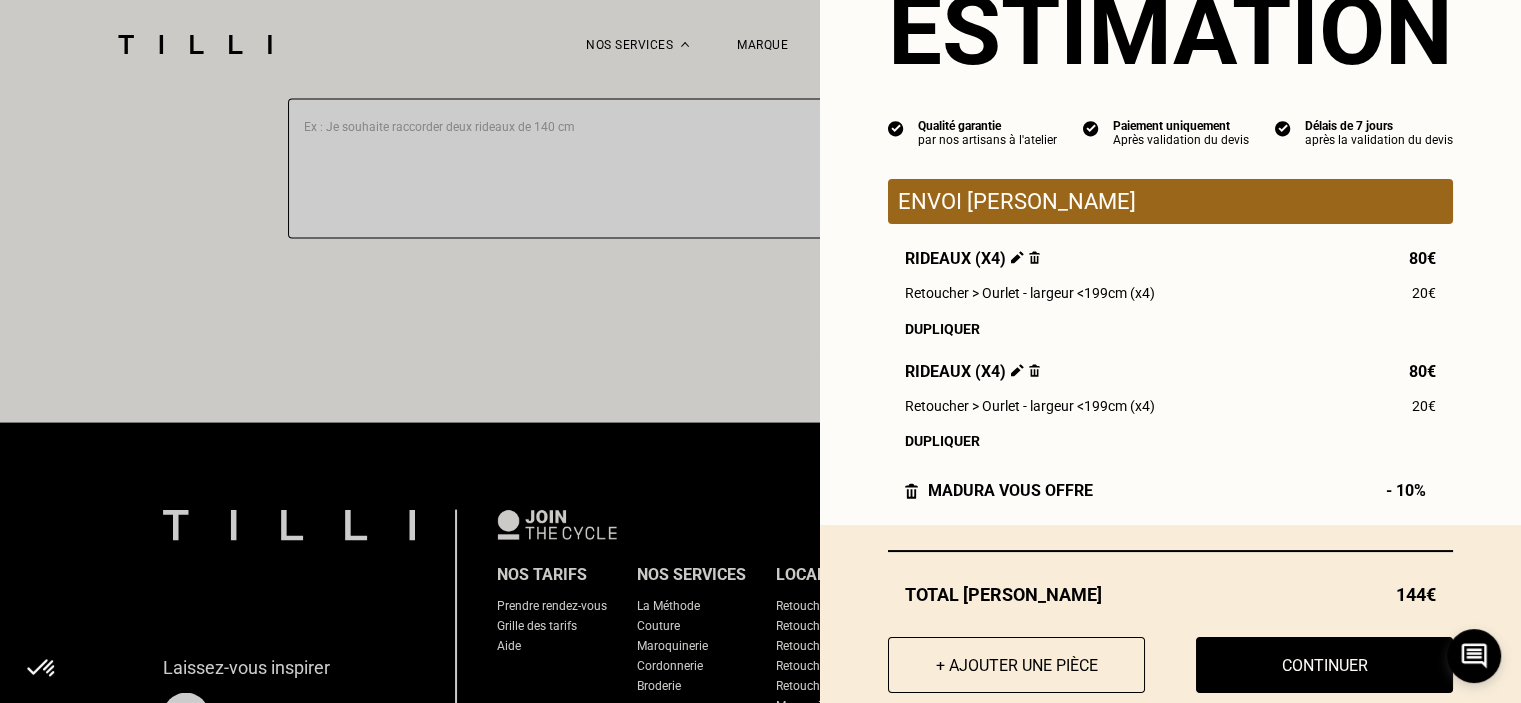 scroll, scrollTop: 124, scrollLeft: 0, axis: vertical 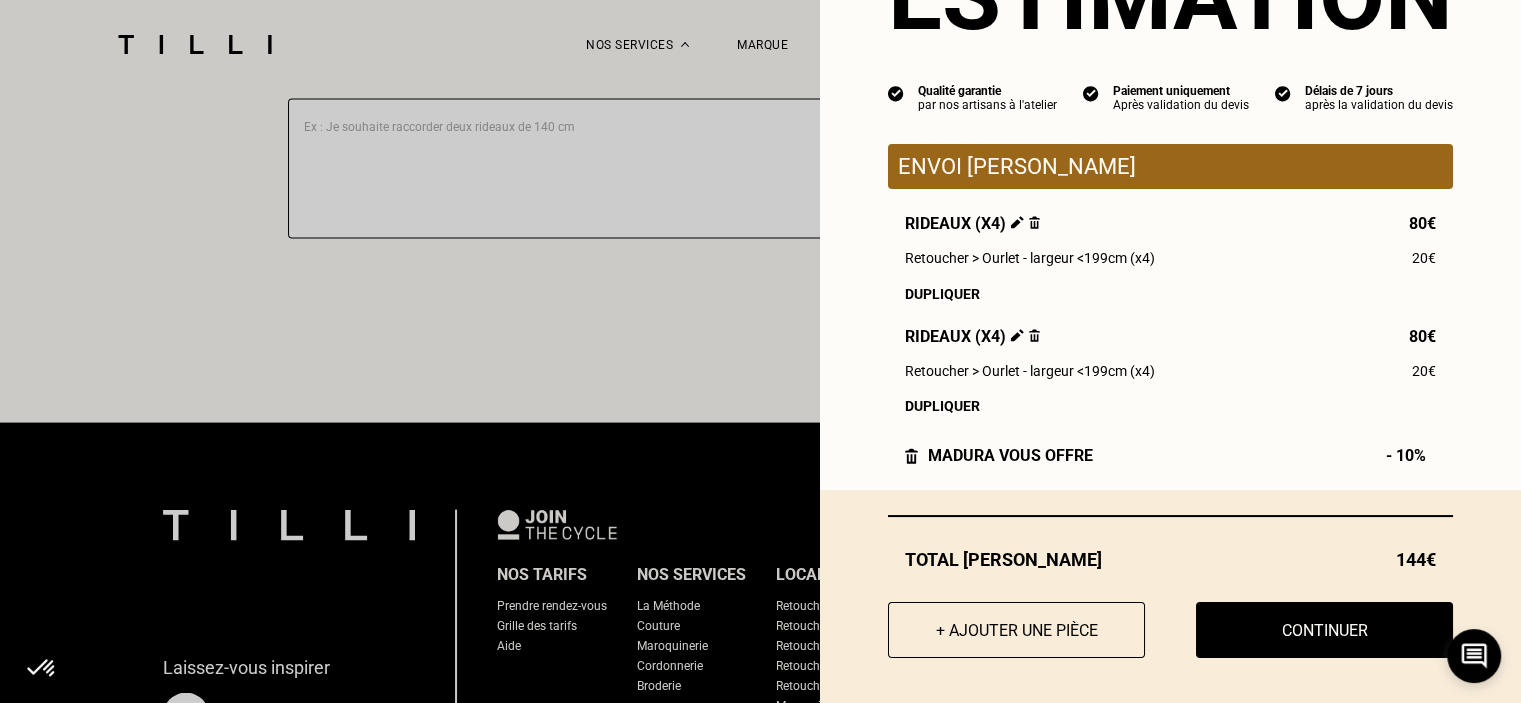 click at bounding box center (1034, 335) 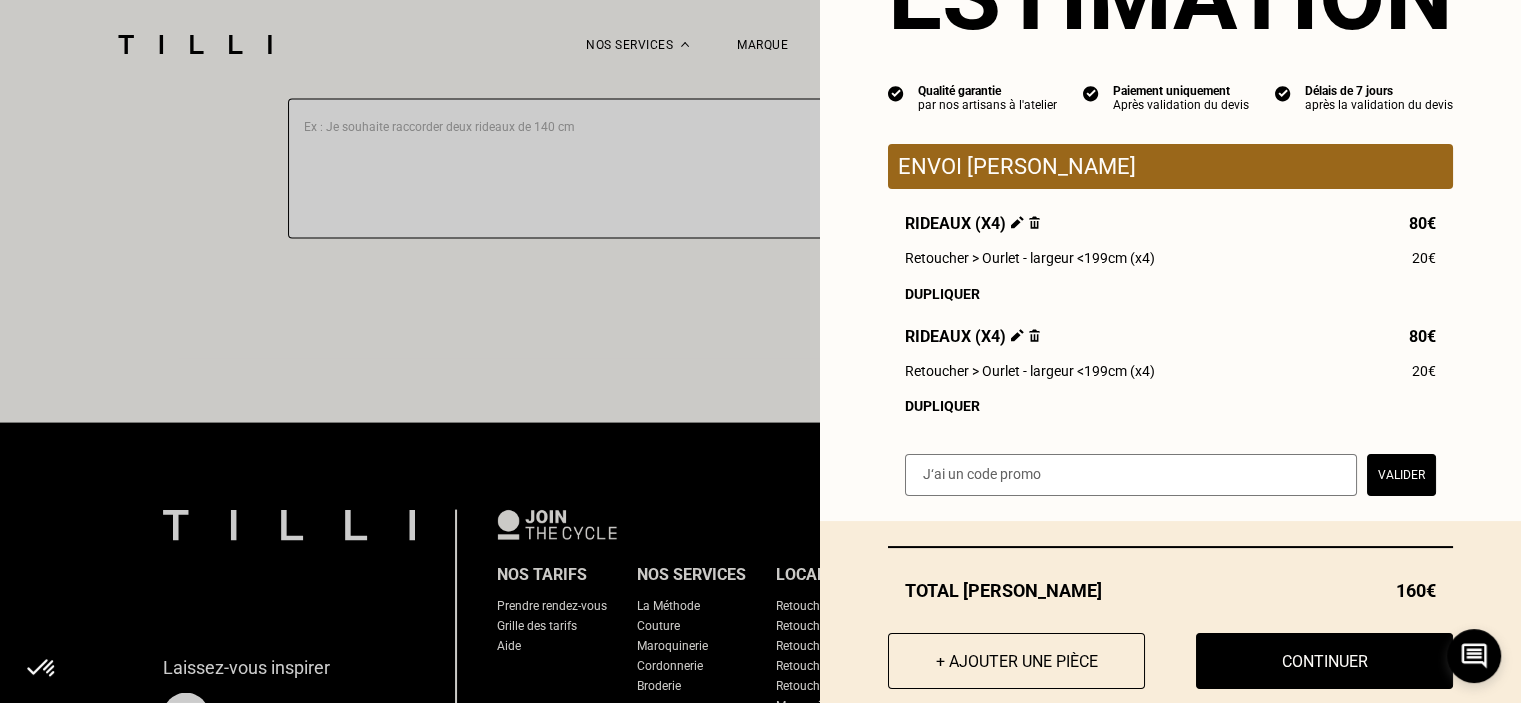 click at bounding box center [1034, 335] 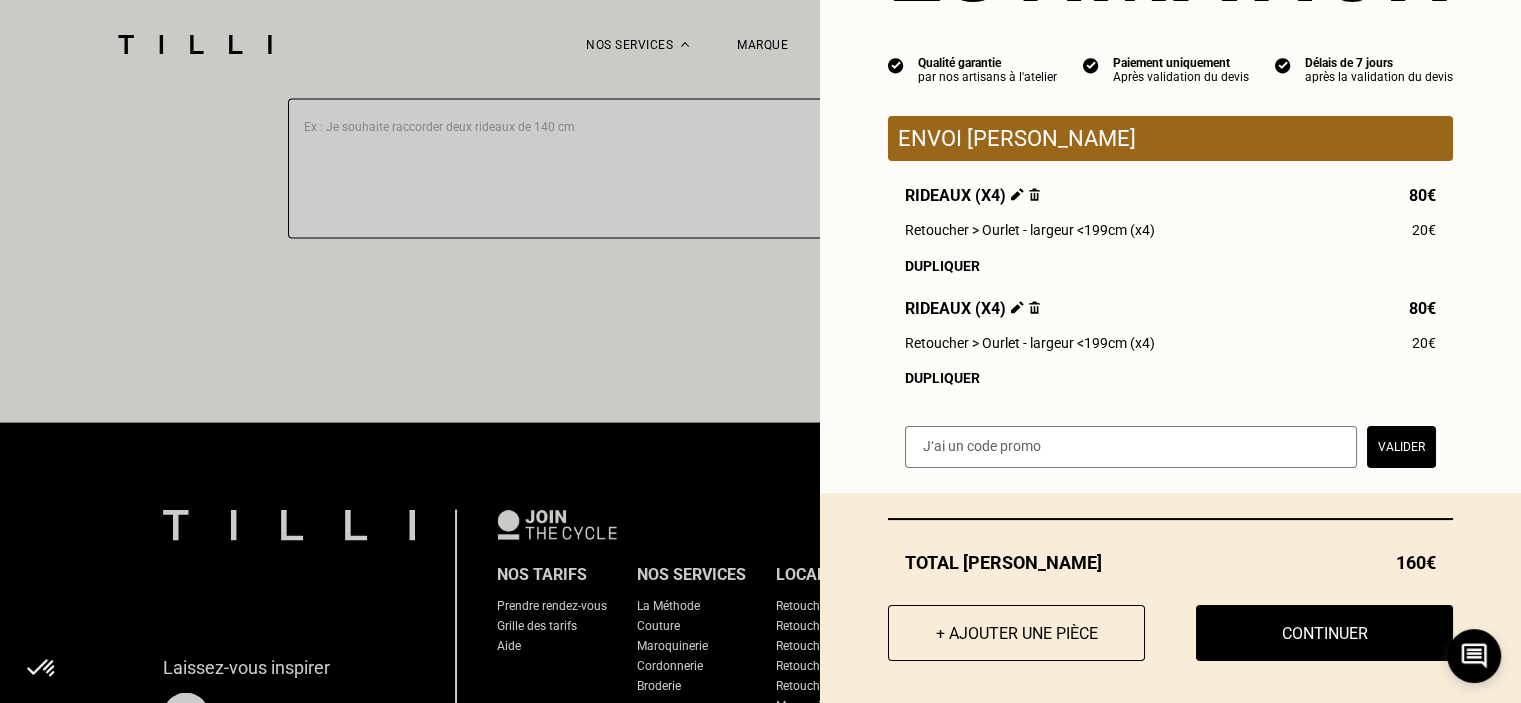 scroll, scrollTop: 168, scrollLeft: 0, axis: vertical 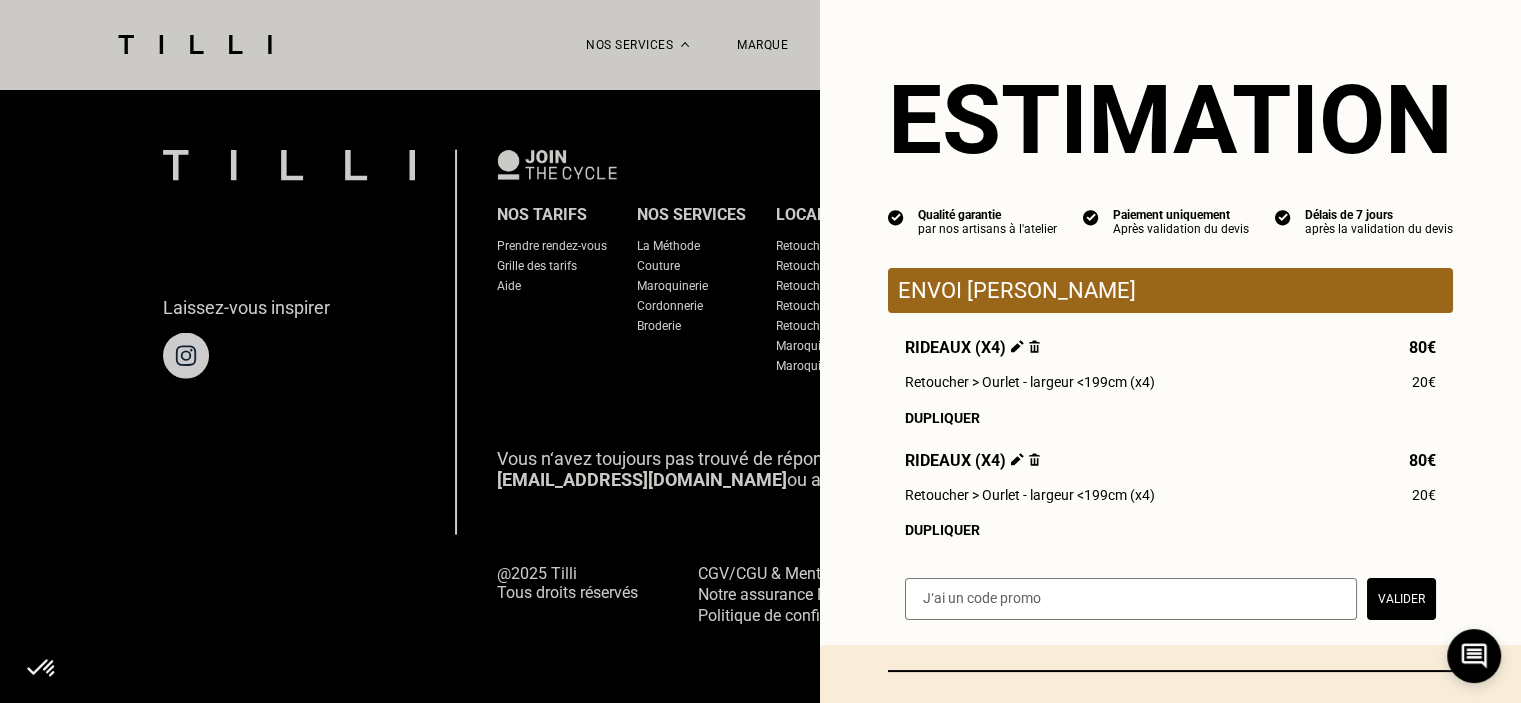click at bounding box center [1034, 459] 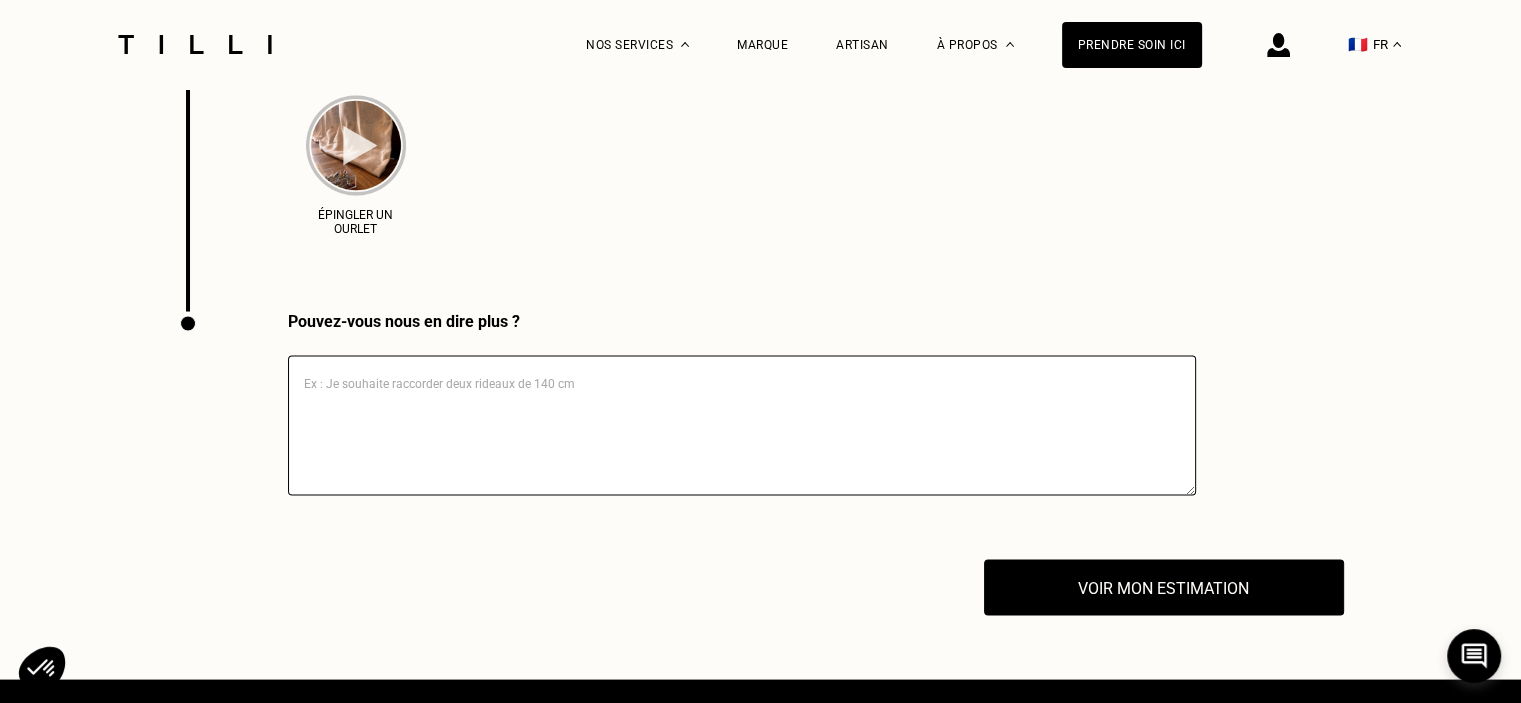 scroll, scrollTop: 3828, scrollLeft: 0, axis: vertical 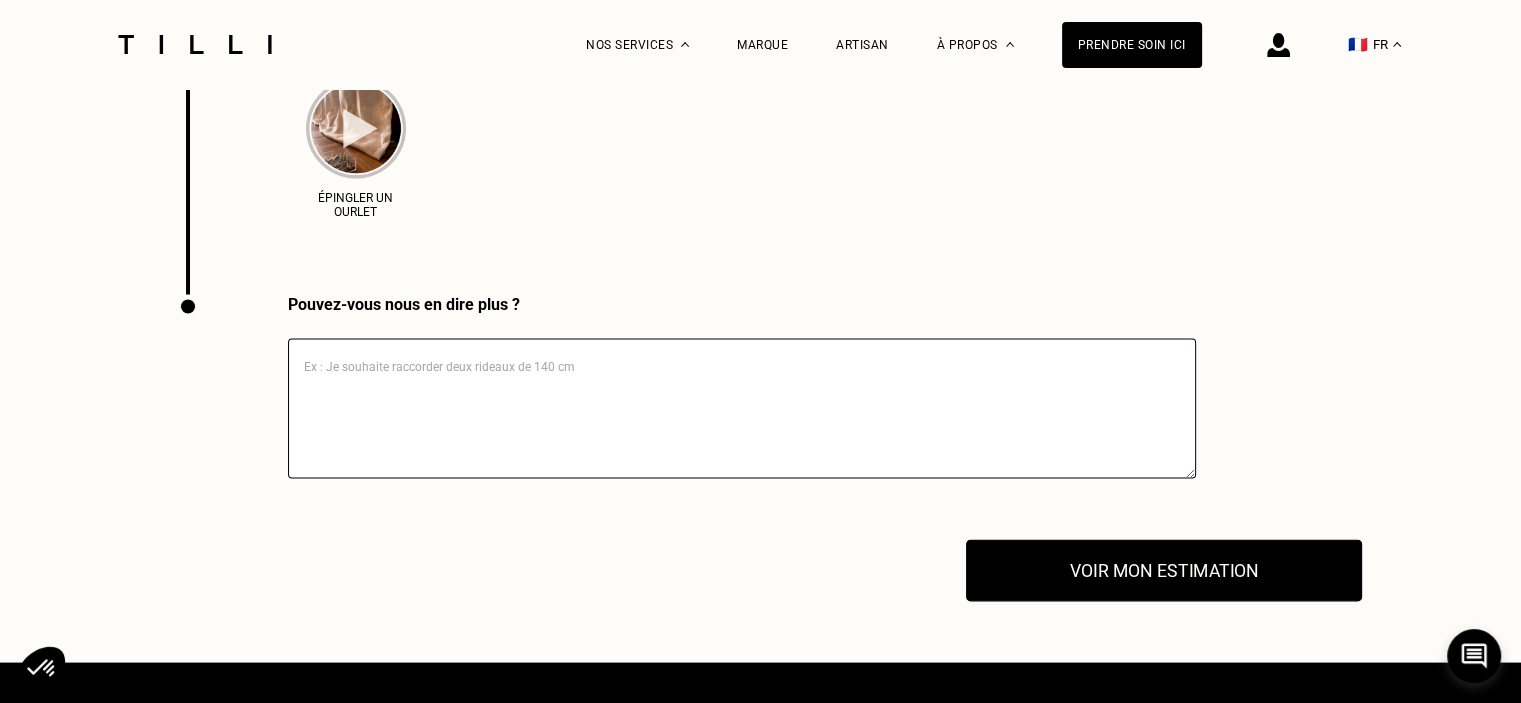click on "Voir mon estimation" at bounding box center (1164, 571) 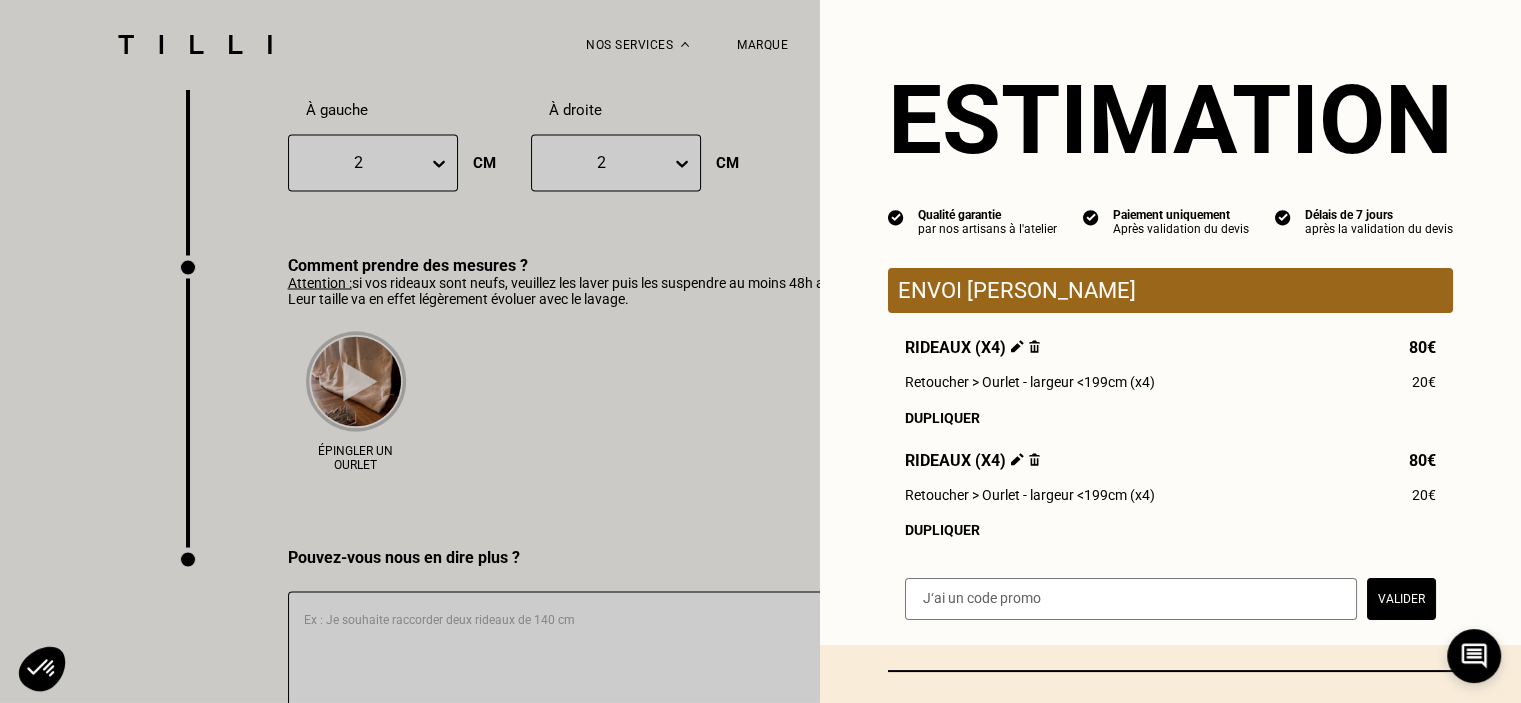 scroll, scrollTop: 3428, scrollLeft: 0, axis: vertical 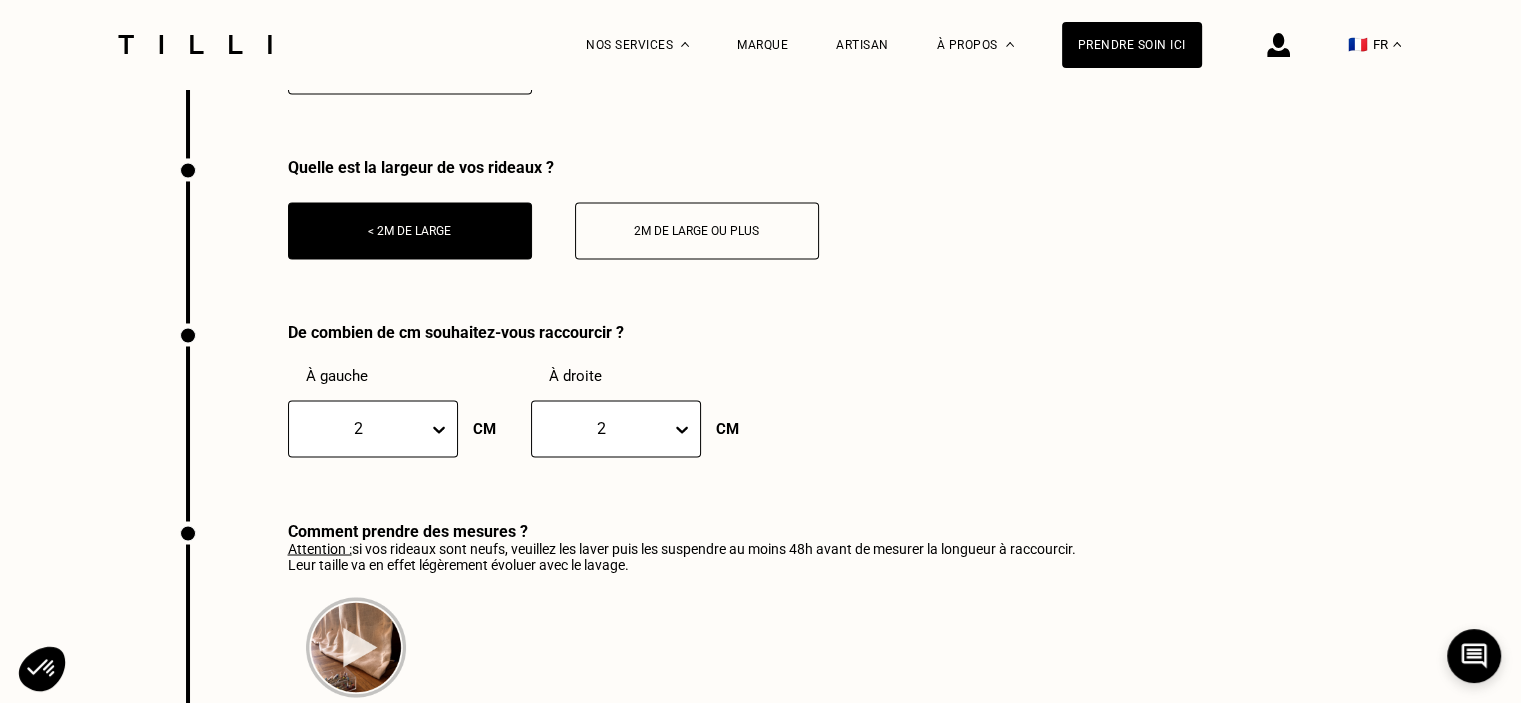 click on "2" at bounding box center [373, 428] 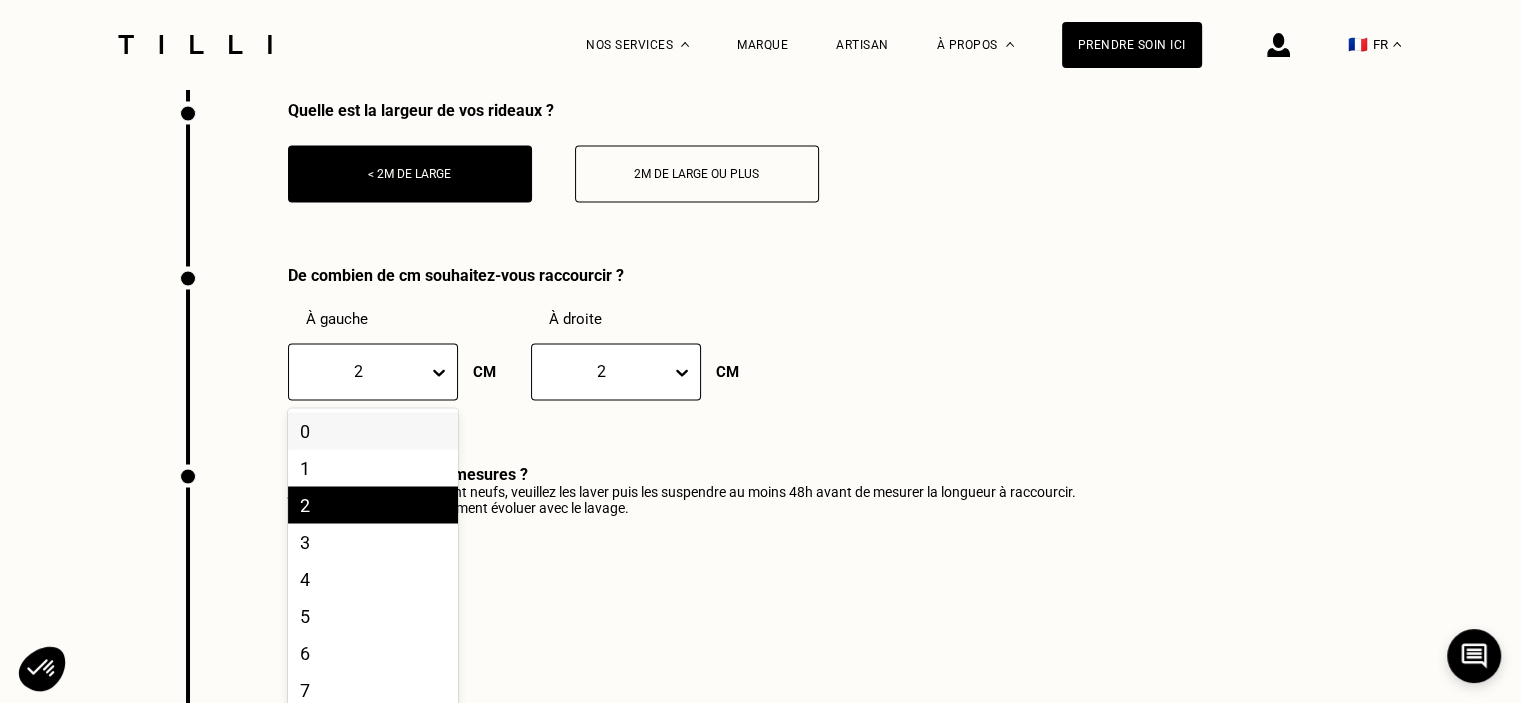 scroll, scrollTop: 3368, scrollLeft: 0, axis: vertical 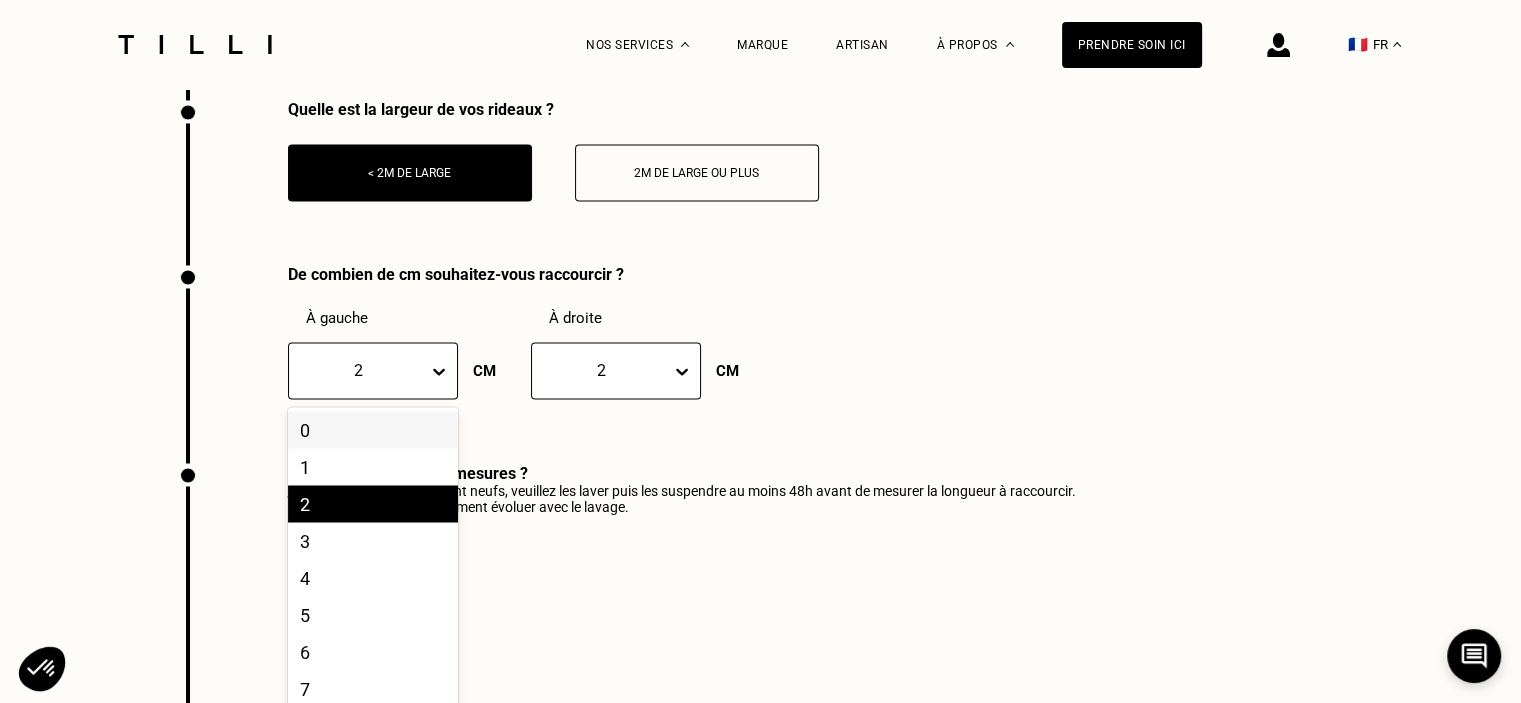 click on "0" at bounding box center [373, 429] 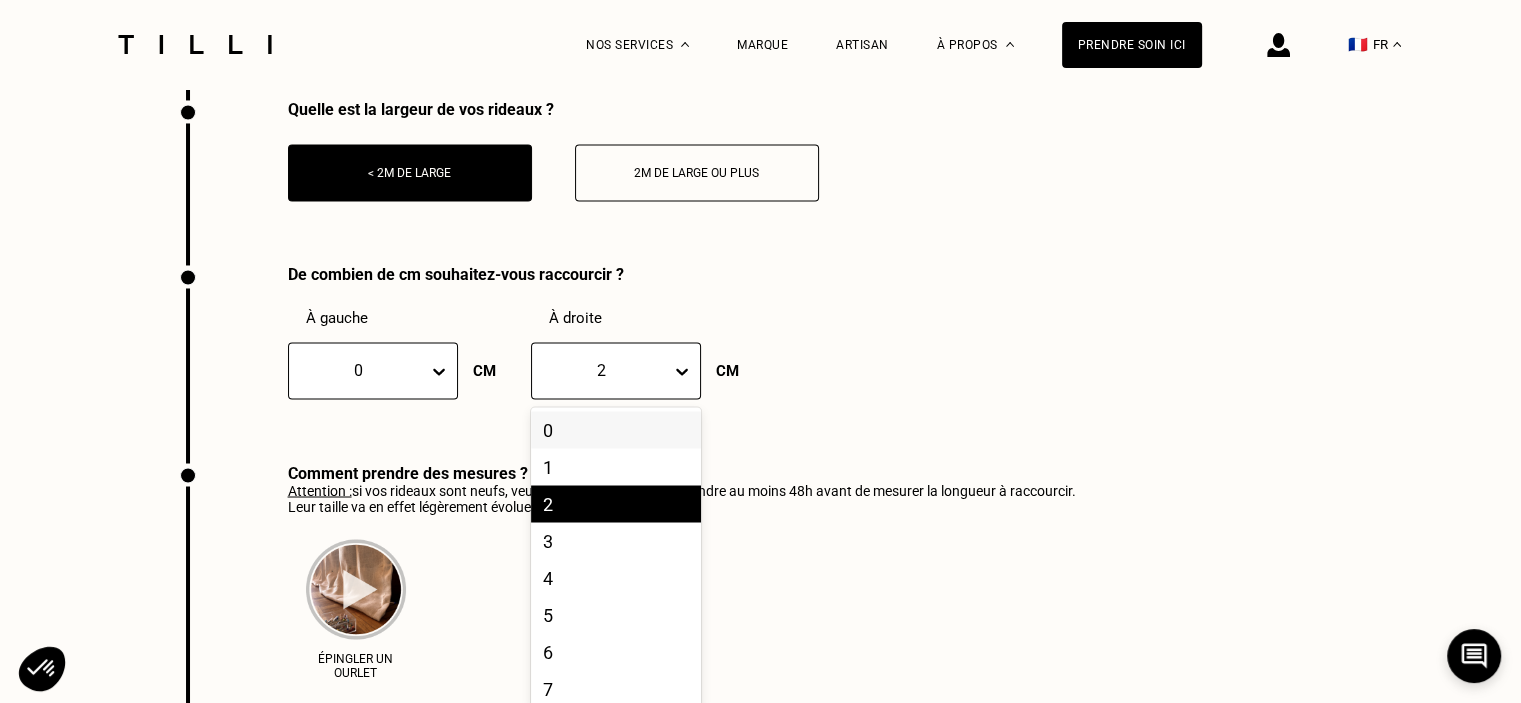 click 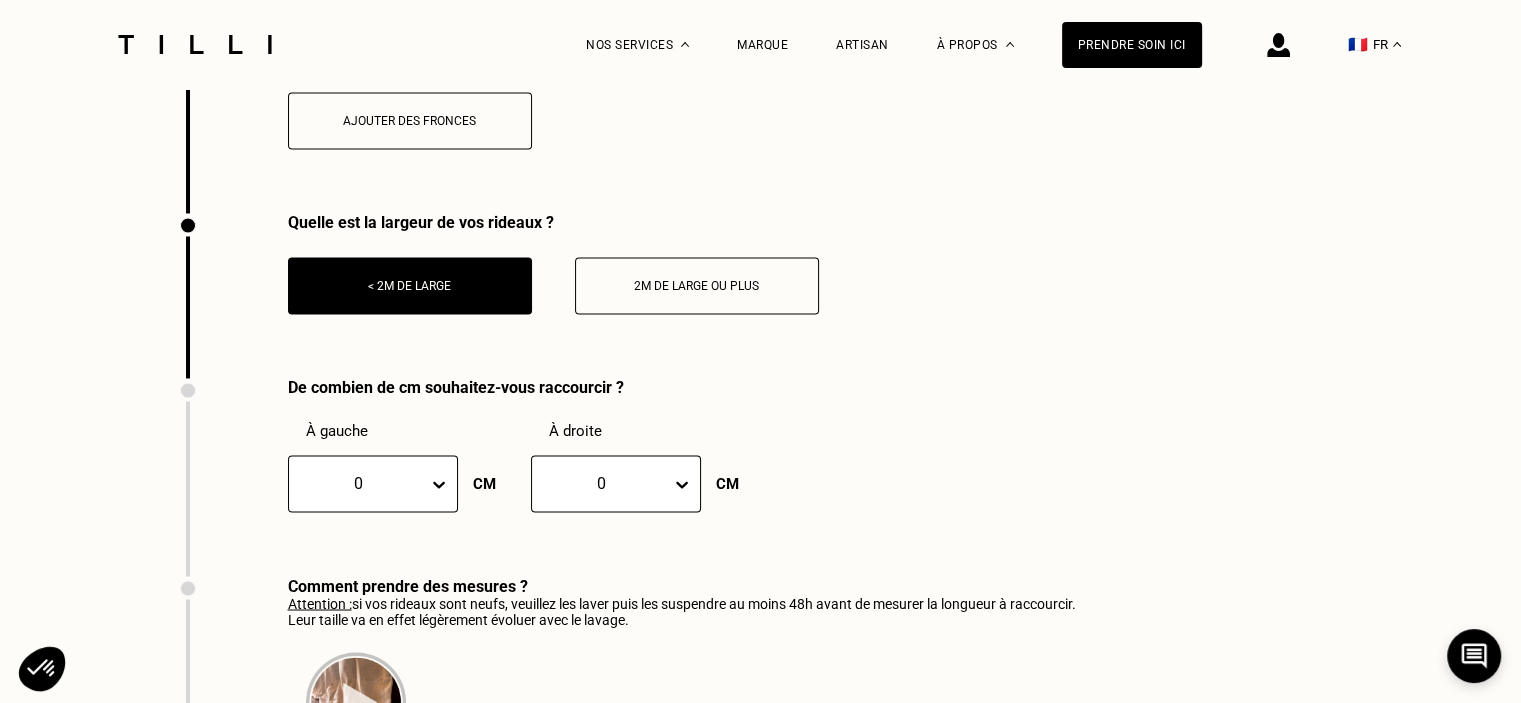 scroll, scrollTop: 3068, scrollLeft: 0, axis: vertical 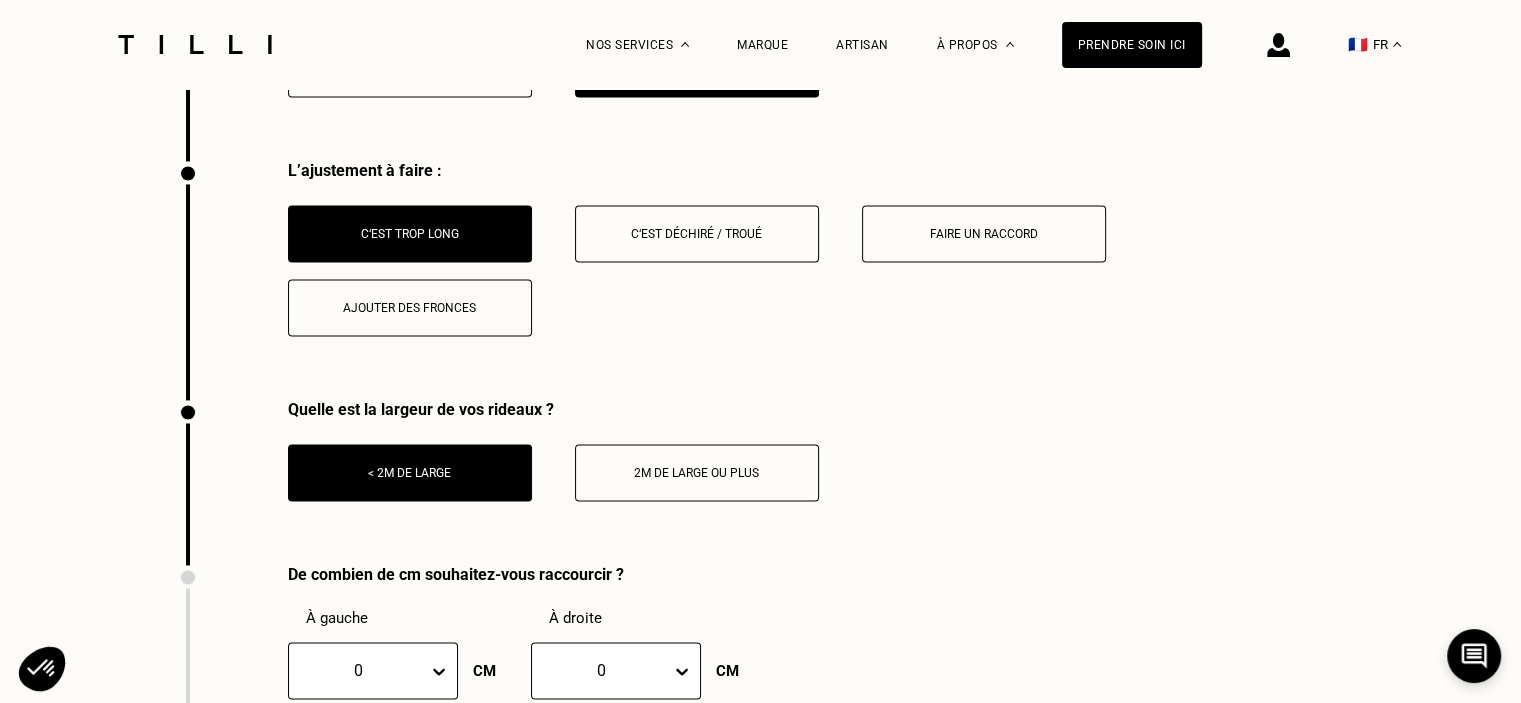 click on "< 2m de large" at bounding box center (410, 473) 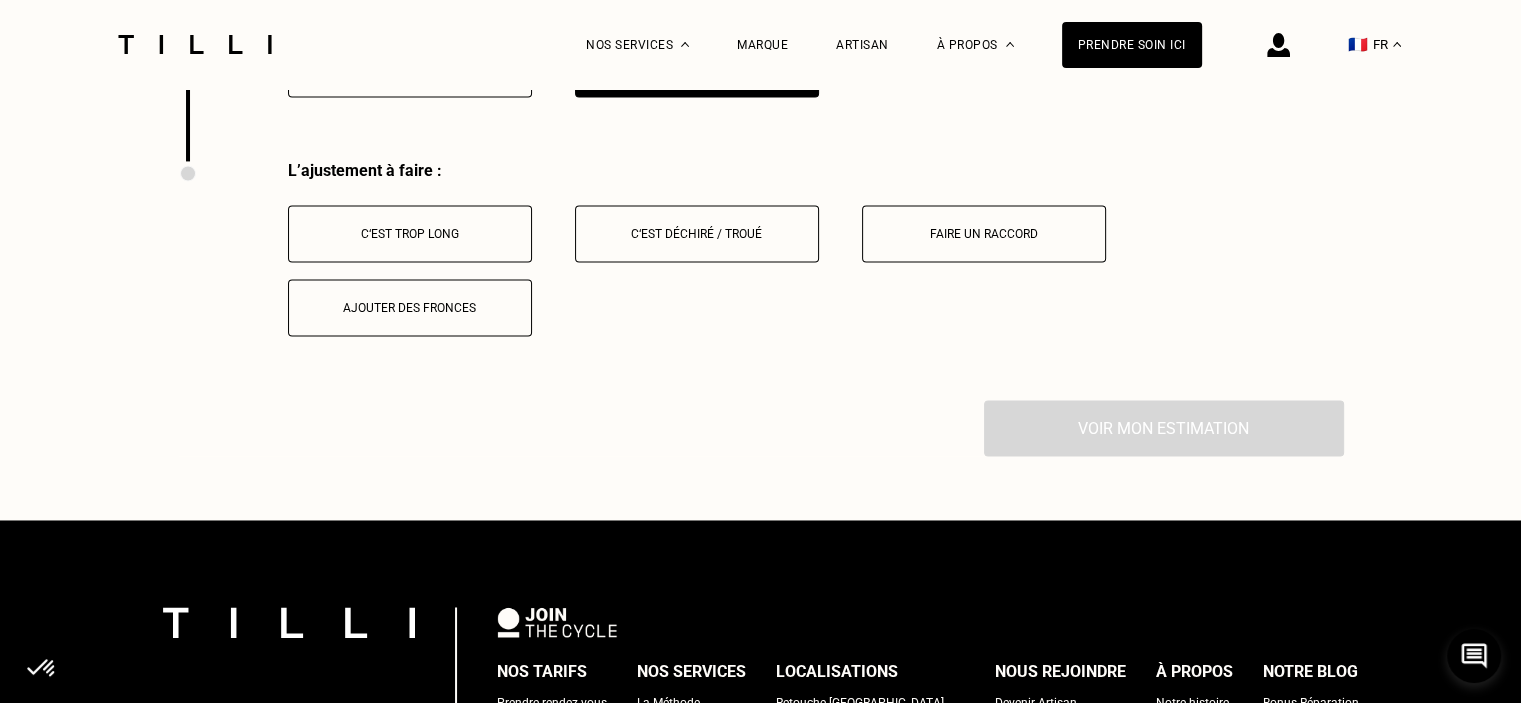 click on "L’ajustement à faire : C‘est trop long C‘est déchiré / troué Faire un raccord Ajouter des fronces" at bounding box center (761, 280) 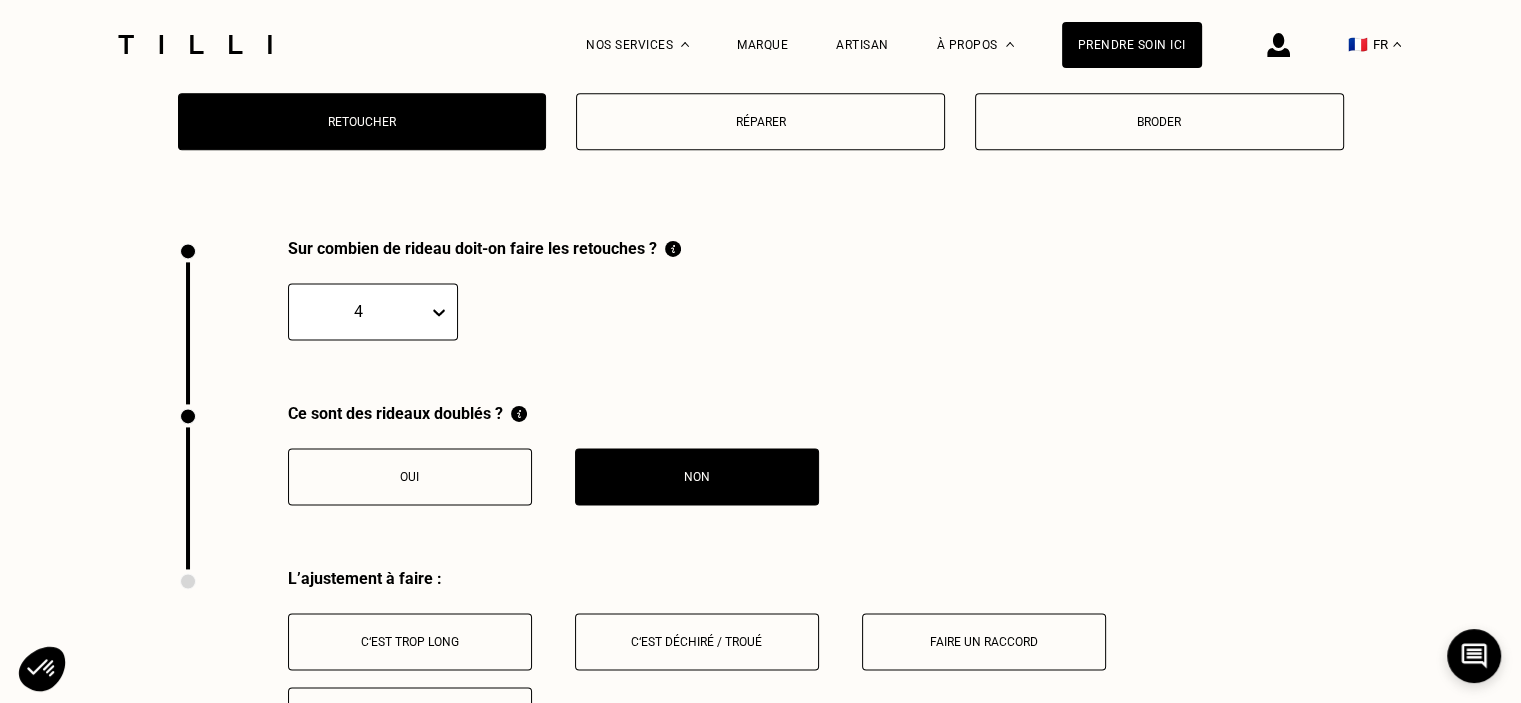 scroll, scrollTop: 2568, scrollLeft: 0, axis: vertical 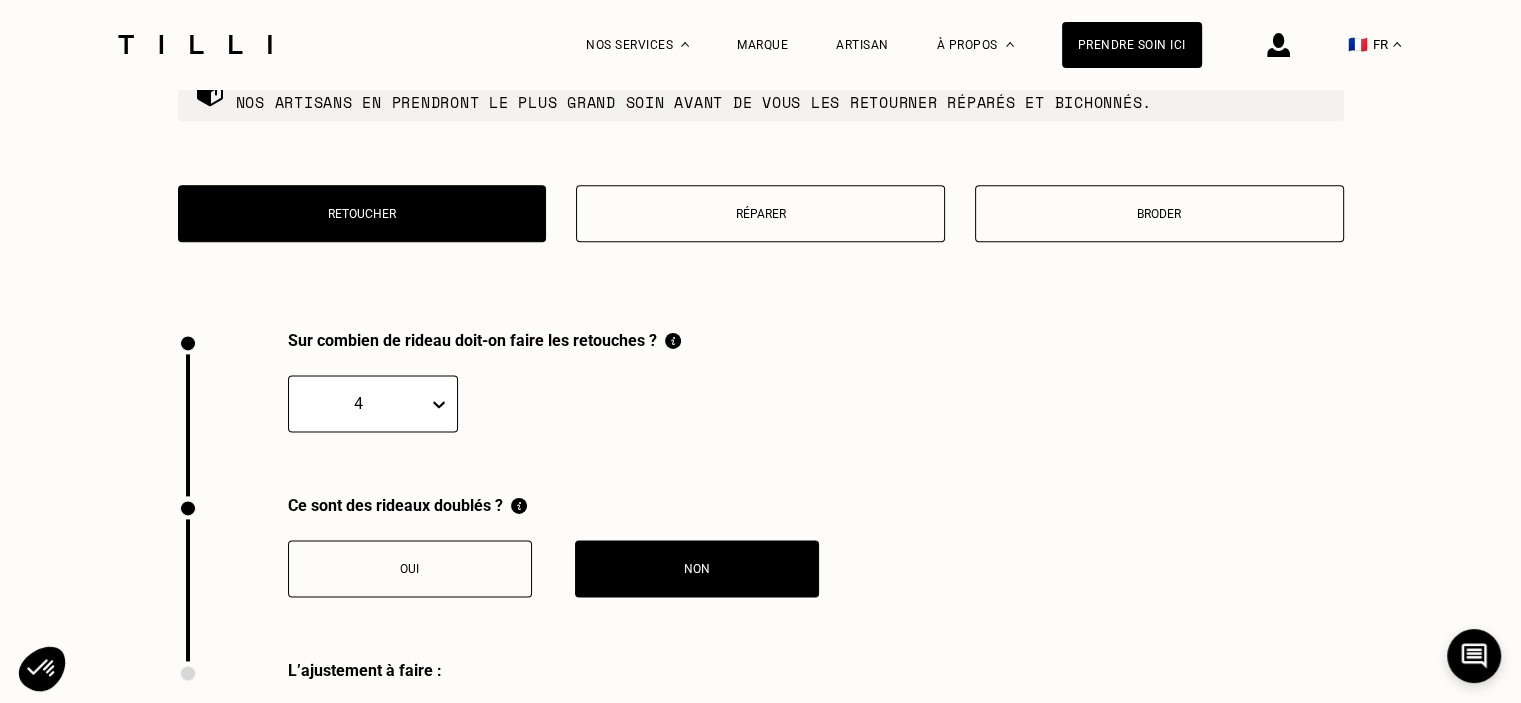 click on "Retoucher" at bounding box center [362, 213] 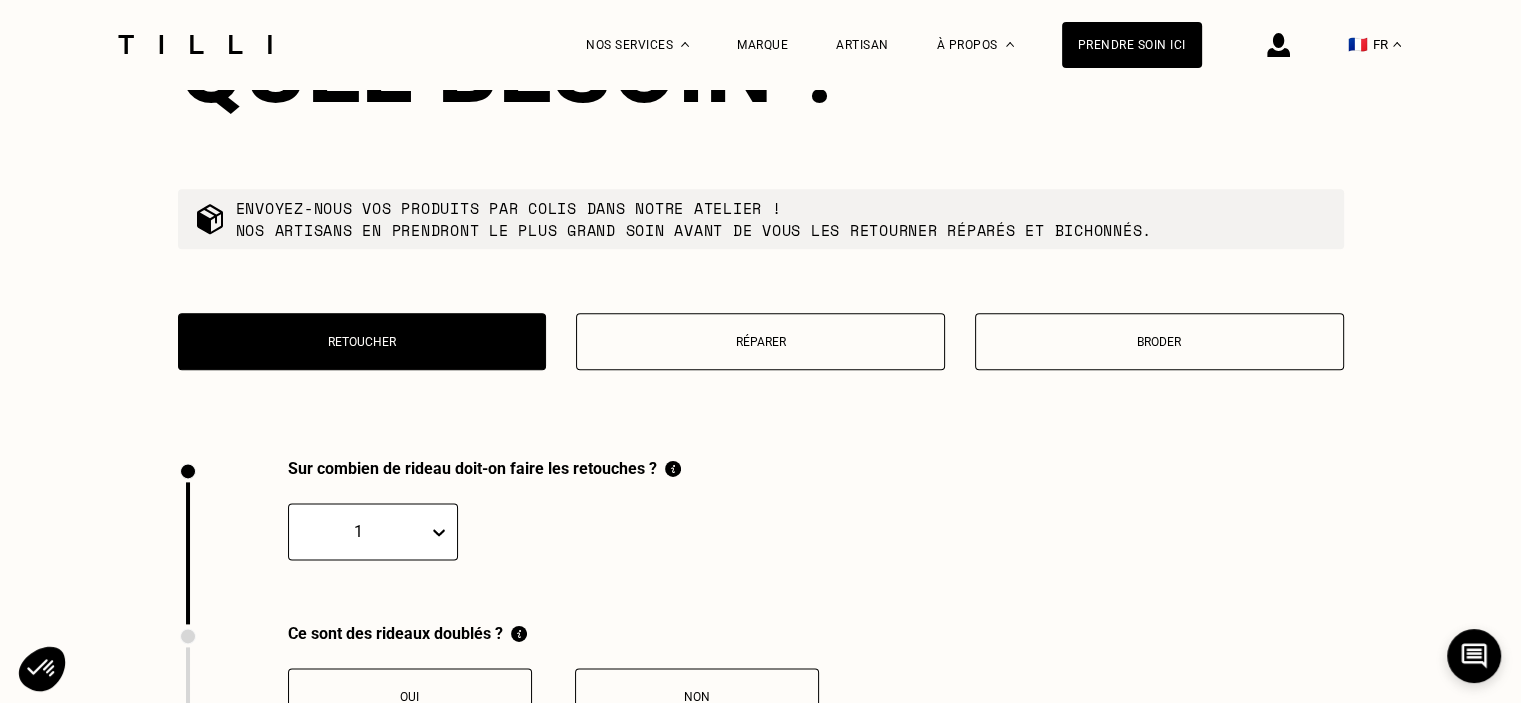 scroll, scrollTop: 2562, scrollLeft: 0, axis: vertical 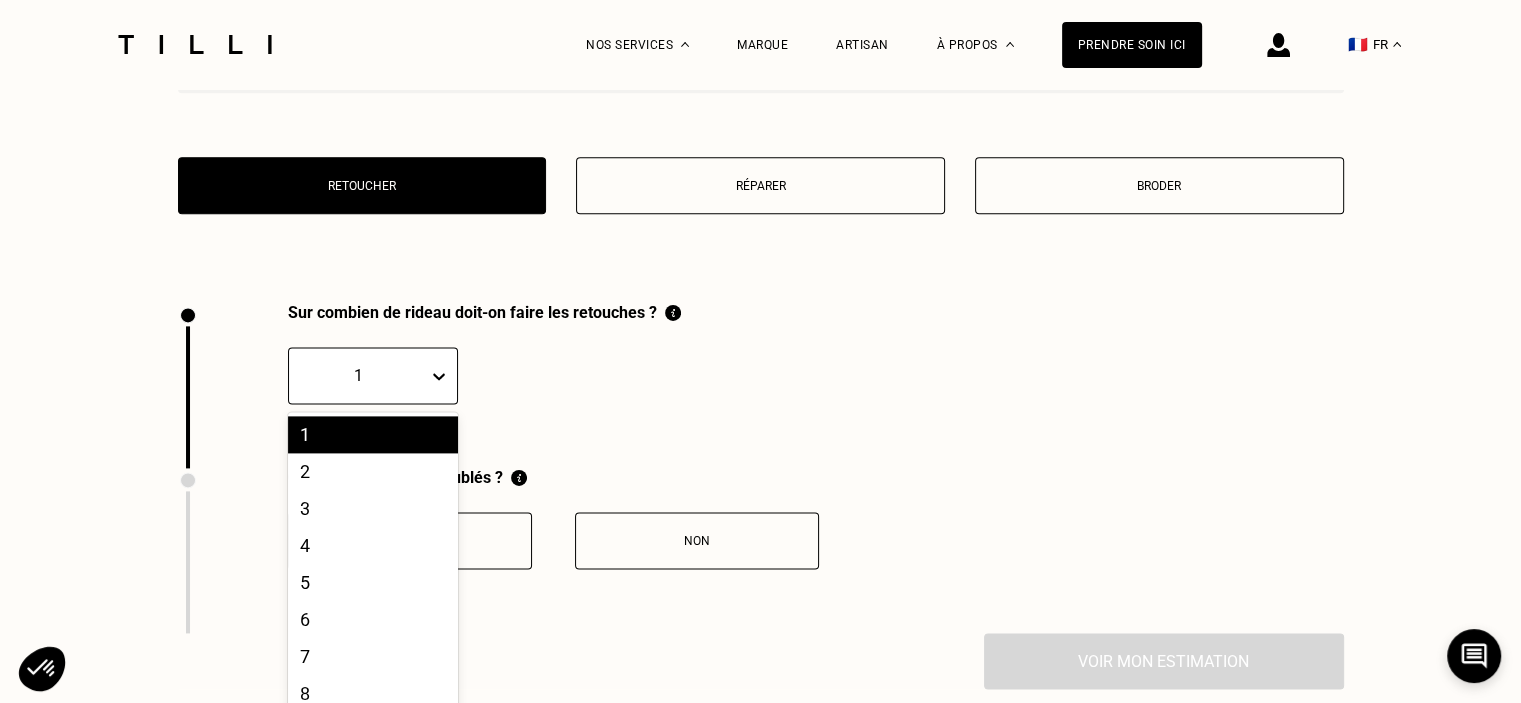 click on "Sur combien de rideau doit-on faire les retouches ? 20 results available. Use Up and Down to choose options, press Enter to select the currently focused option, press Escape to exit the menu, press Tab to select the option and exit the menu. 1 1 2 3 4 5 6 7 8 9 10 11 12 13 14 15 16 17 18 19 20" at bounding box center [429, 385] 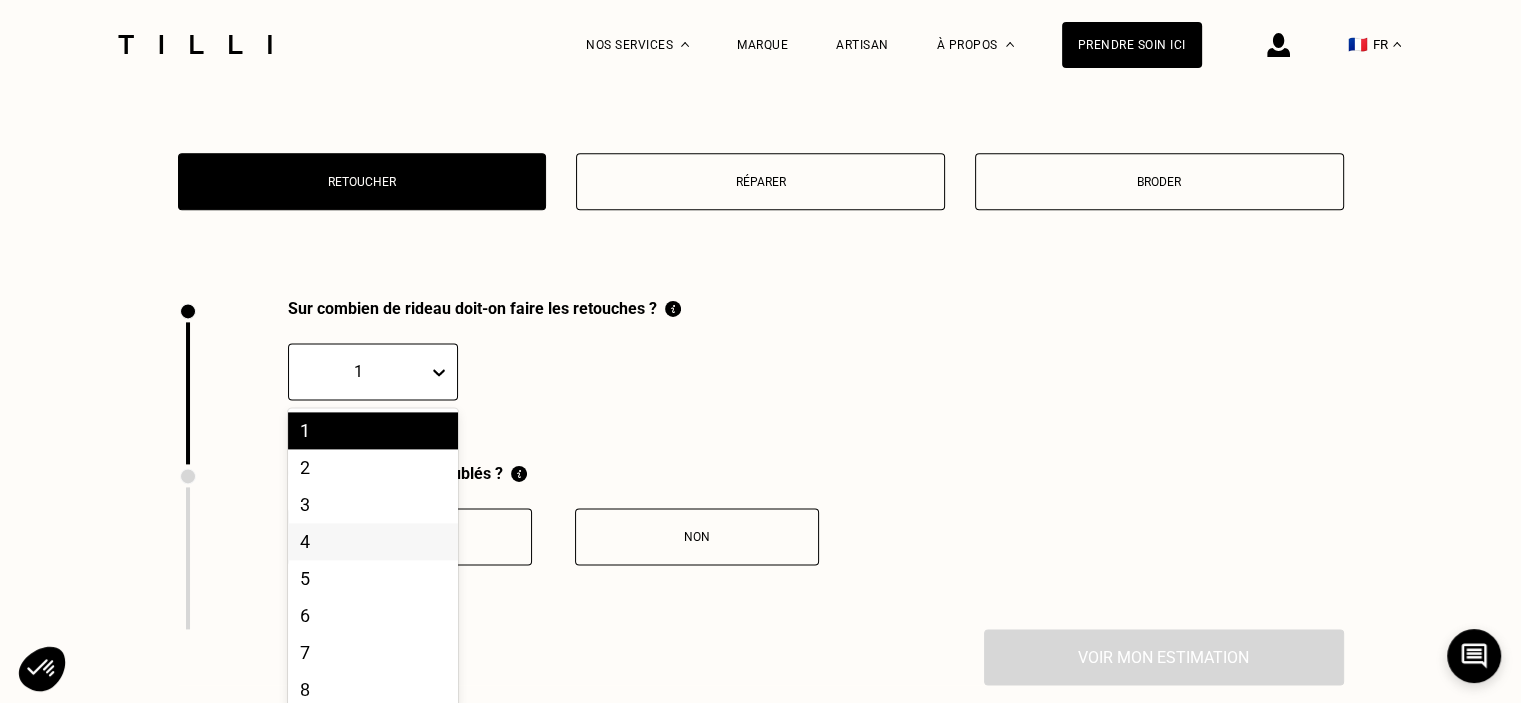 click on "4" at bounding box center [373, 541] 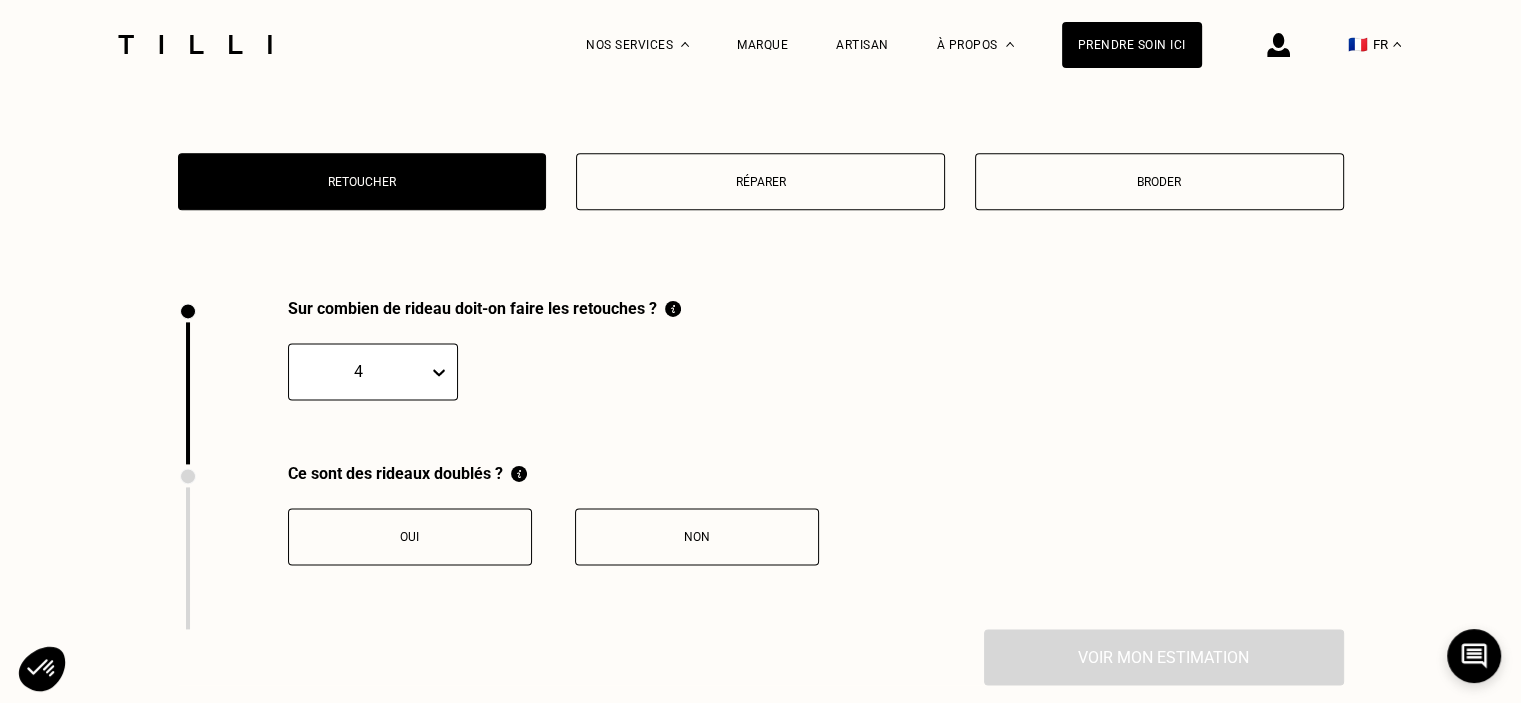 click on "Non" at bounding box center (697, 536) 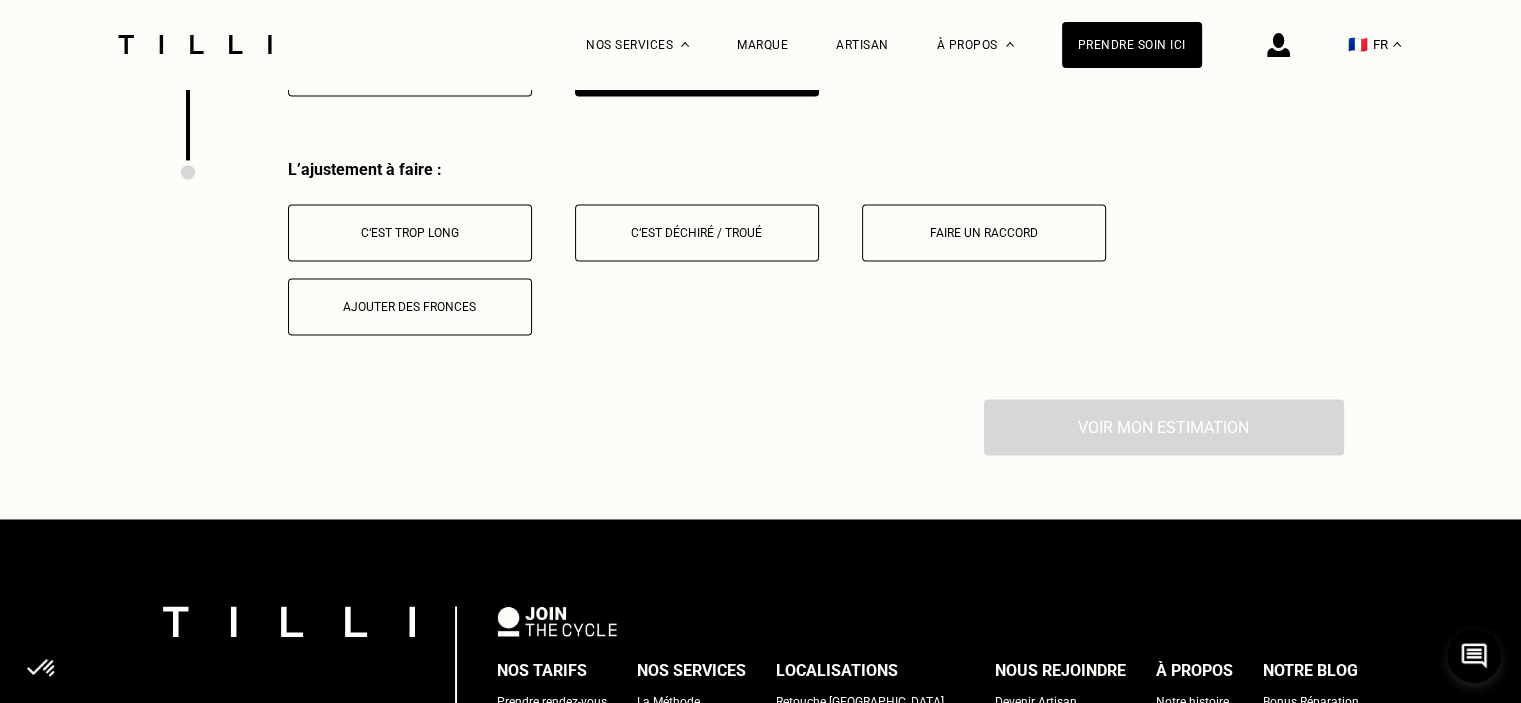scroll, scrollTop: 3092, scrollLeft: 0, axis: vertical 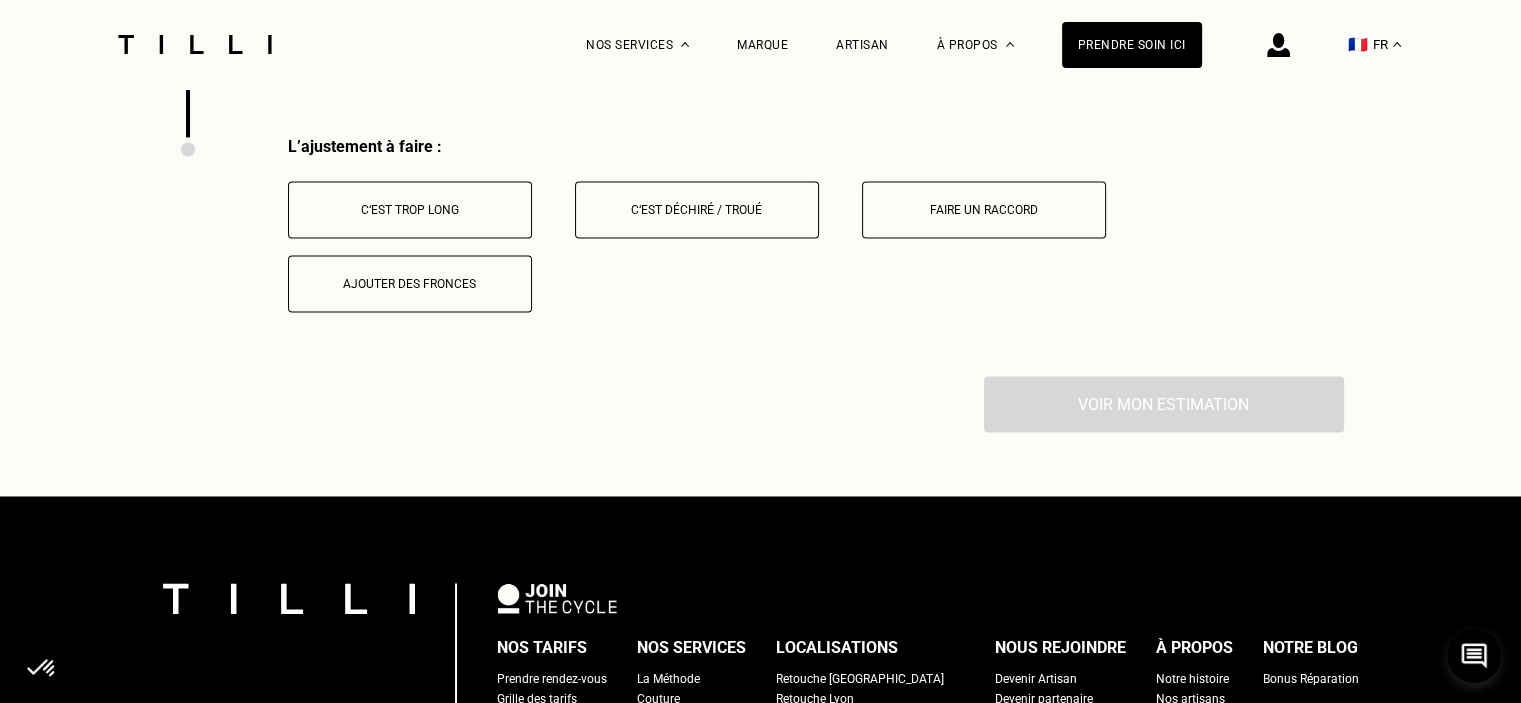 click on "C‘est trop long" at bounding box center (410, 209) 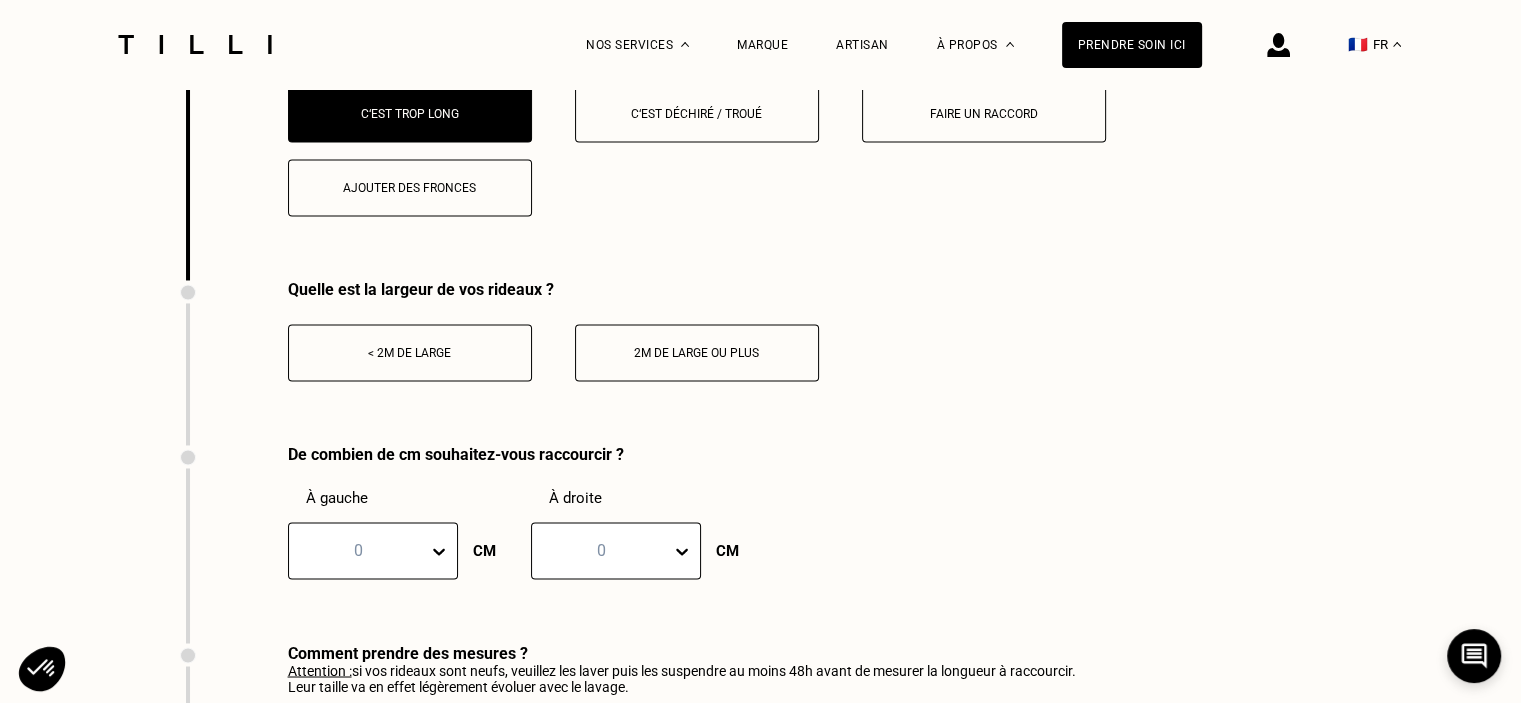 scroll, scrollTop: 3192, scrollLeft: 0, axis: vertical 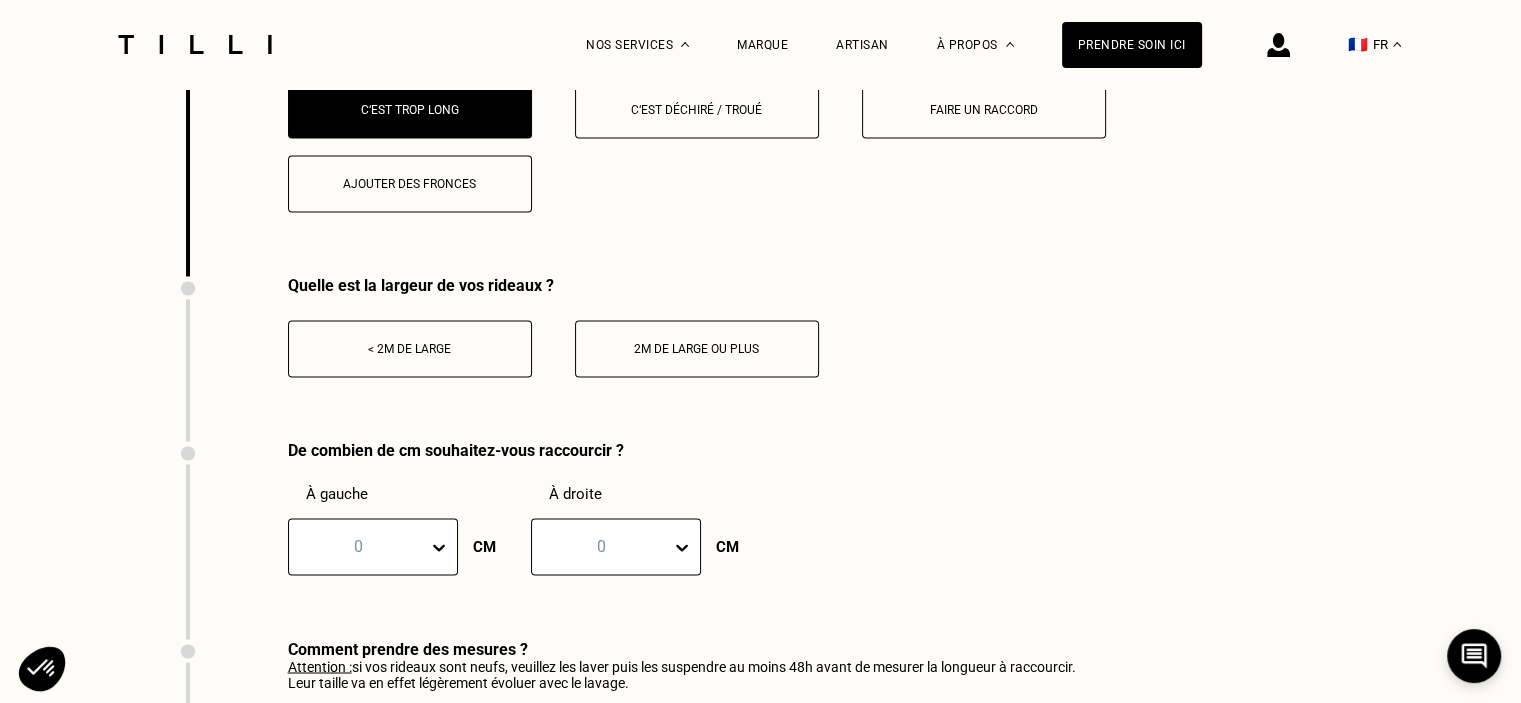 click on "< 2m de large" at bounding box center [410, 349] 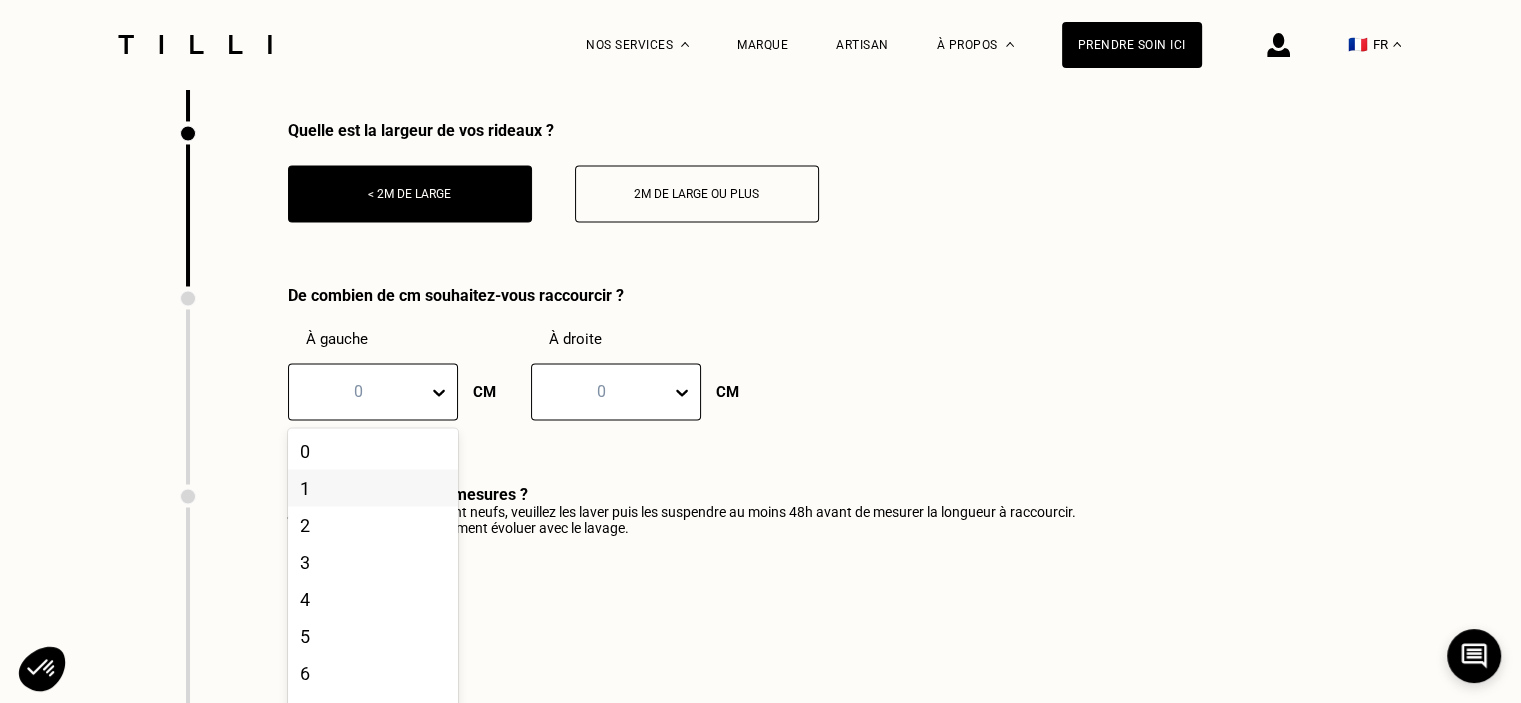 click on "21 results available. Use Up and Down to choose options, press Enter to select the currently focused option, press Escape to exit the menu, press Tab to select the option and exit the menu. 0 0 1 2 3 4 5 6 7 8 9 10 11 12 13 14 15 16 17 18 19 20" at bounding box center [373, 391] 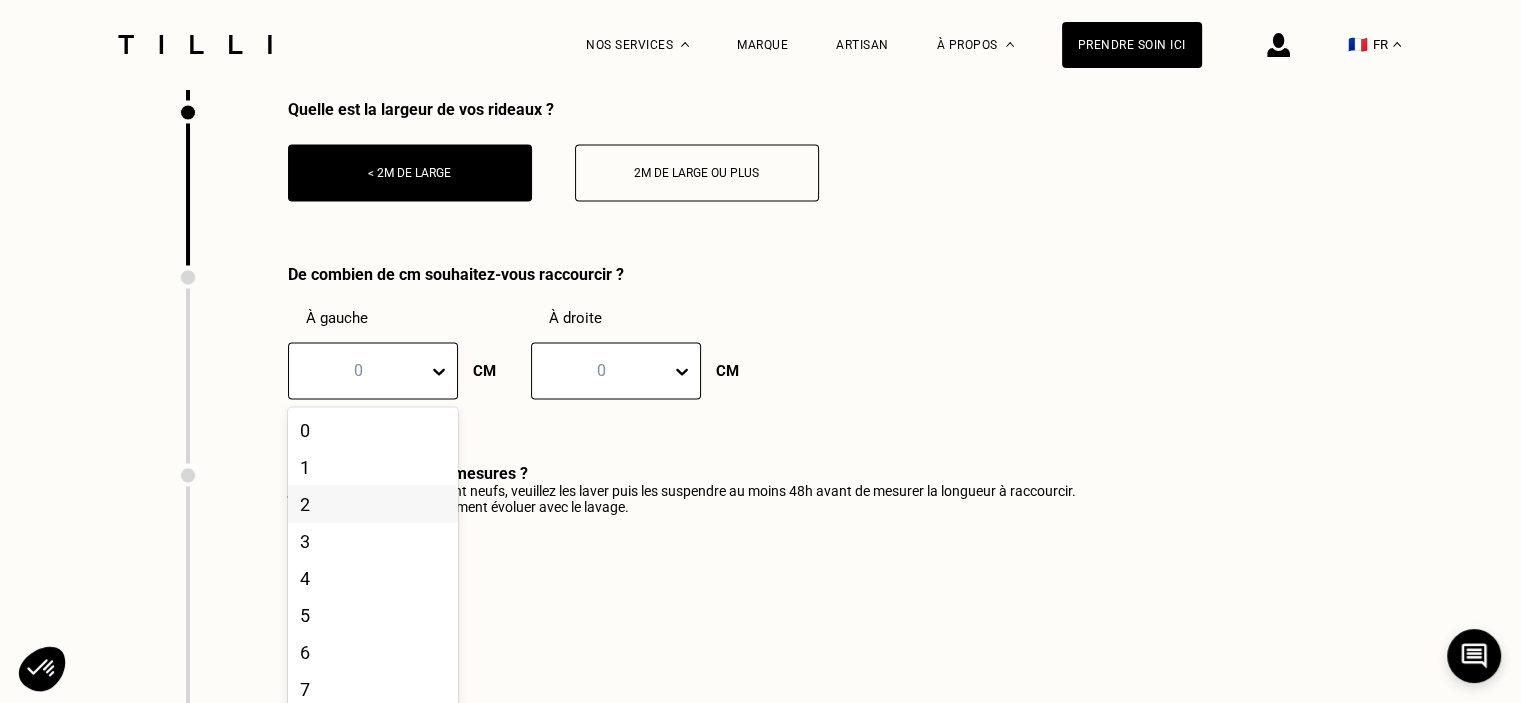 click on "2" at bounding box center (373, 503) 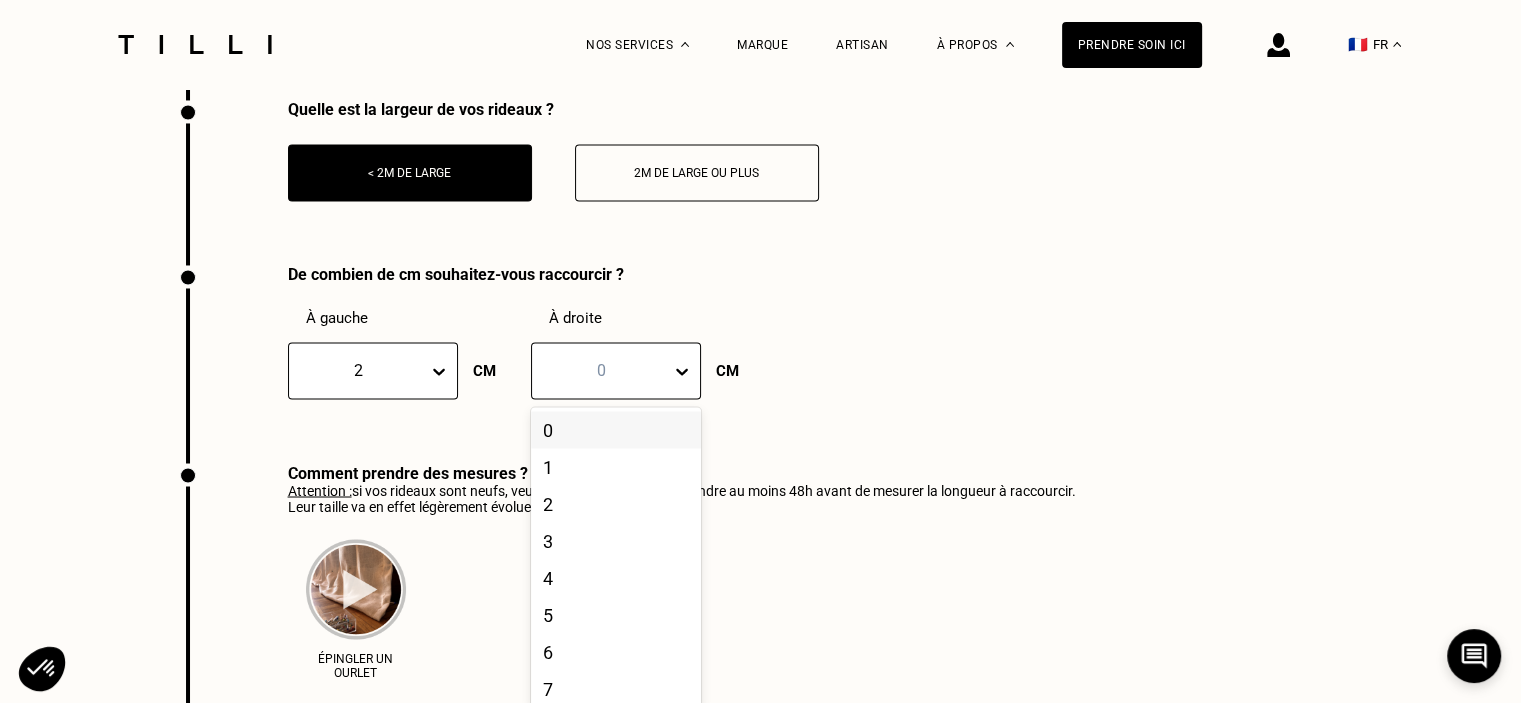click 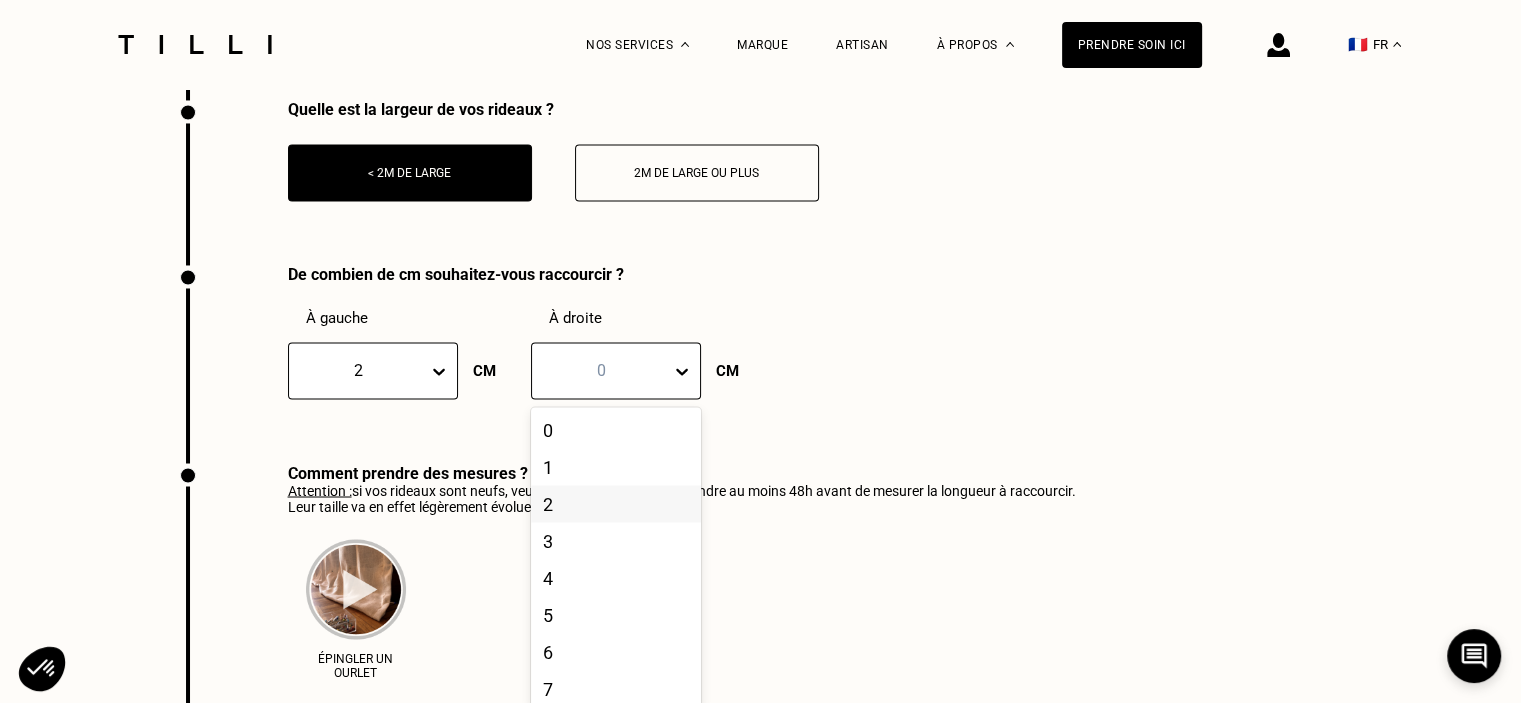 click on "2" at bounding box center [616, 503] 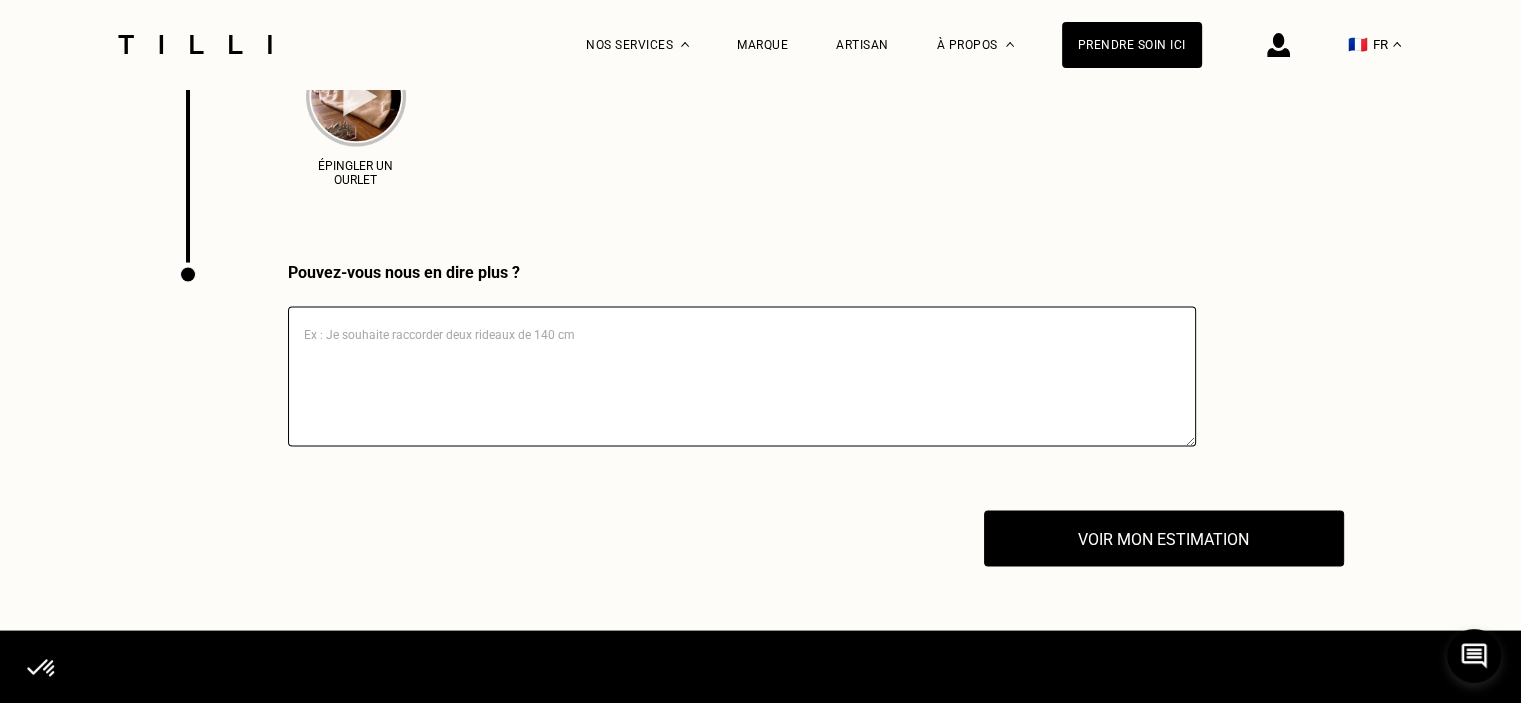 scroll, scrollTop: 3968, scrollLeft: 0, axis: vertical 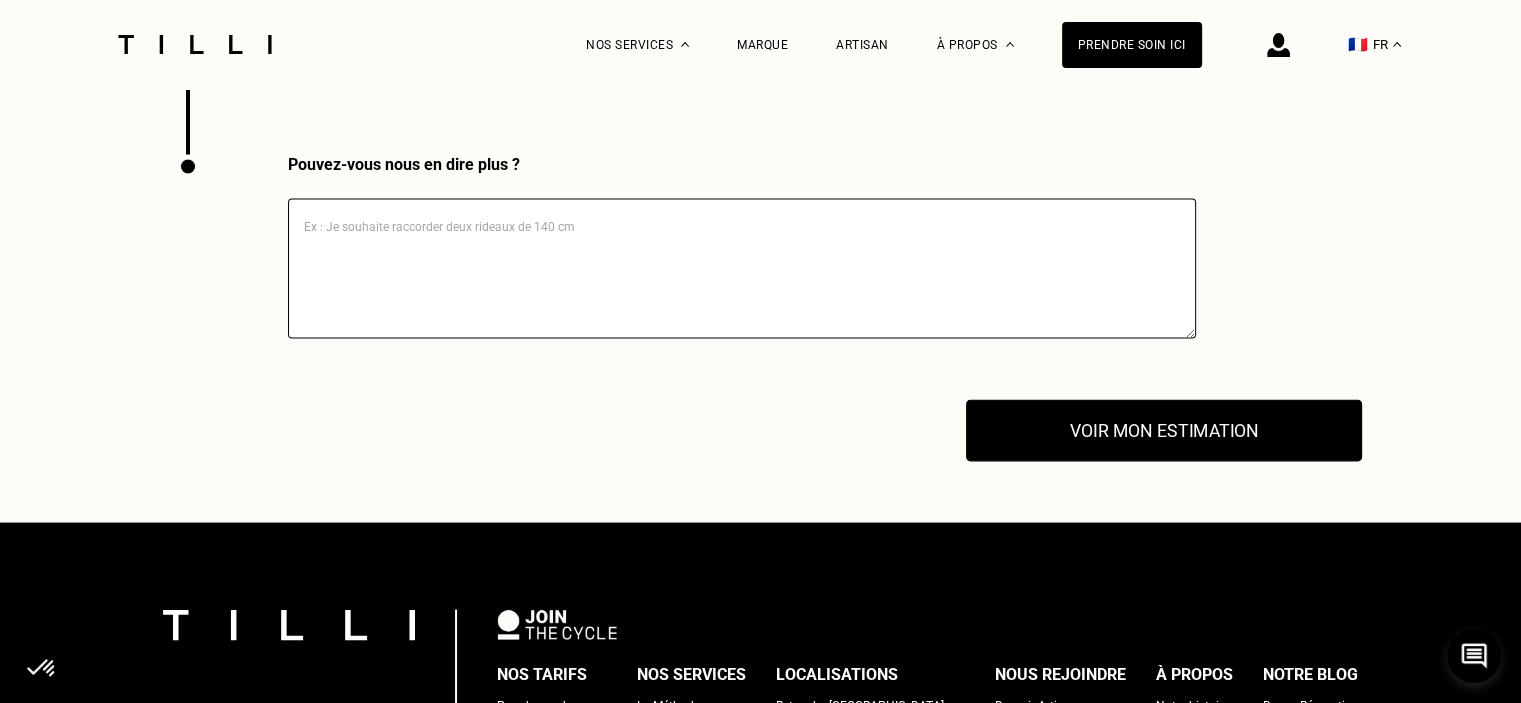 click on "Voir mon estimation" at bounding box center (1164, 431) 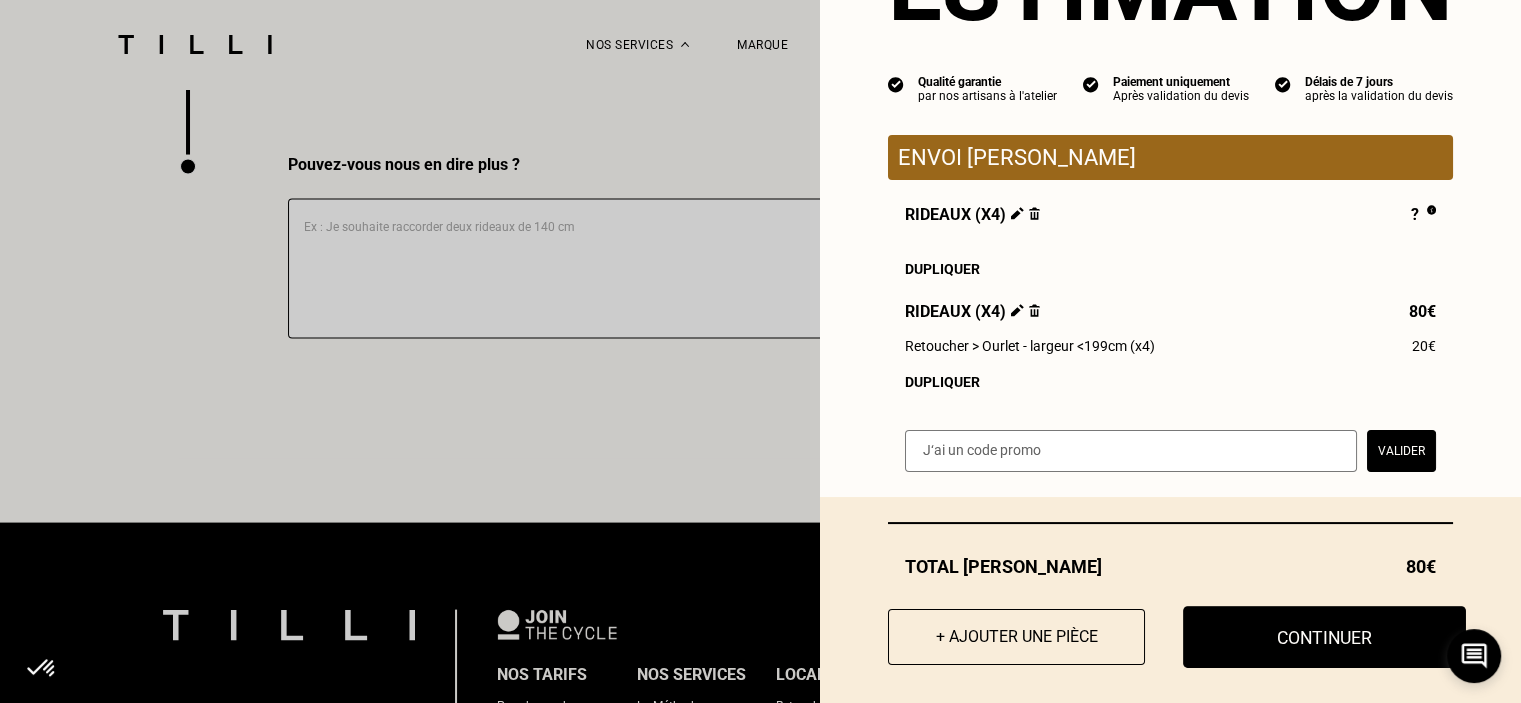scroll, scrollTop: 152, scrollLeft: 0, axis: vertical 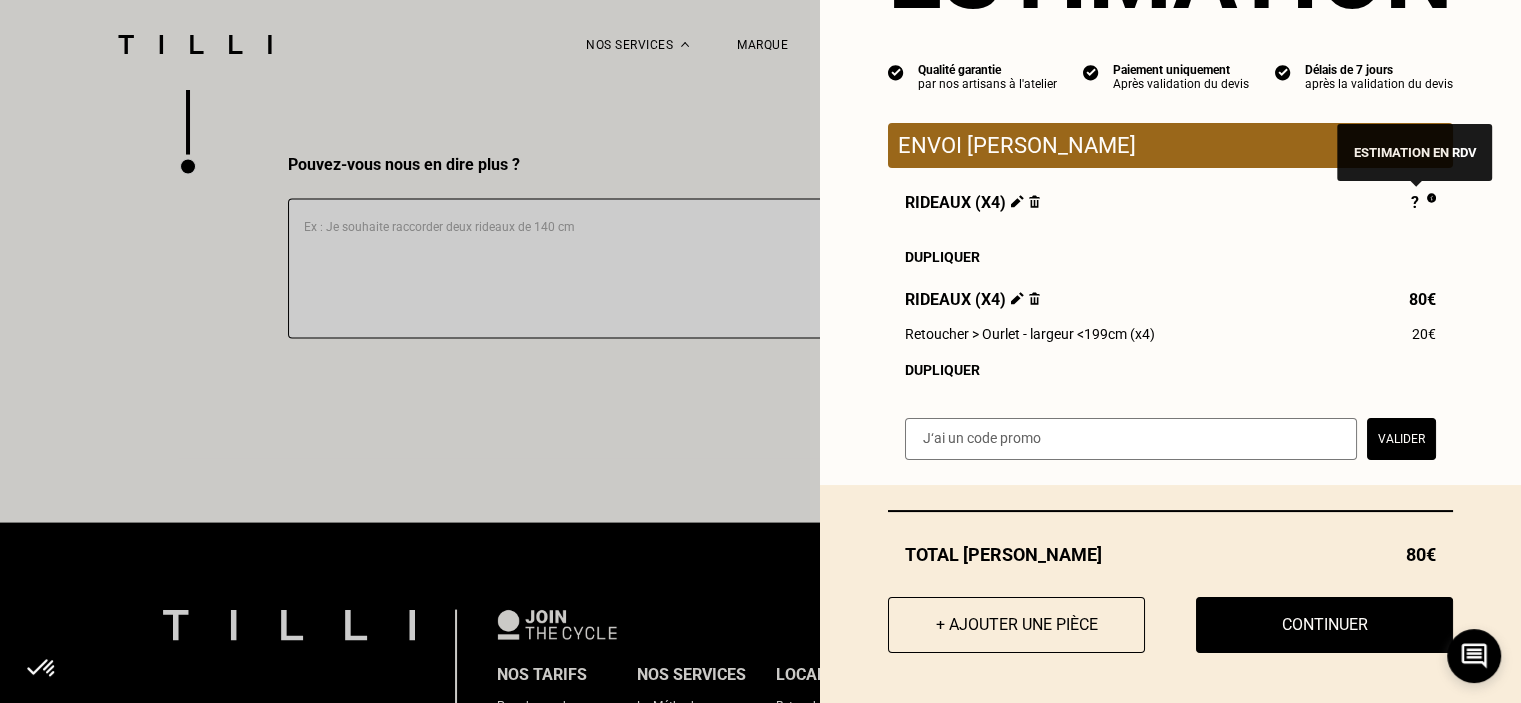 click at bounding box center [1431, 198] 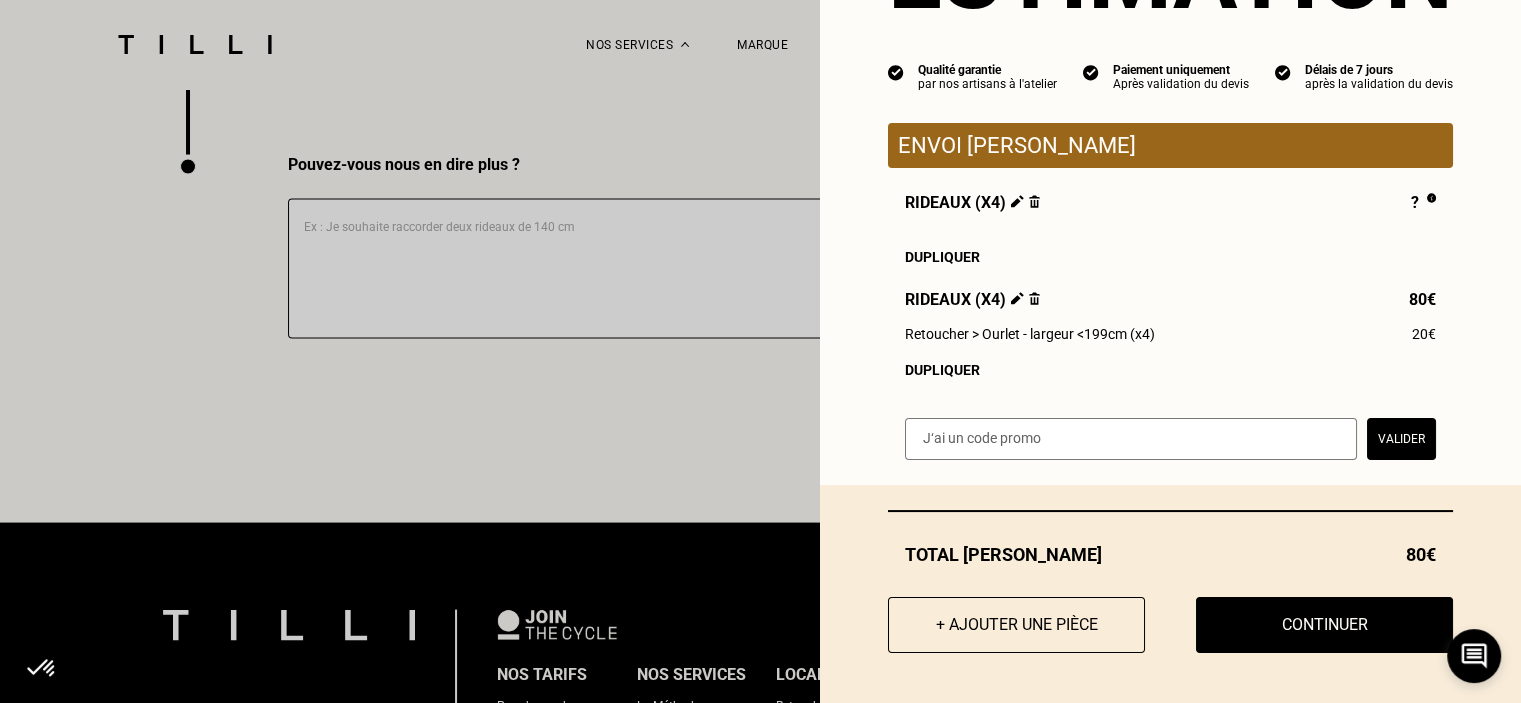 click at bounding box center [1034, 201] 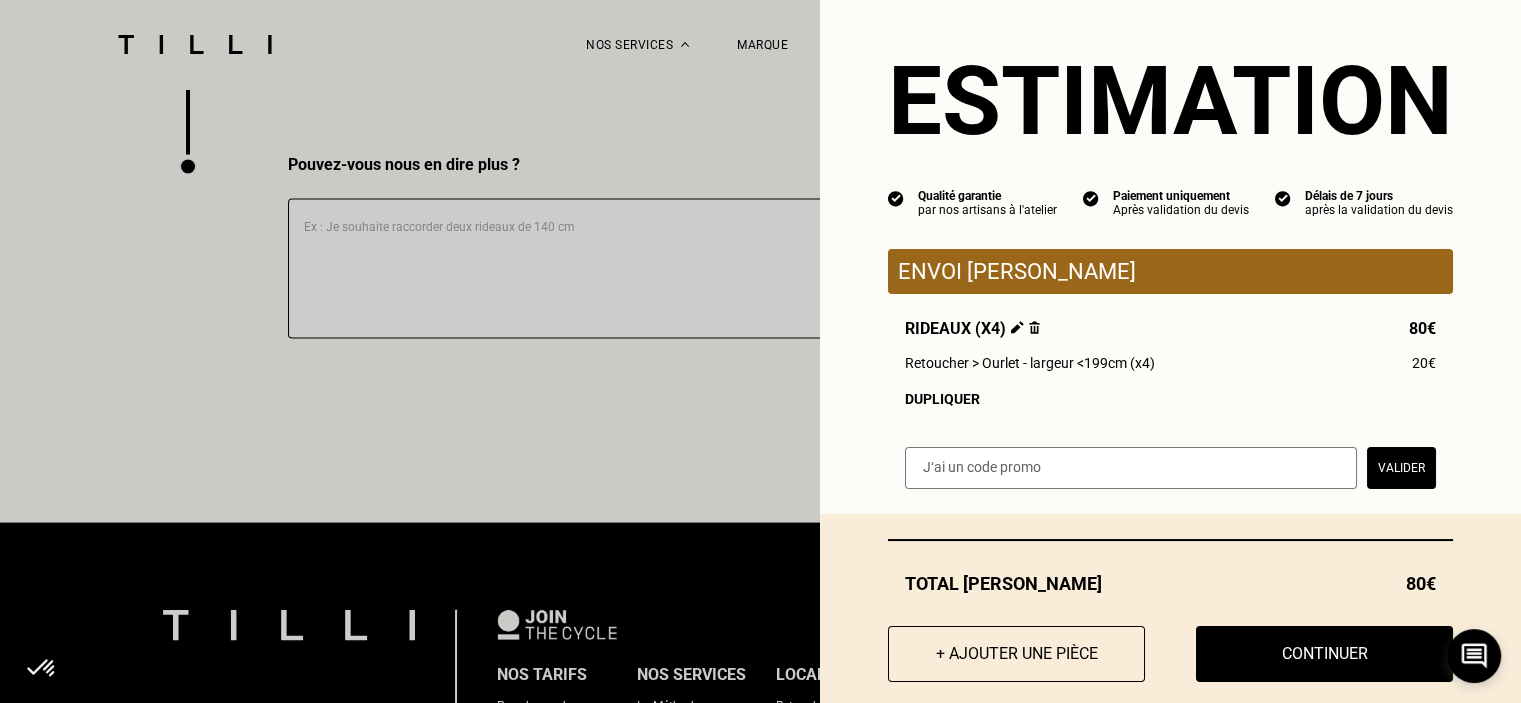 scroll, scrollTop: 0, scrollLeft: 0, axis: both 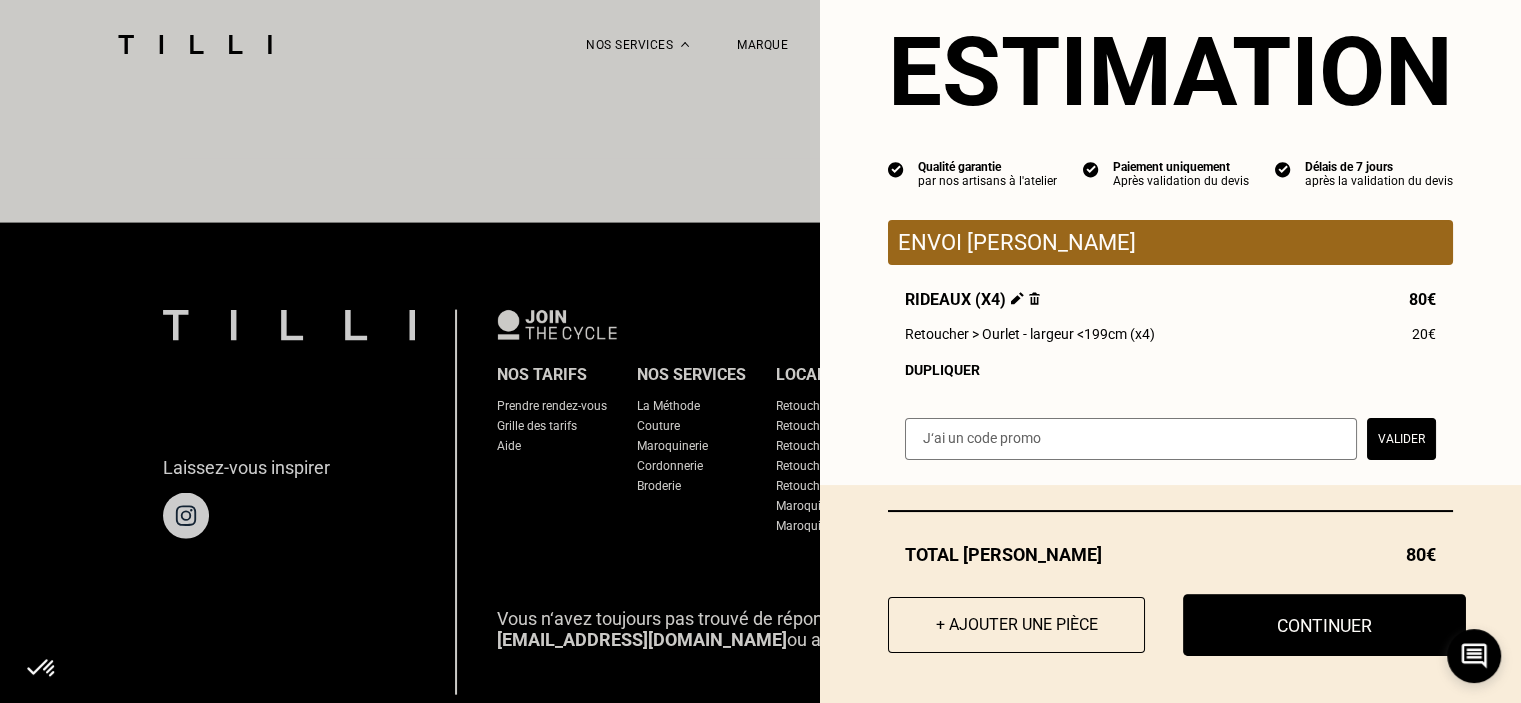click on "Continuer" at bounding box center (1324, 625) 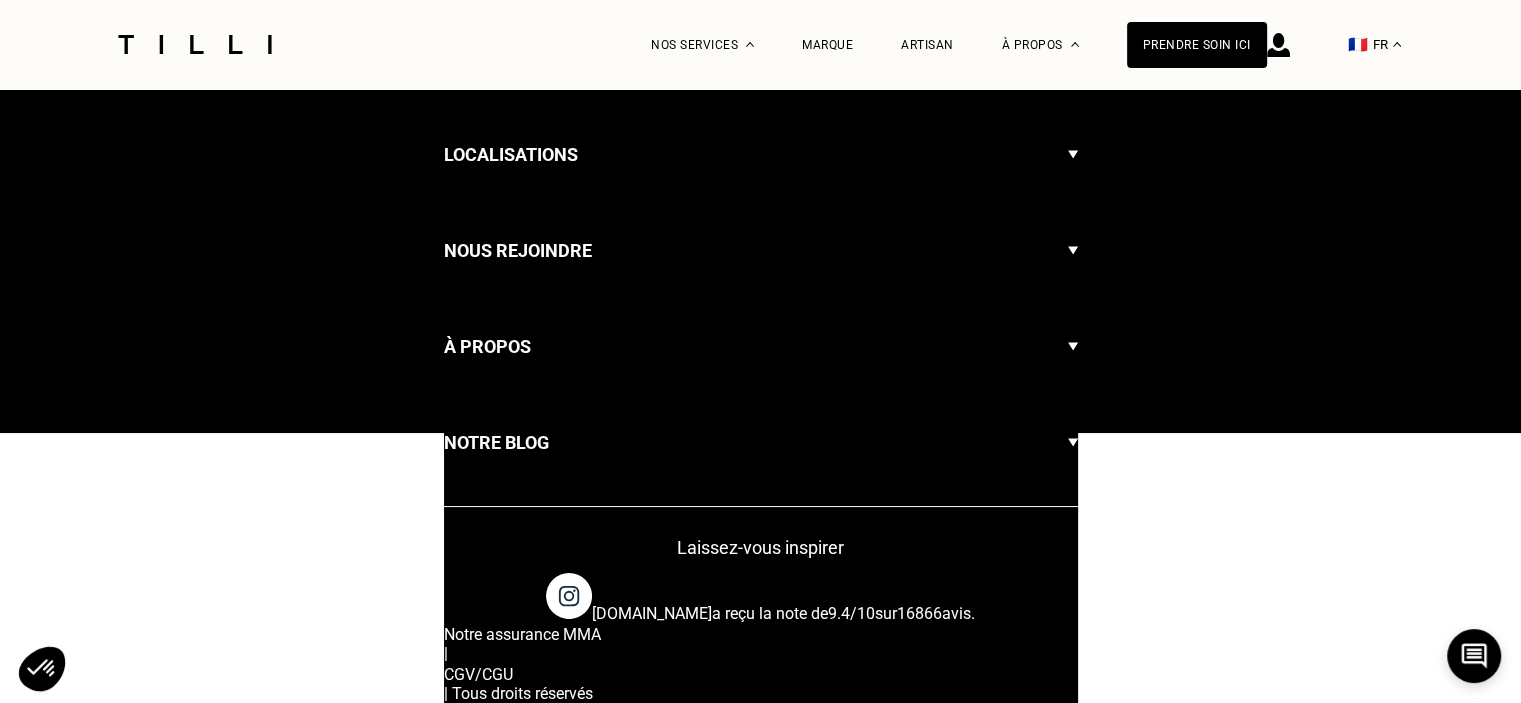 select on "FR" 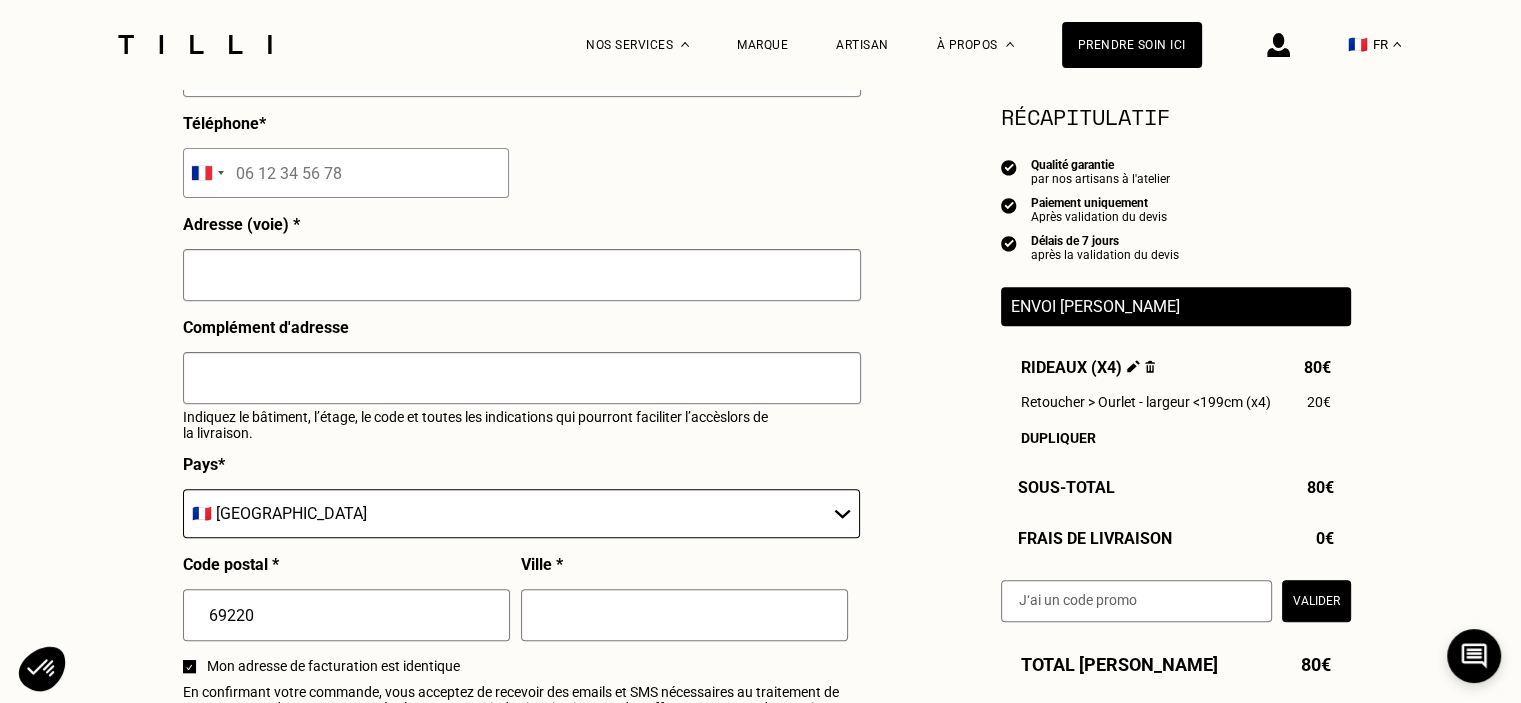 scroll, scrollTop: 900, scrollLeft: 0, axis: vertical 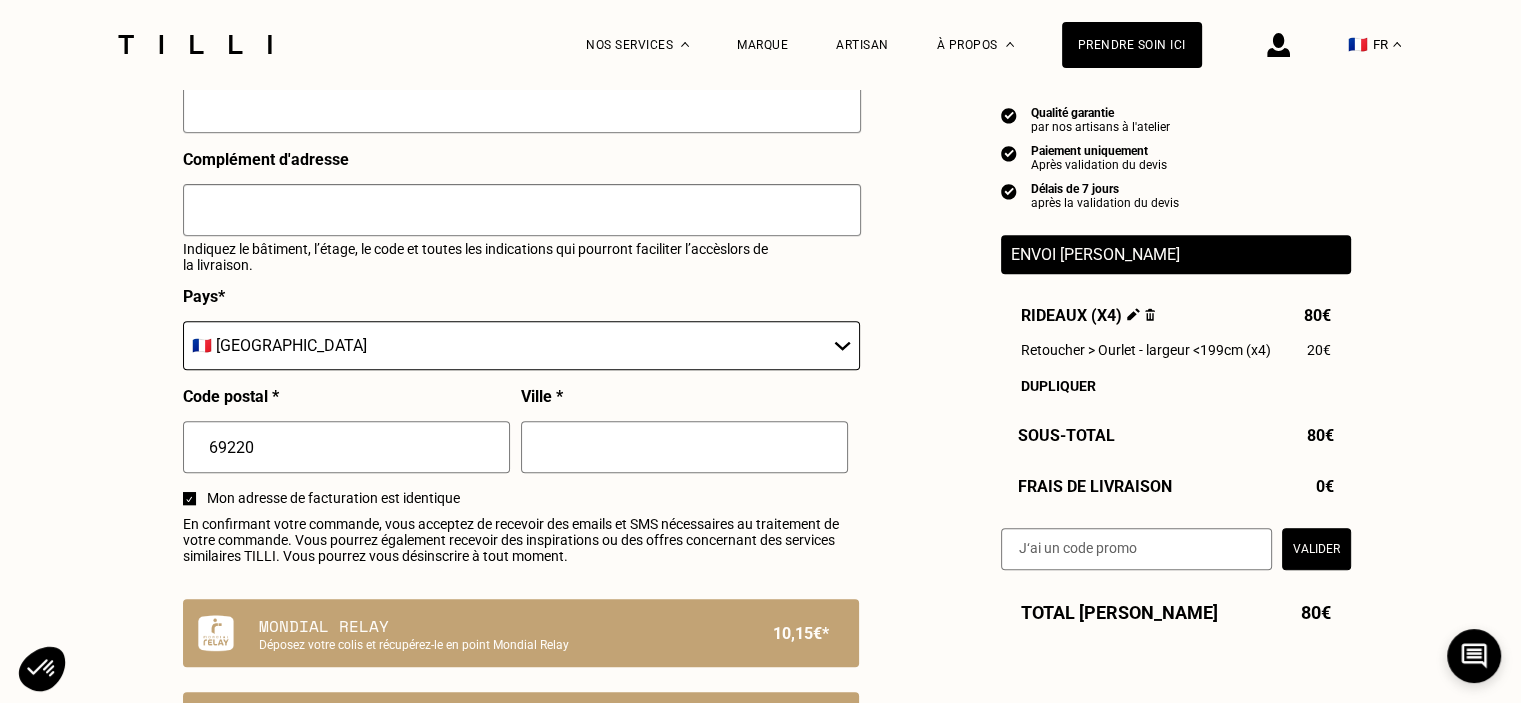 click on "🇫🇷   FR" at bounding box center [1374, 44] 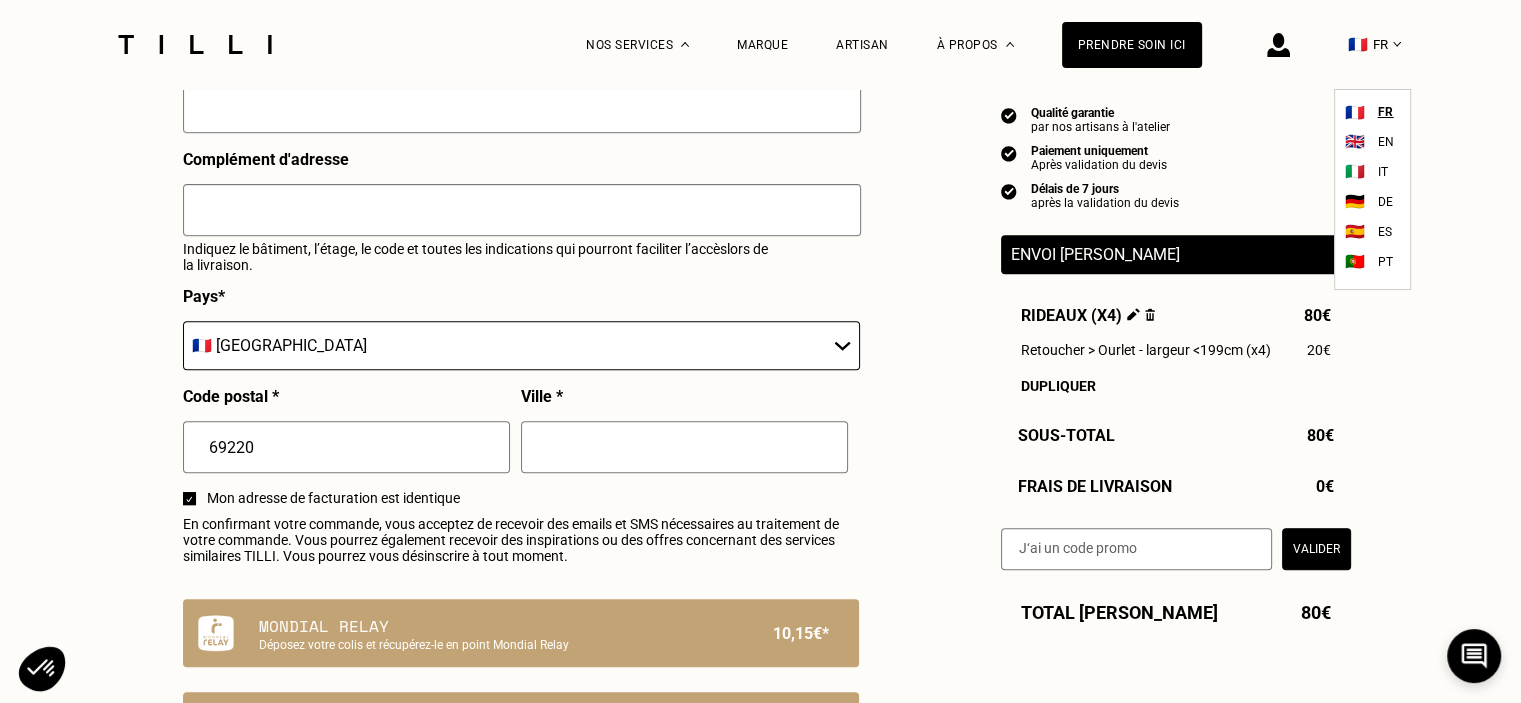 click on "FR" at bounding box center [1386, 112] 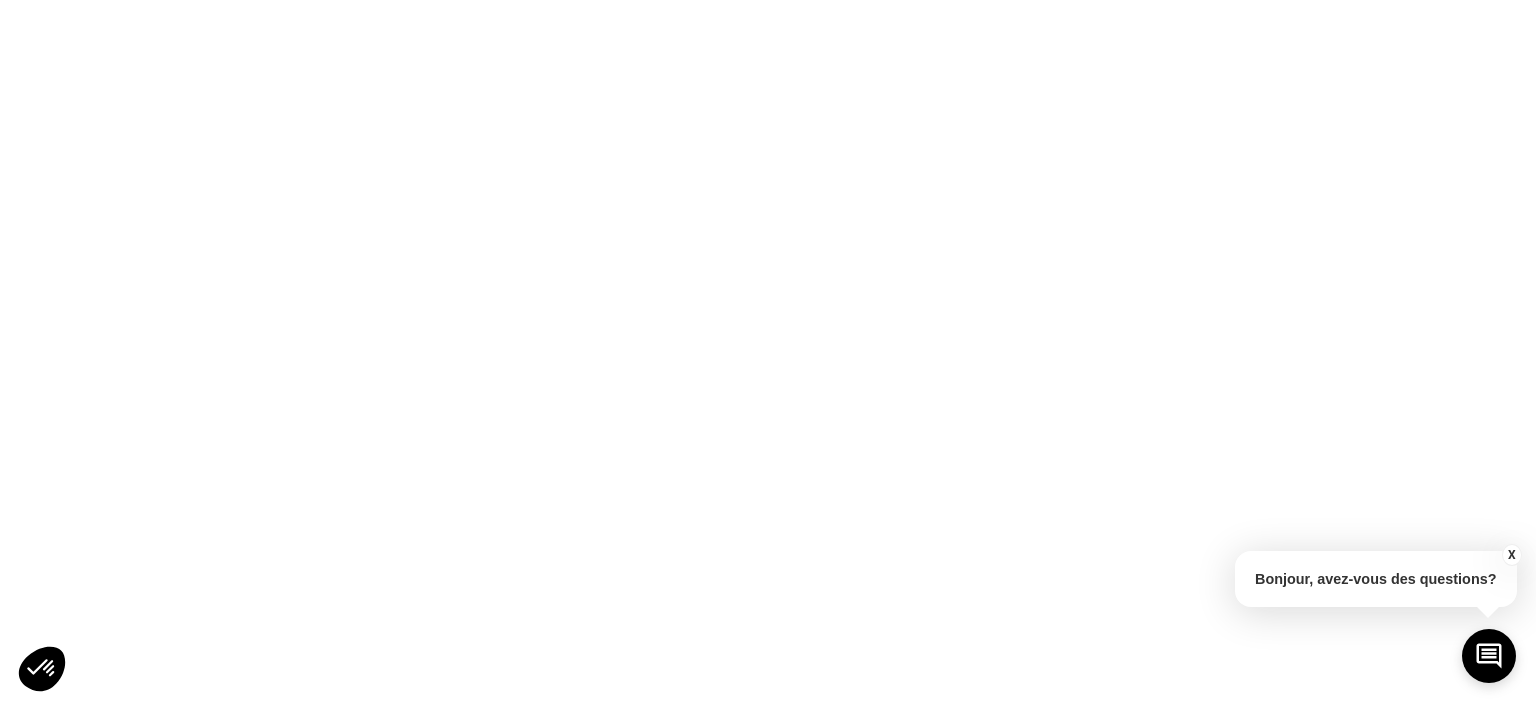 scroll, scrollTop: 0, scrollLeft: 0, axis: both 